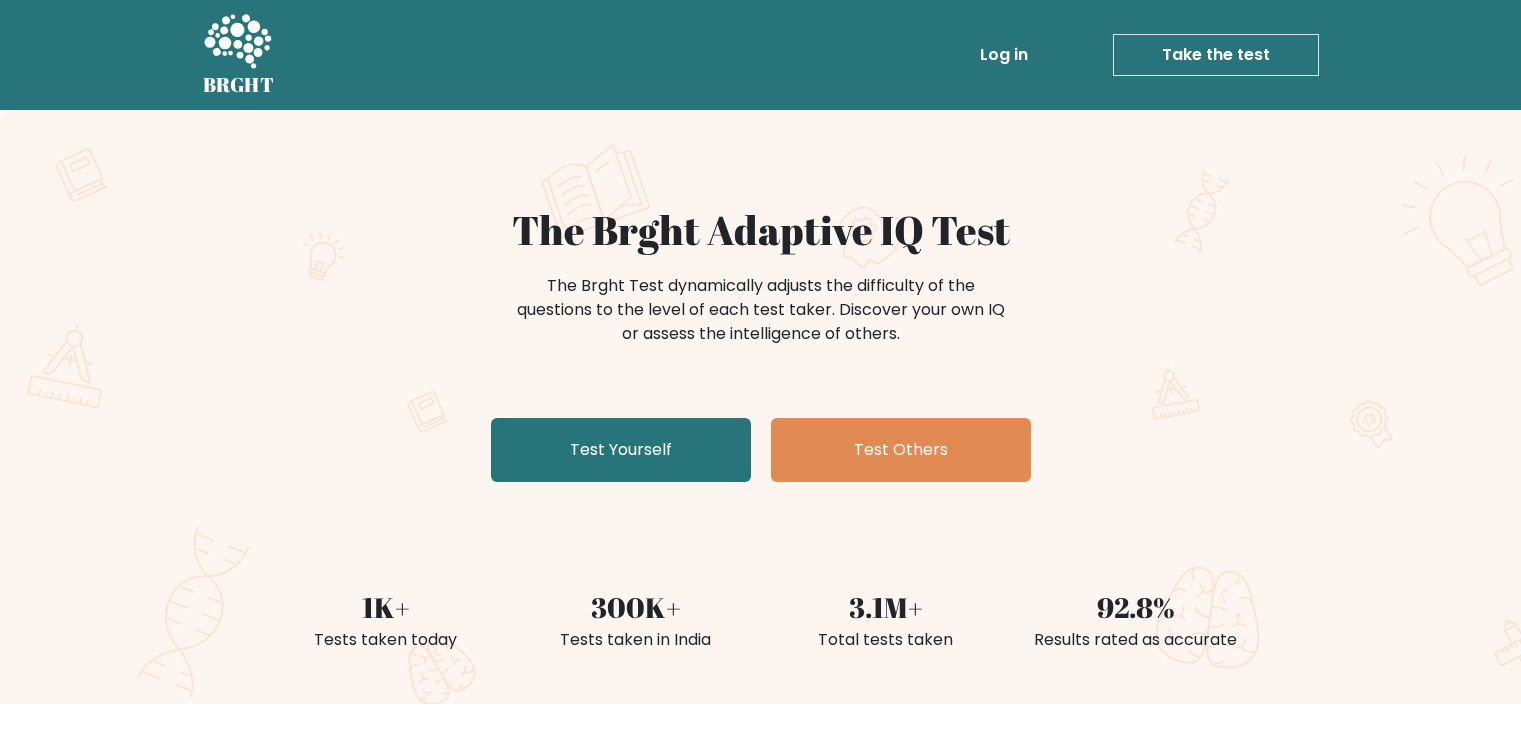 scroll, scrollTop: 0, scrollLeft: 0, axis: both 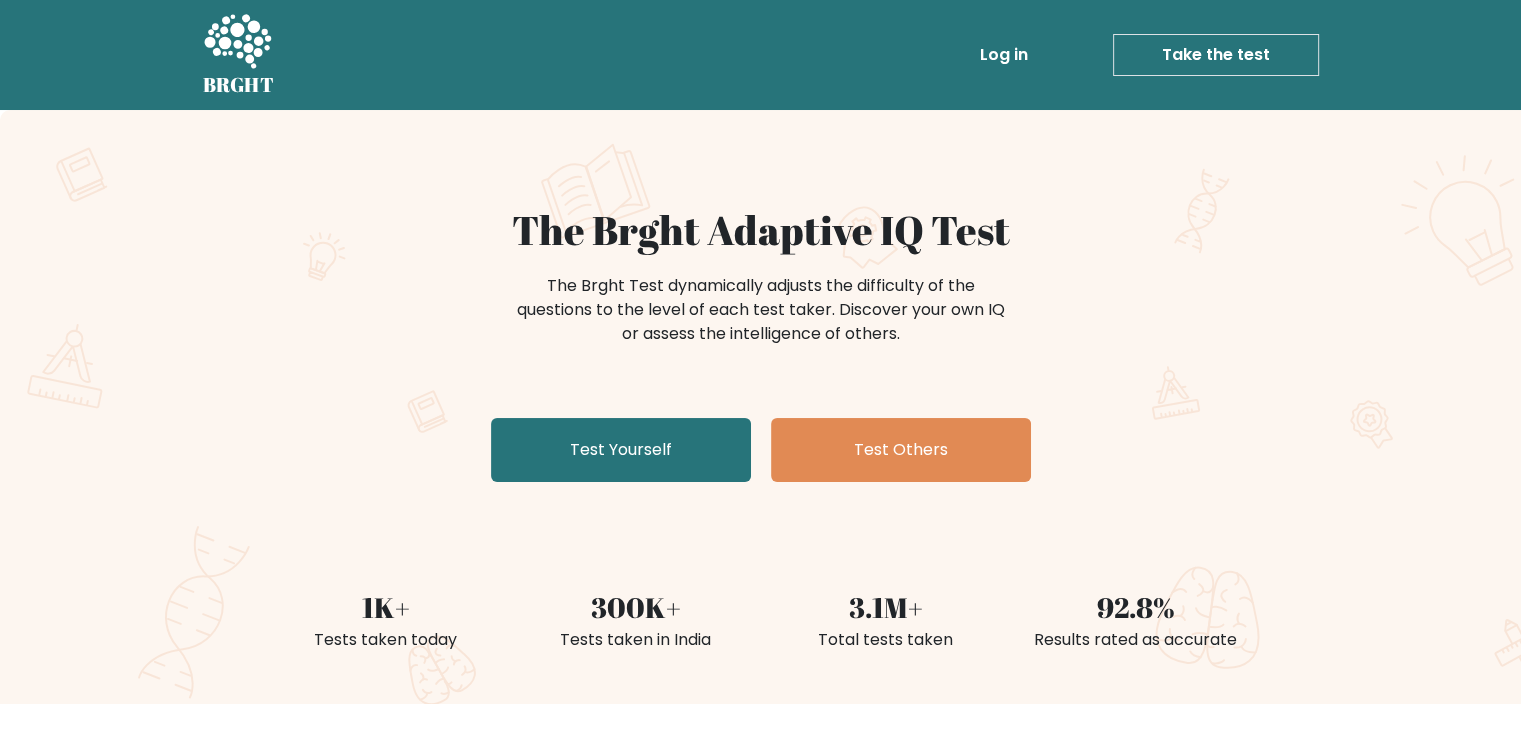 click on "Test Yourself" at bounding box center (621, 450) 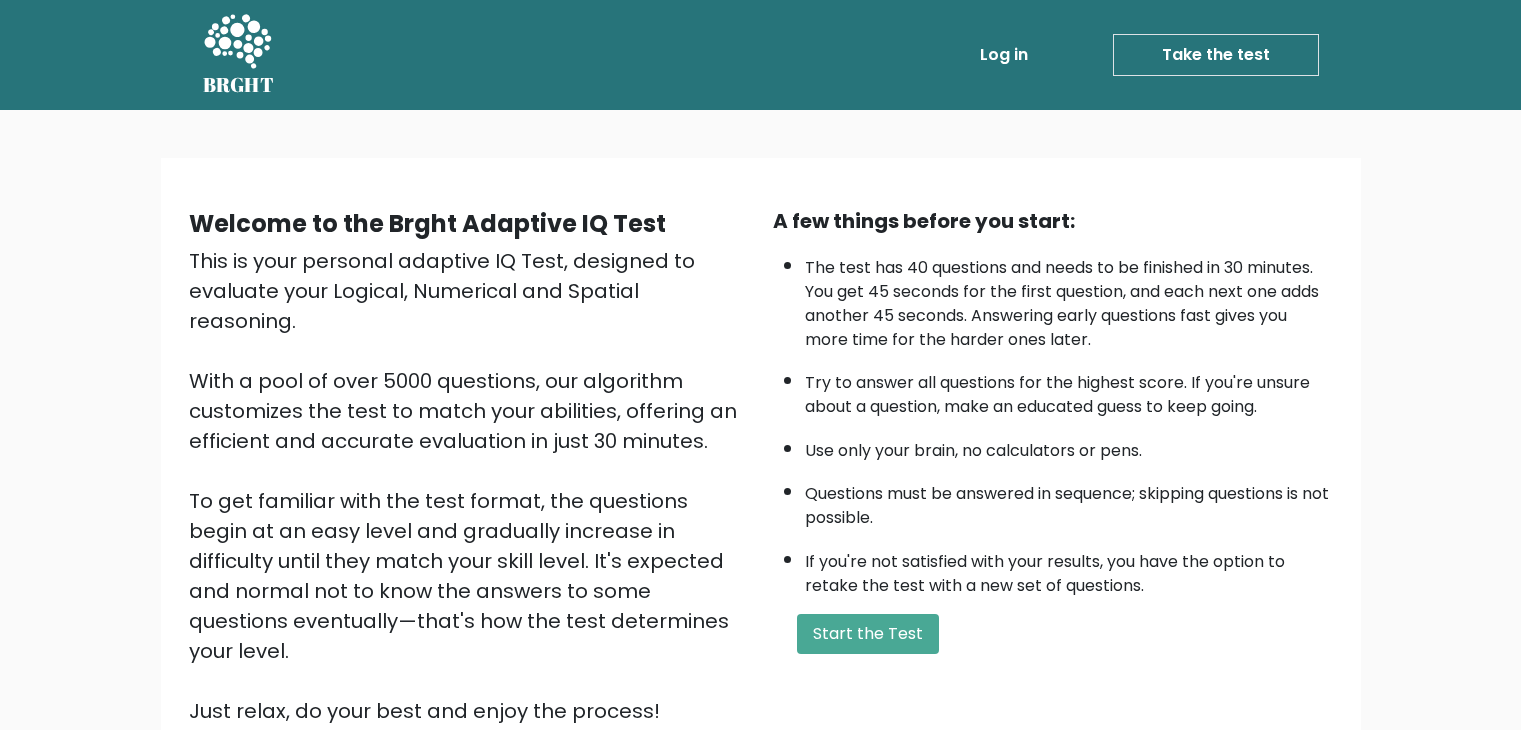 scroll, scrollTop: 0, scrollLeft: 0, axis: both 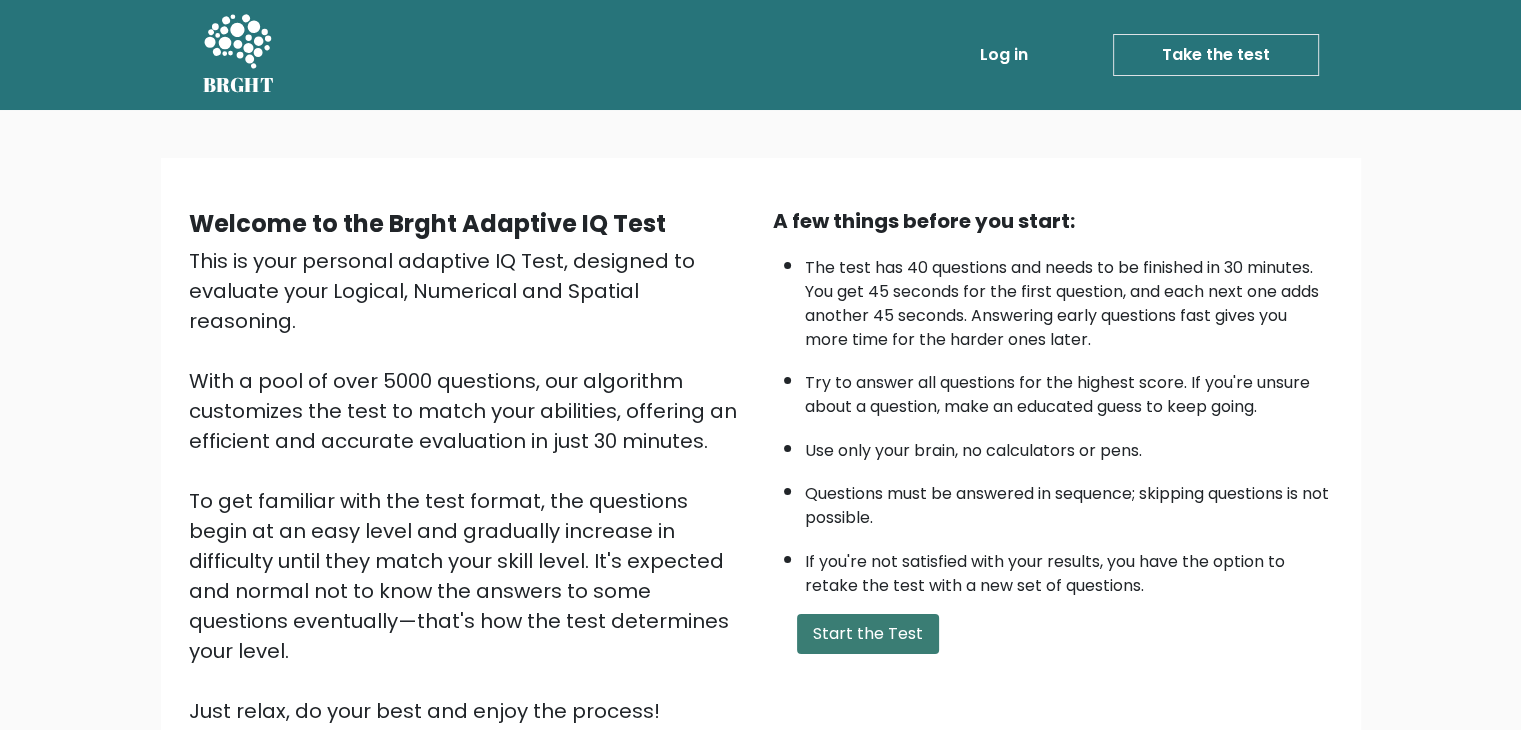 click on "Start the Test" at bounding box center (868, 634) 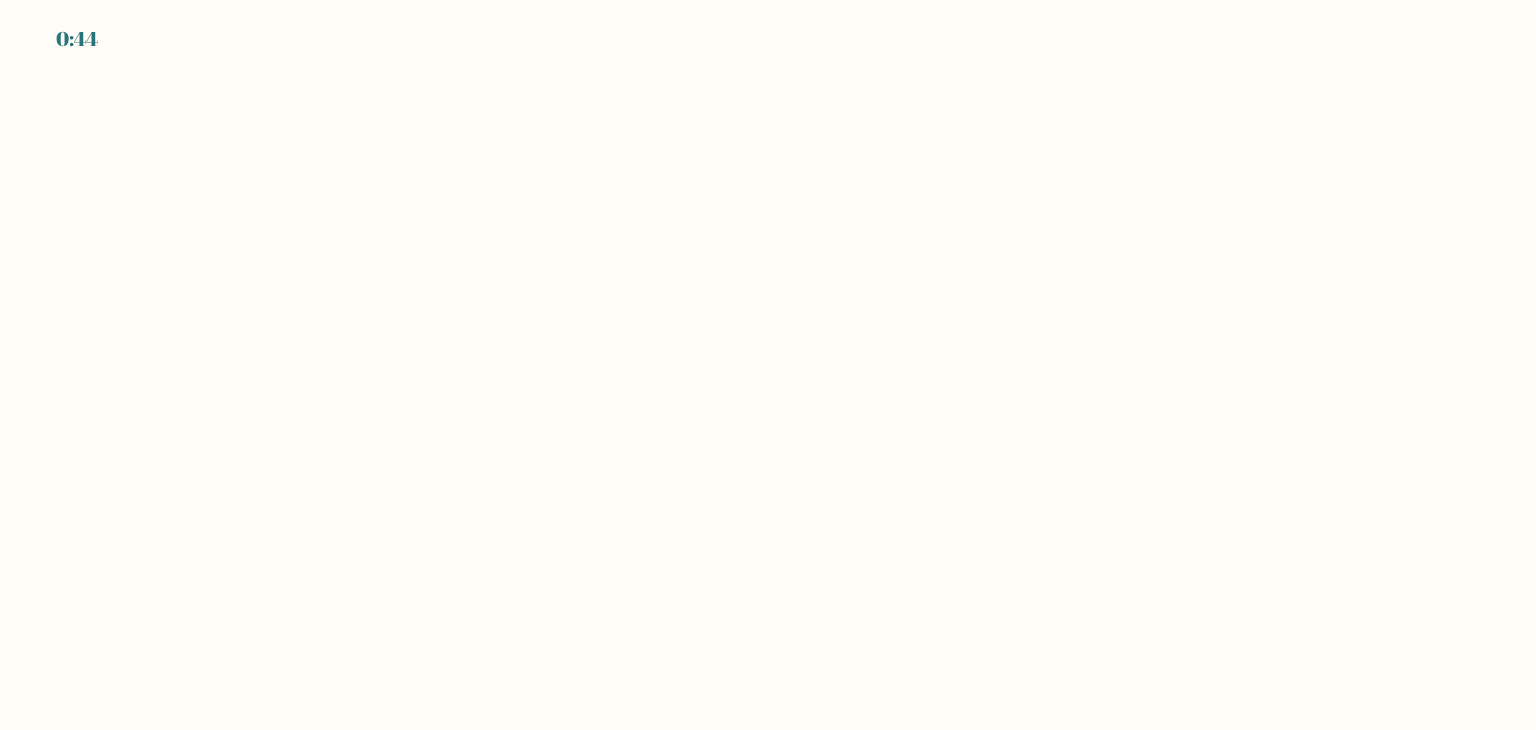 scroll, scrollTop: 0, scrollLeft: 0, axis: both 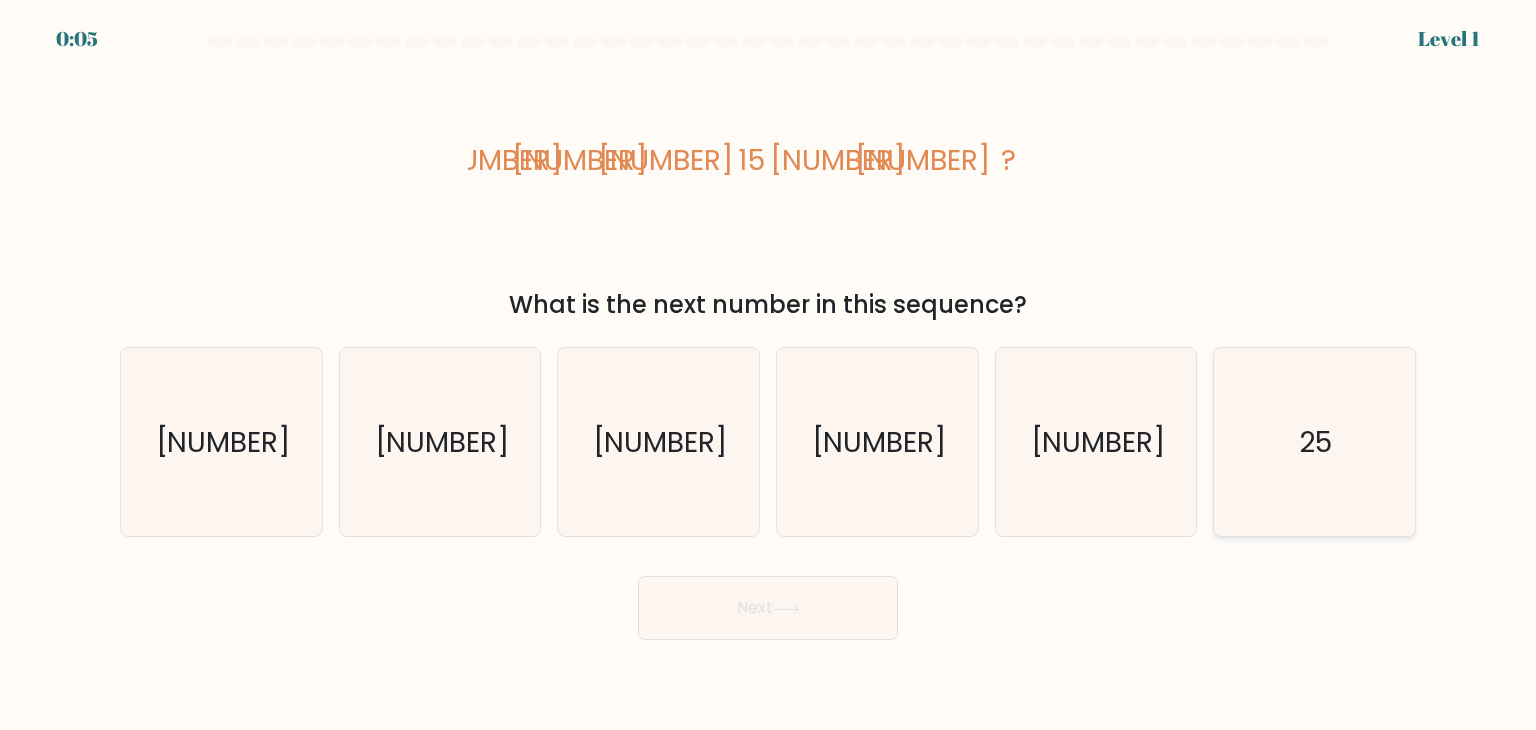 click on "25" at bounding box center (1314, 442) 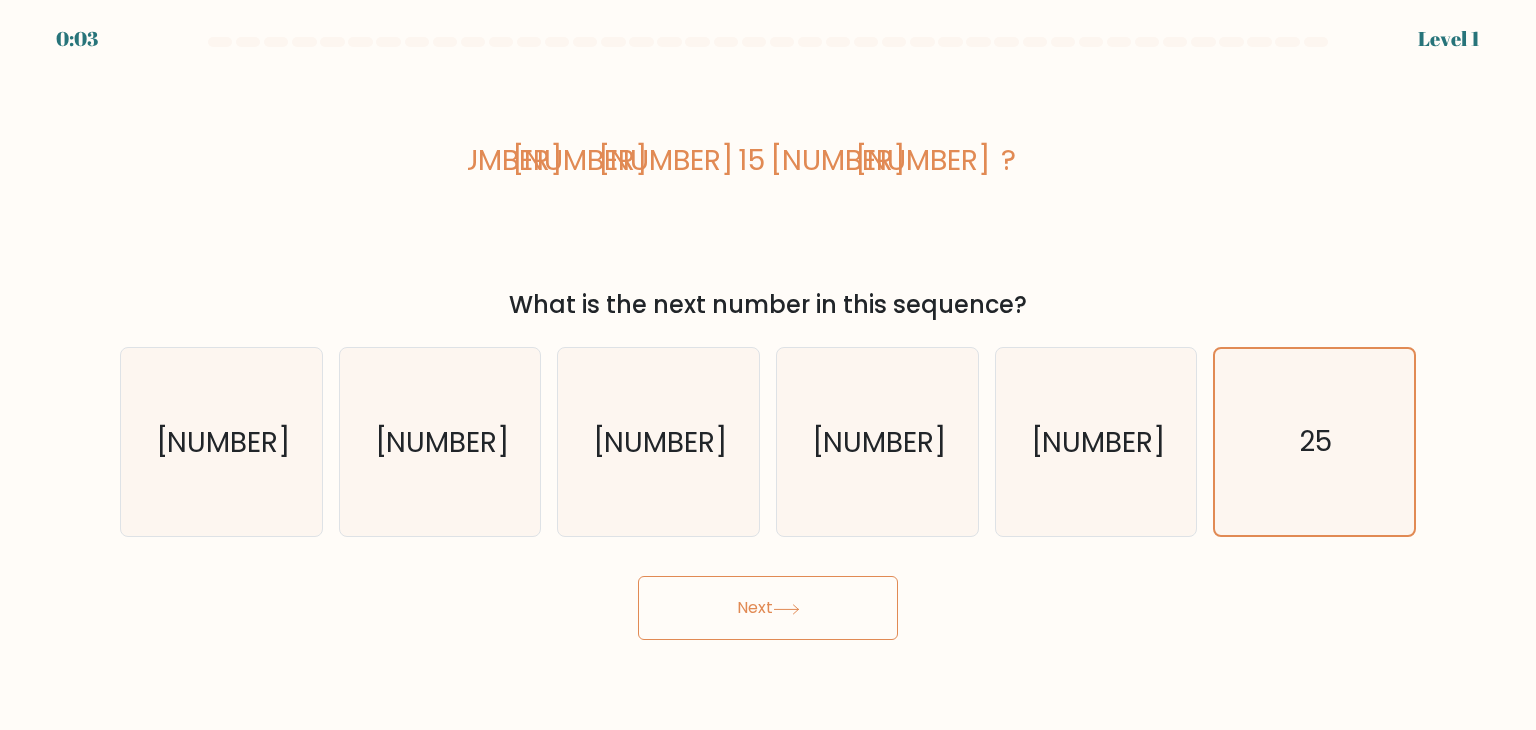 click on "Next" at bounding box center (768, 608) 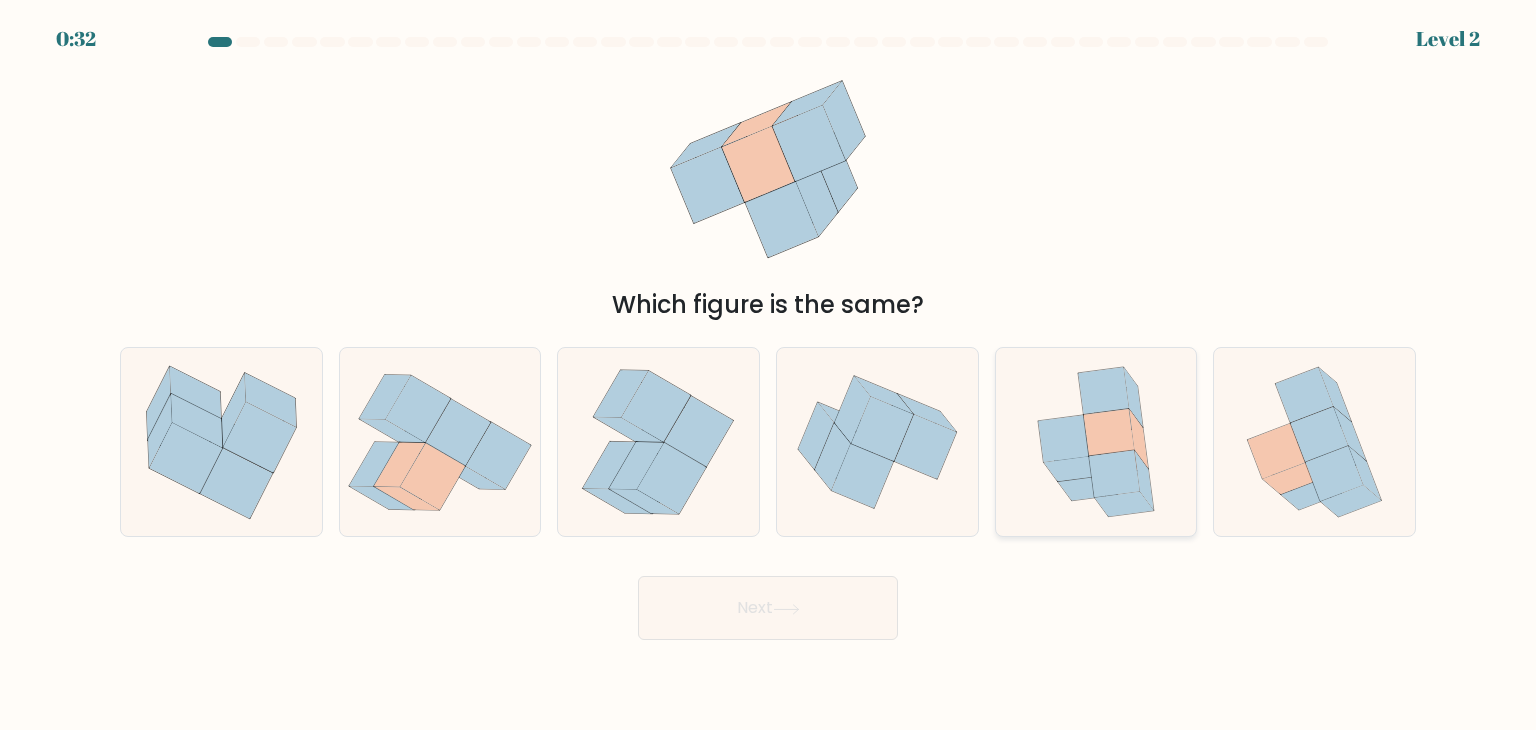click at bounding box center [1073, 469] 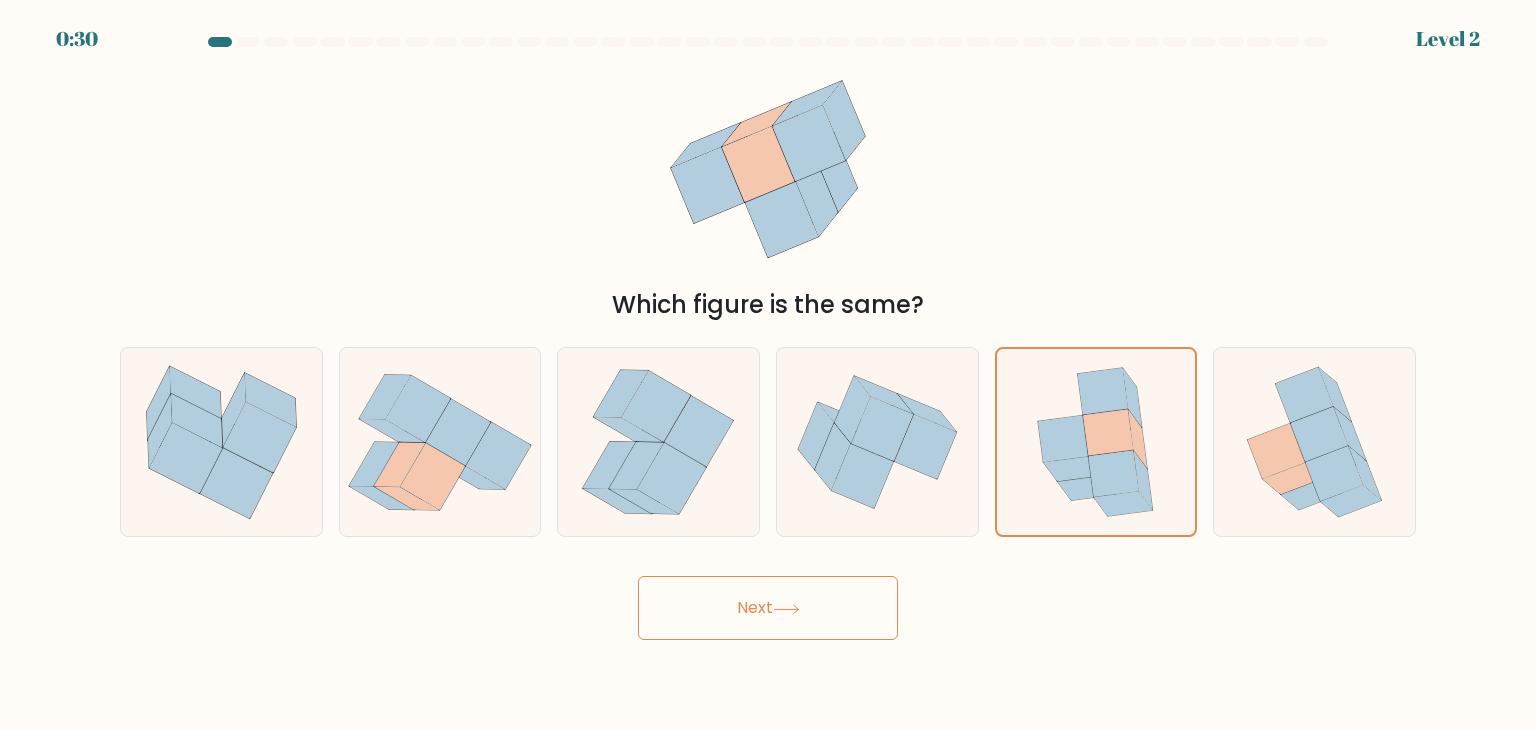 click on "Next" at bounding box center [768, 608] 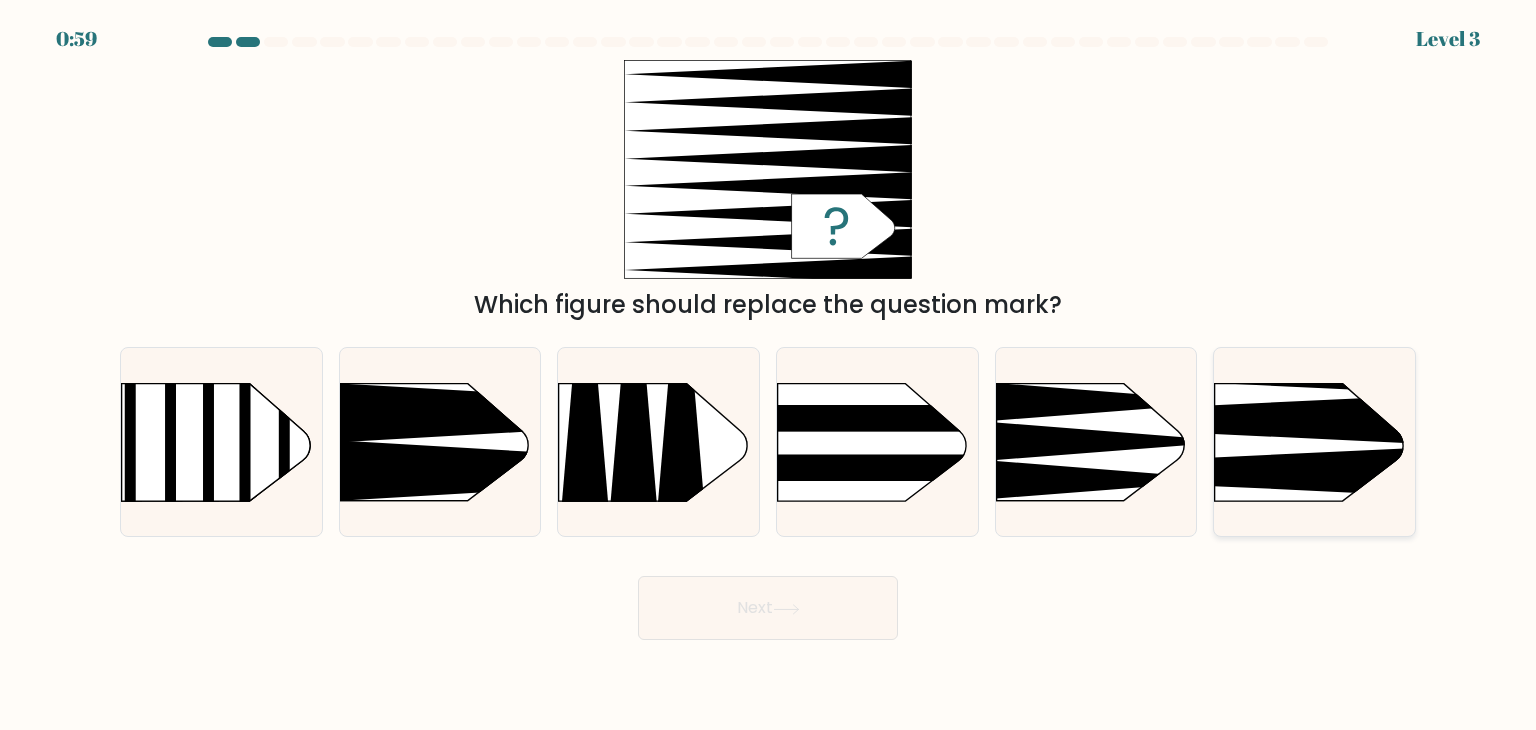click at bounding box center (1173, 420) 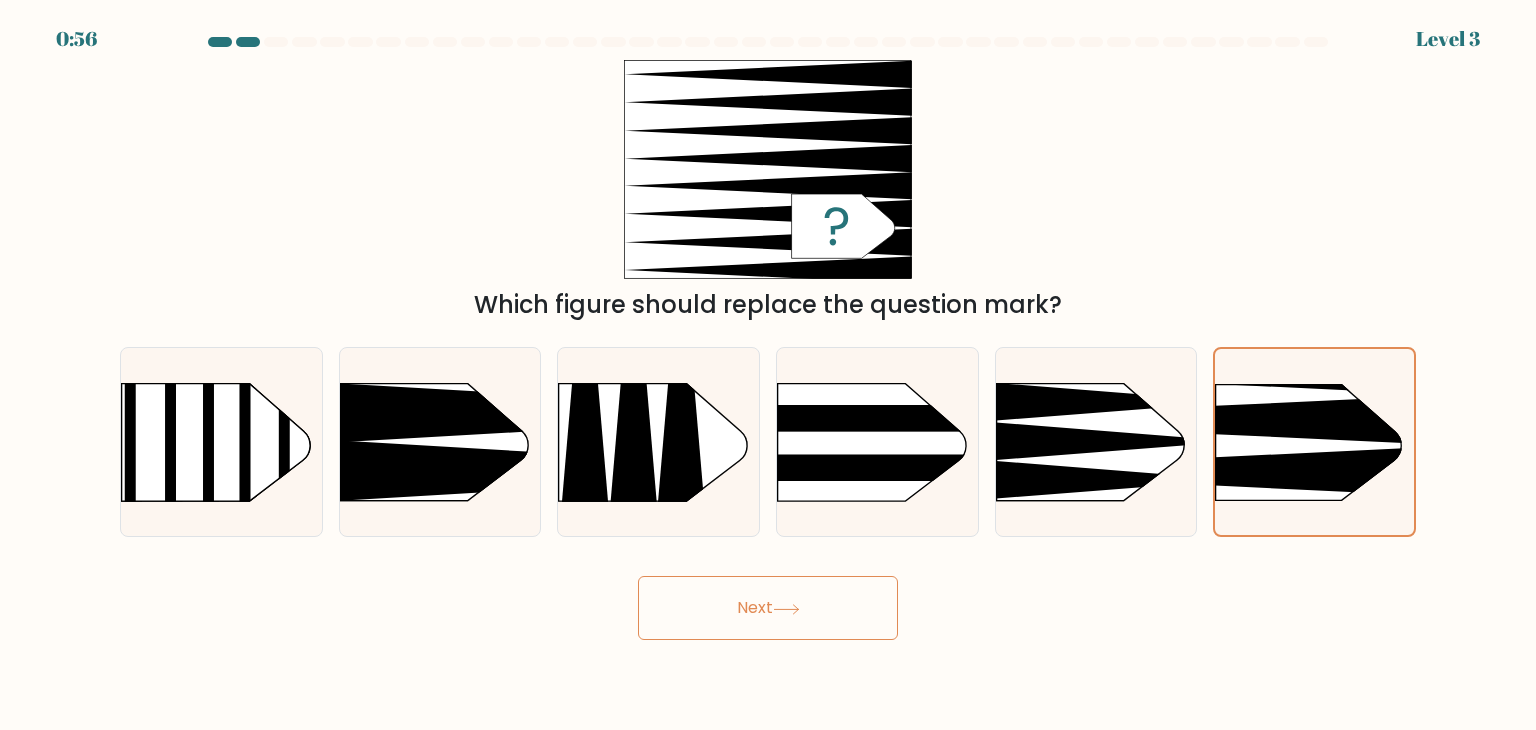 click on "Next" at bounding box center (768, 608) 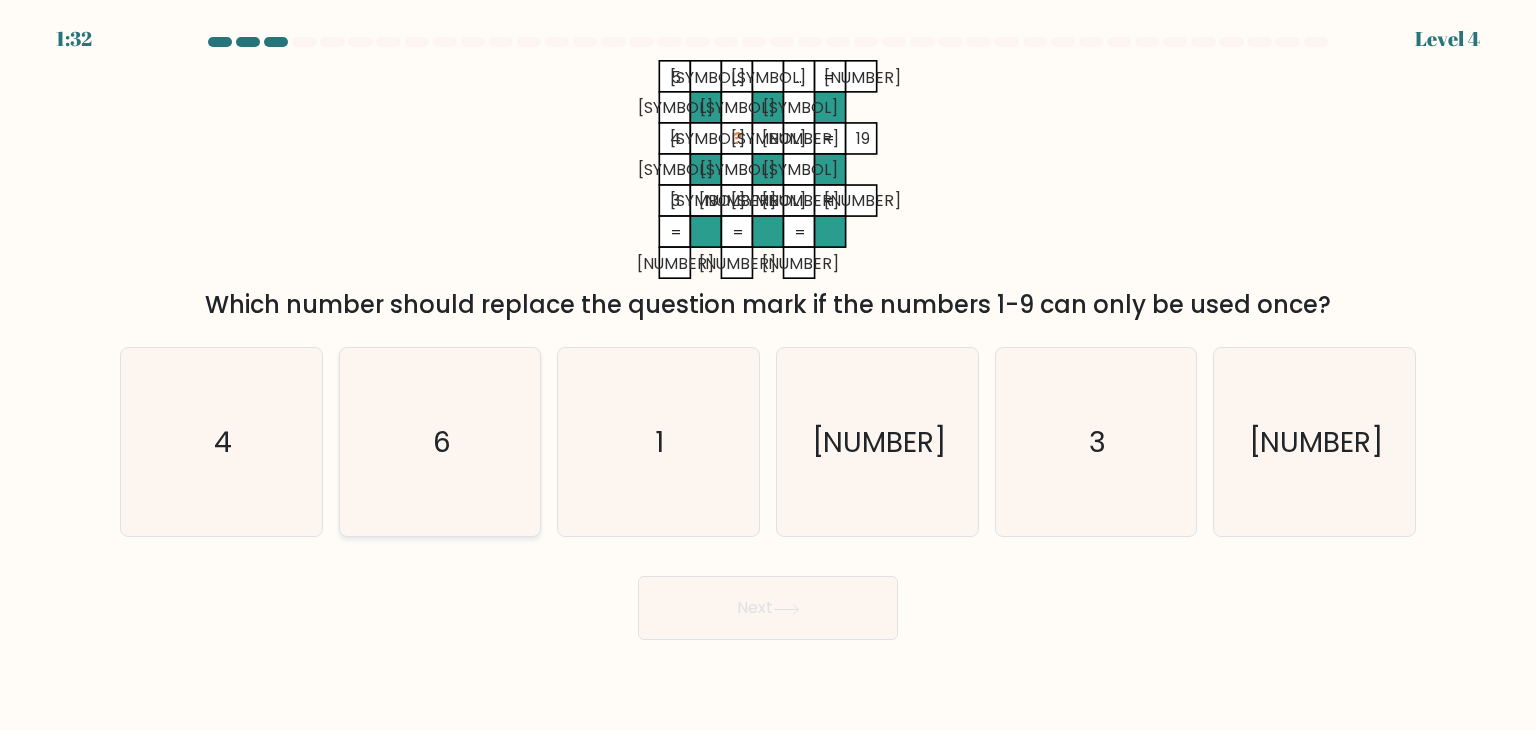 click on "6" at bounding box center [440, 442] 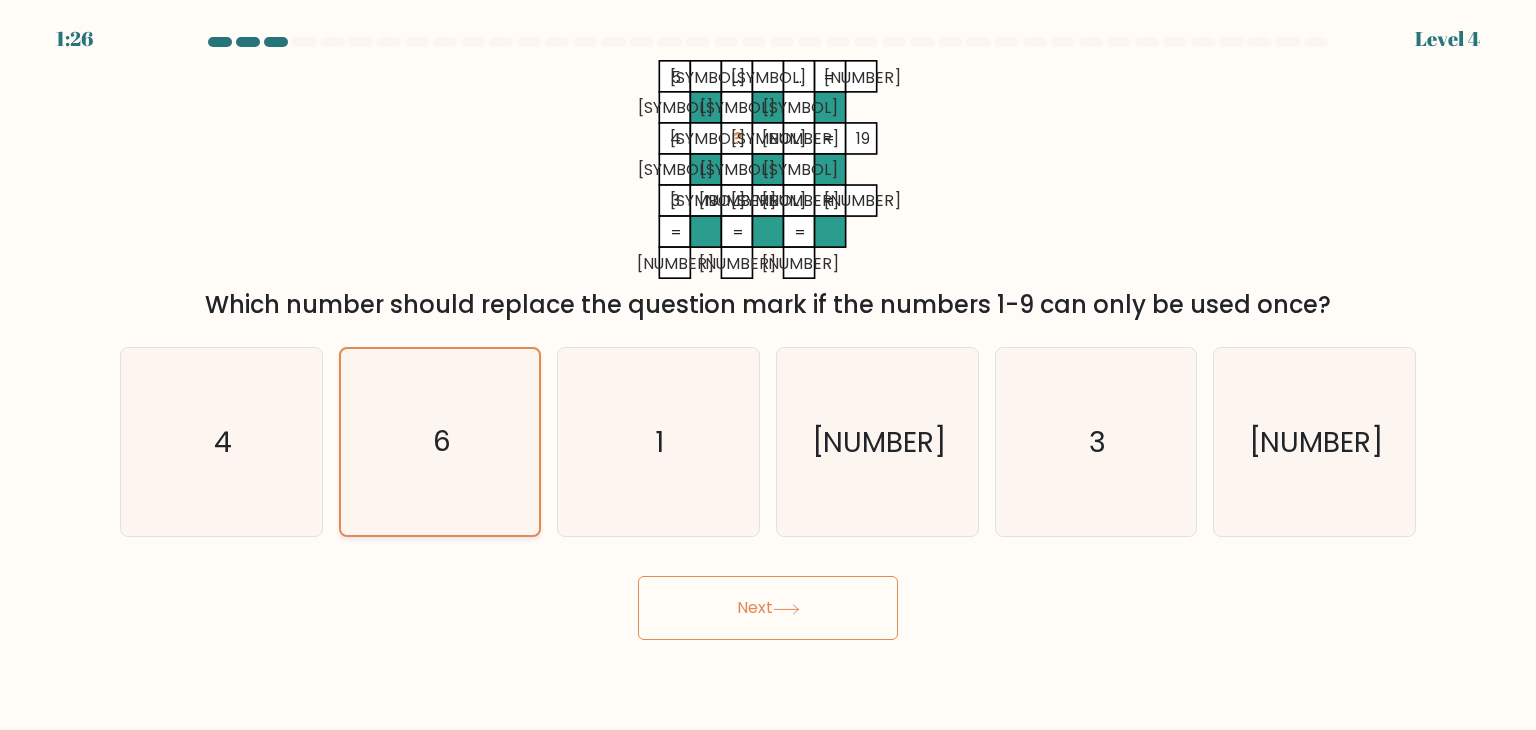 click on "6" at bounding box center [440, 442] 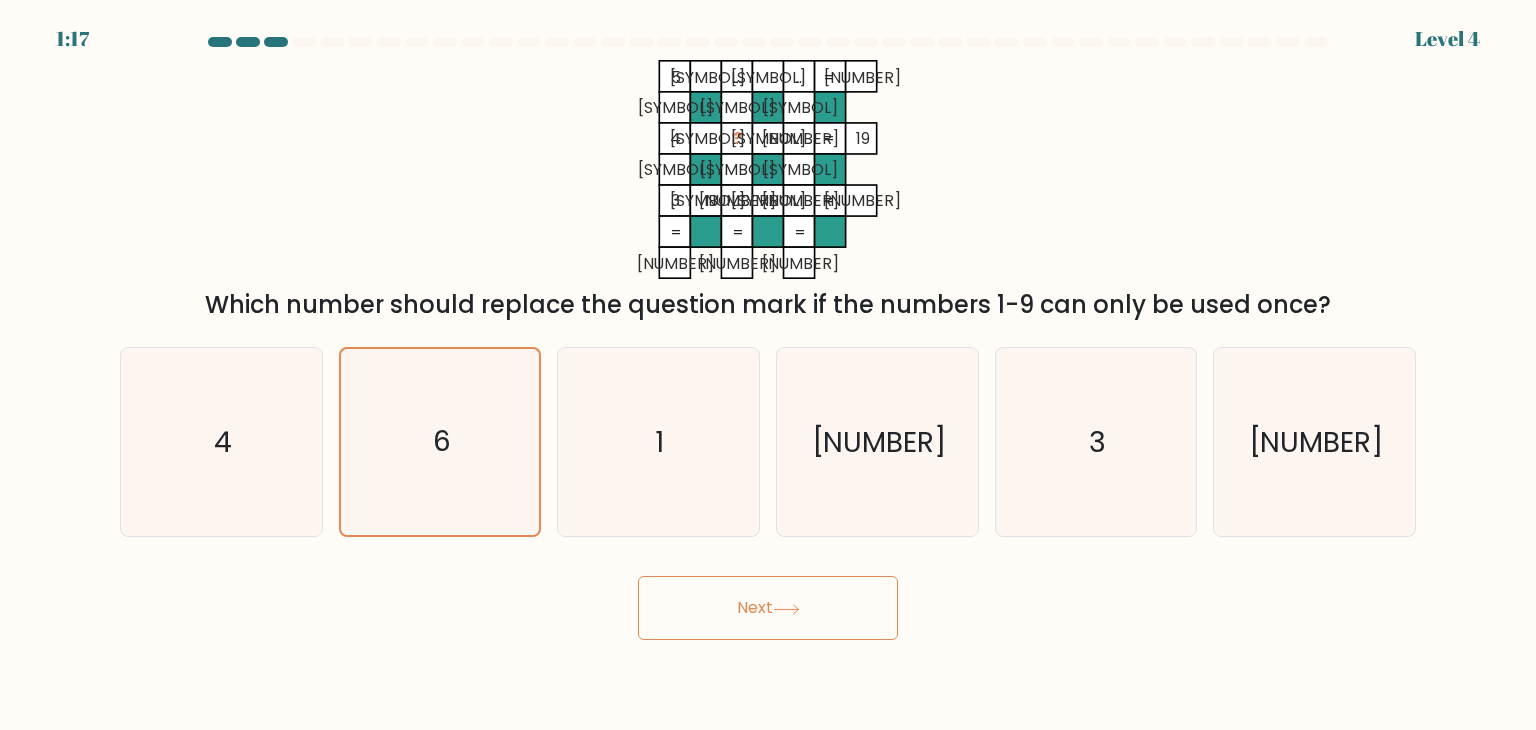 click at bounding box center (786, 609) 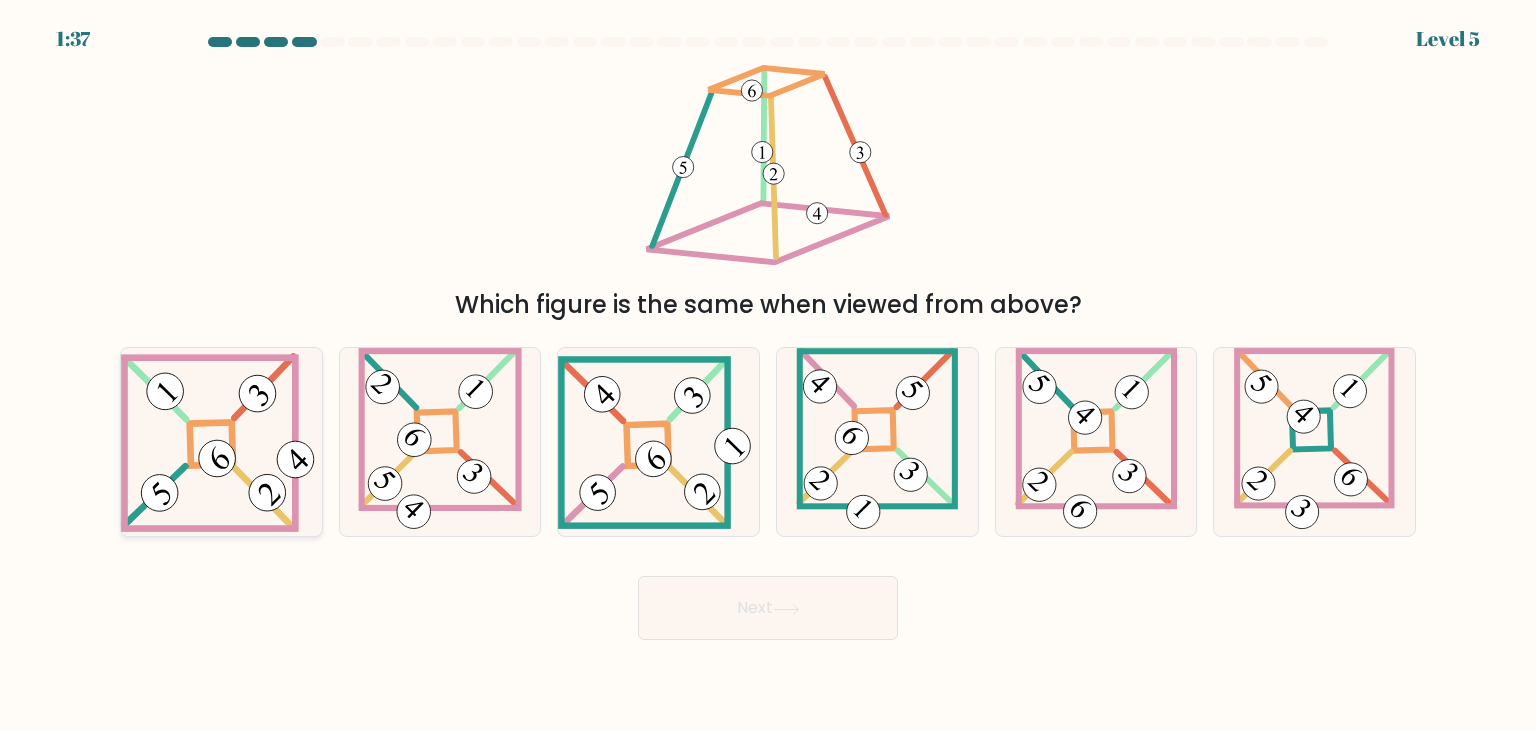 click at bounding box center (221, 442) 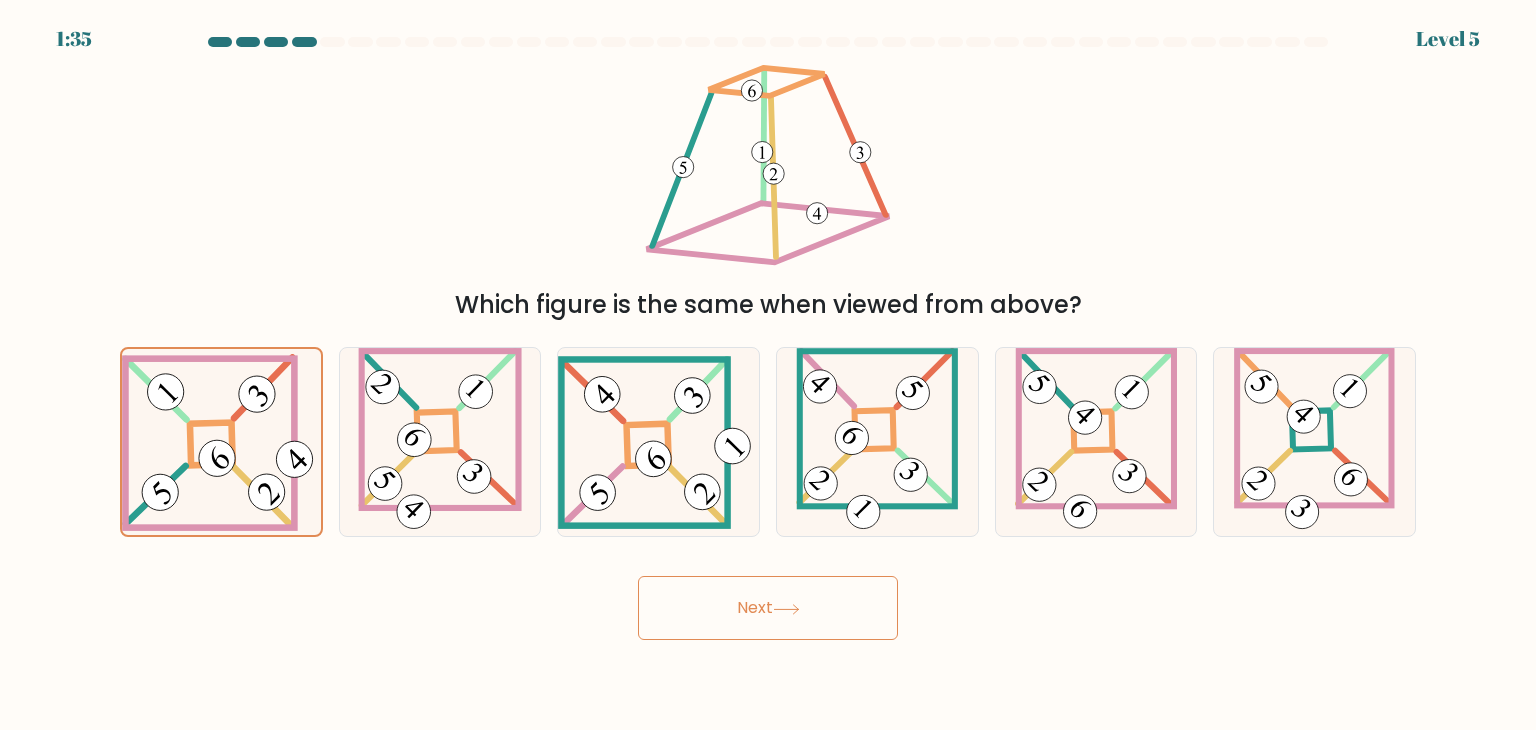 click on "Next" at bounding box center [768, 608] 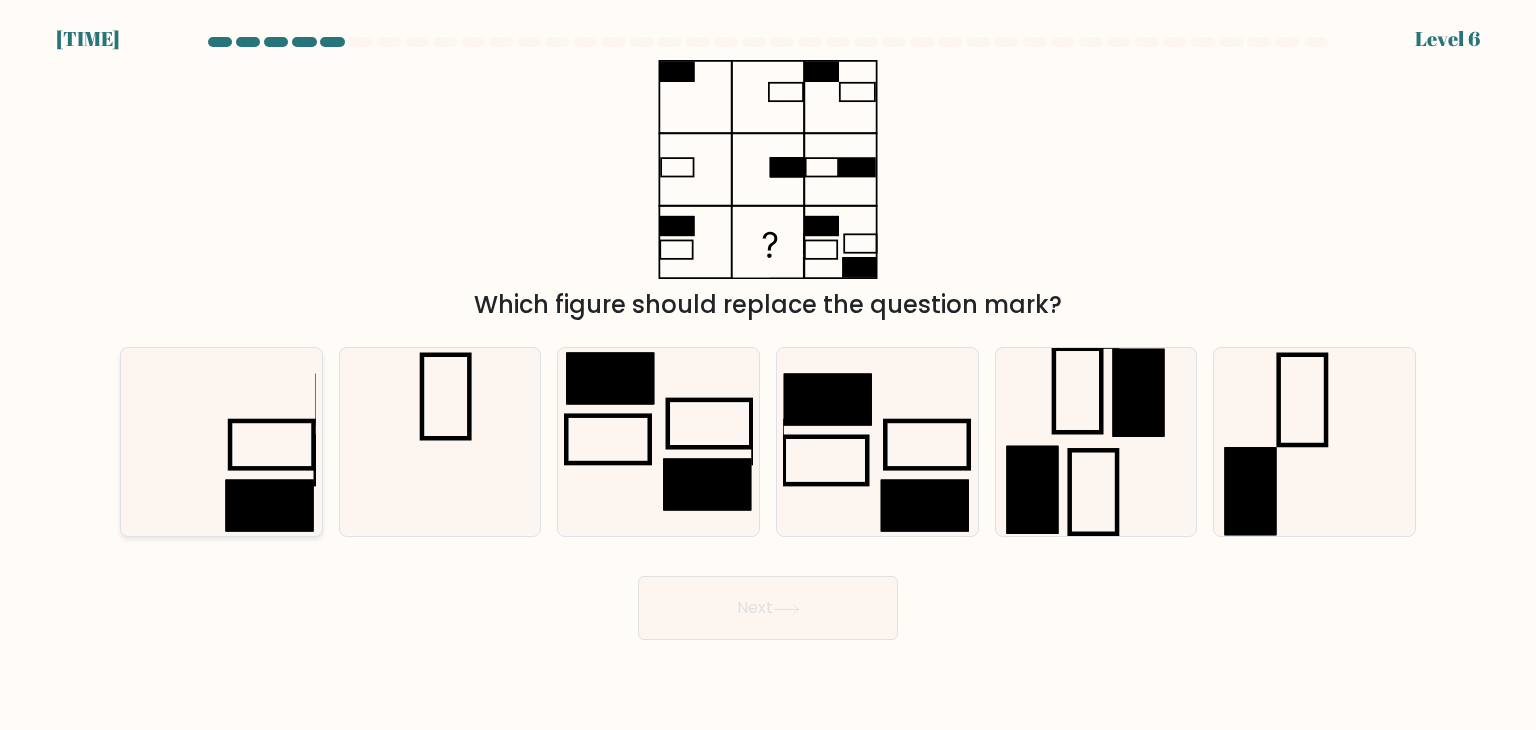 click at bounding box center [221, 442] 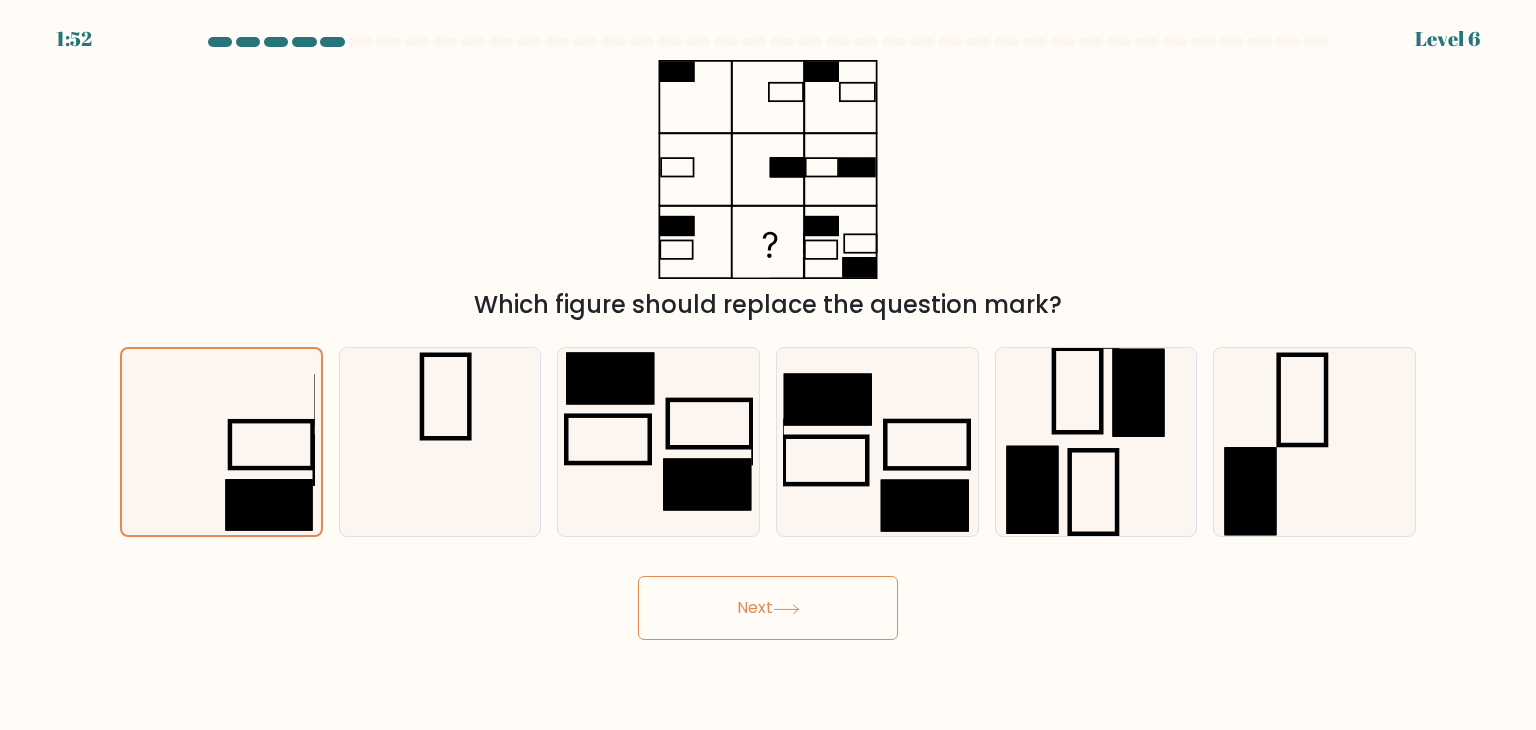 click on "Next" at bounding box center (768, 608) 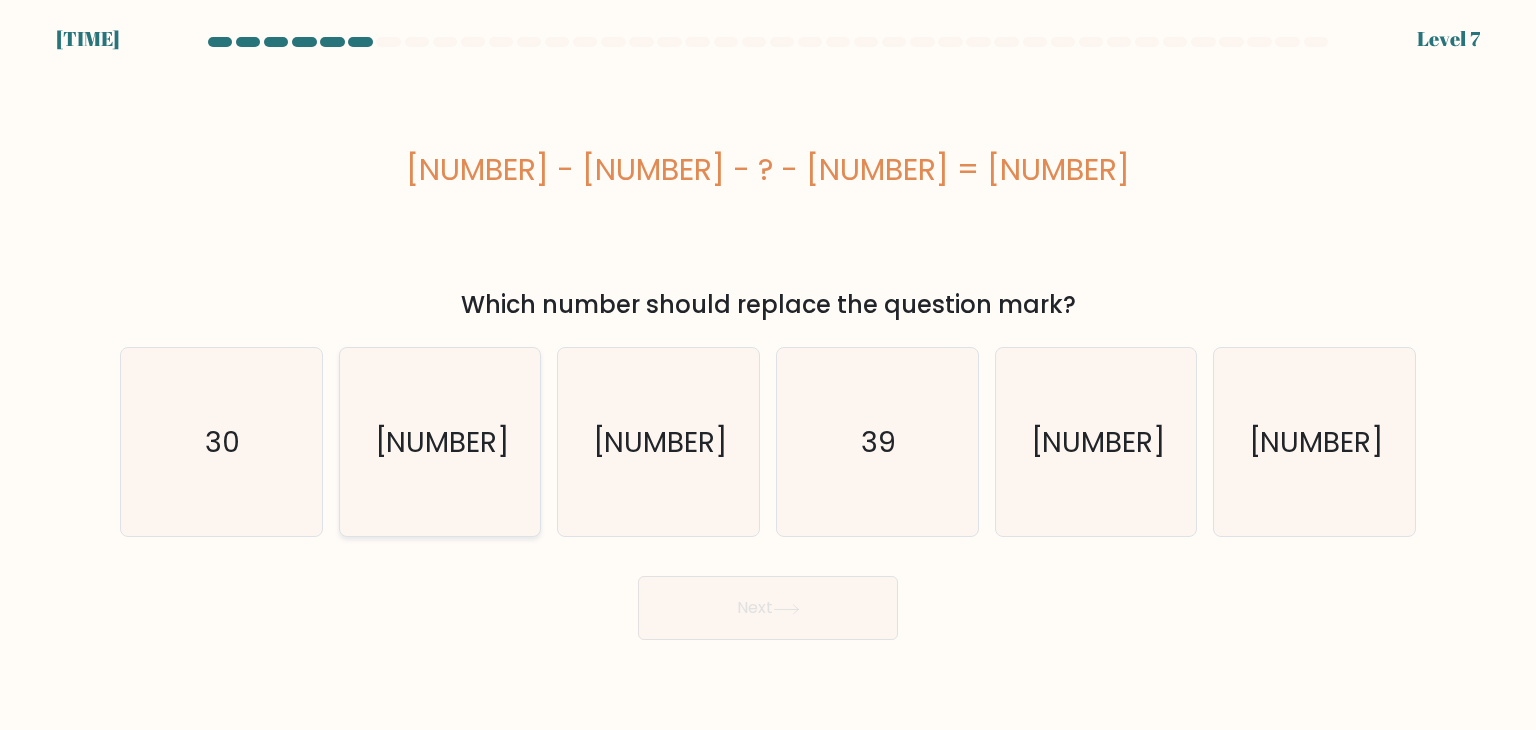 click on "44" at bounding box center [440, 442] 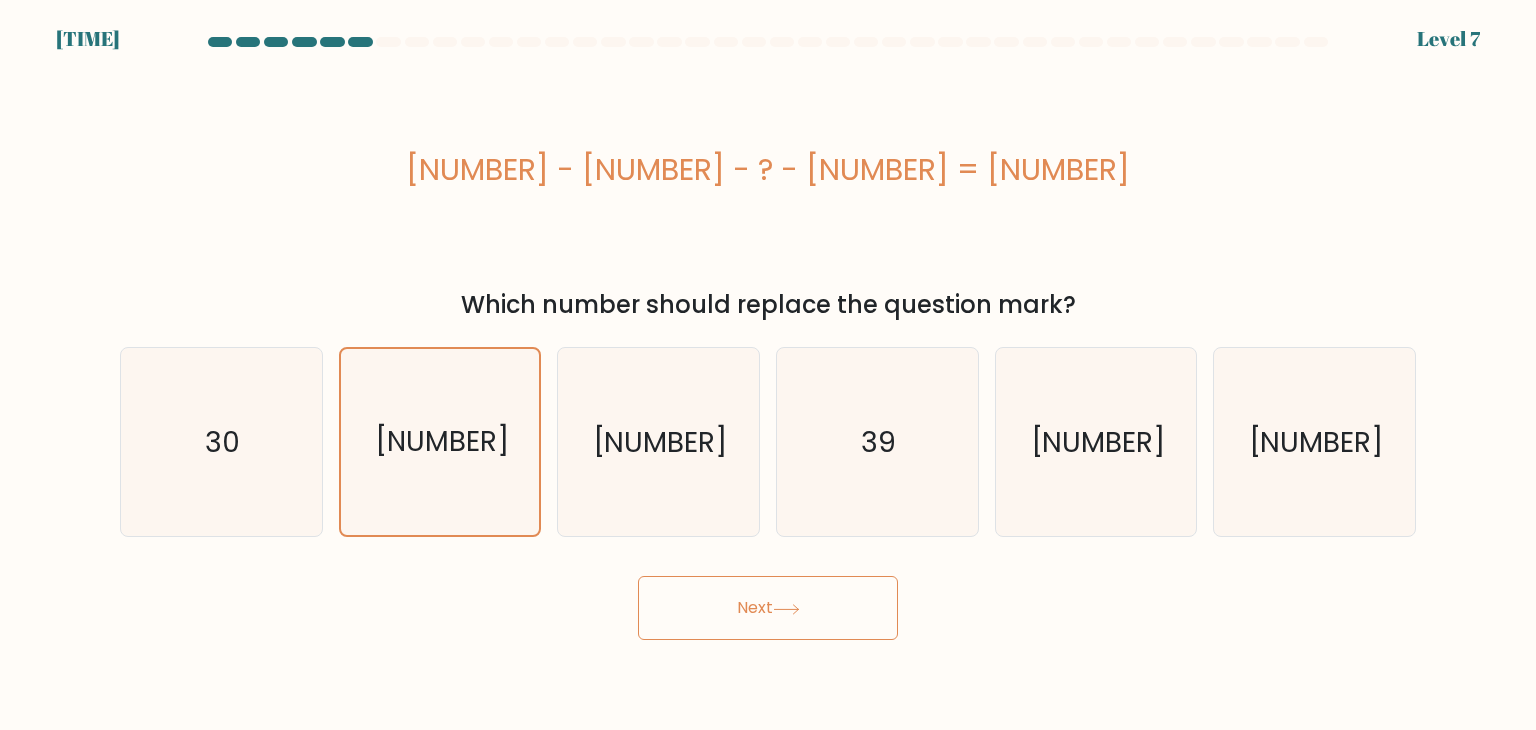 click on "Next" at bounding box center [768, 608] 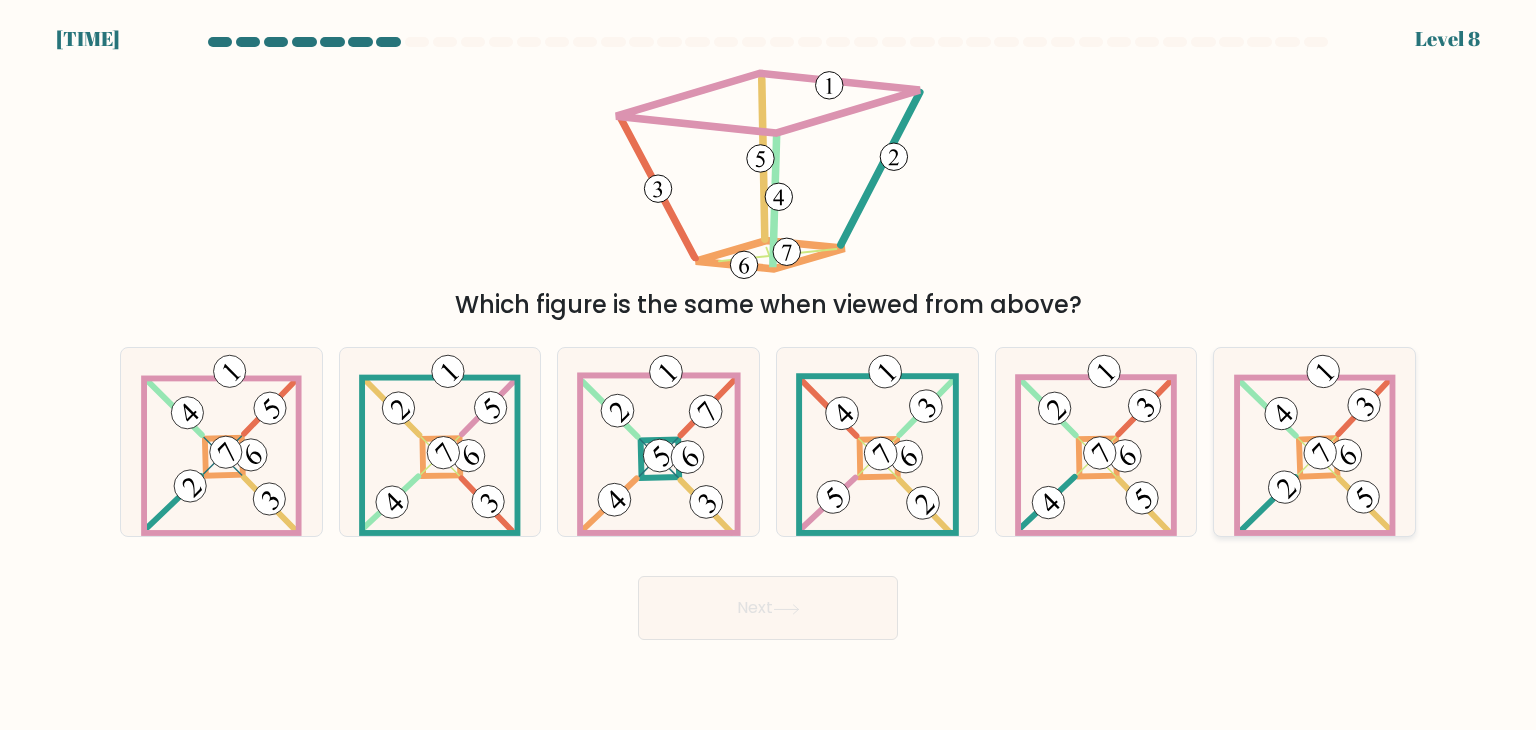 click at bounding box center [1285, 488] 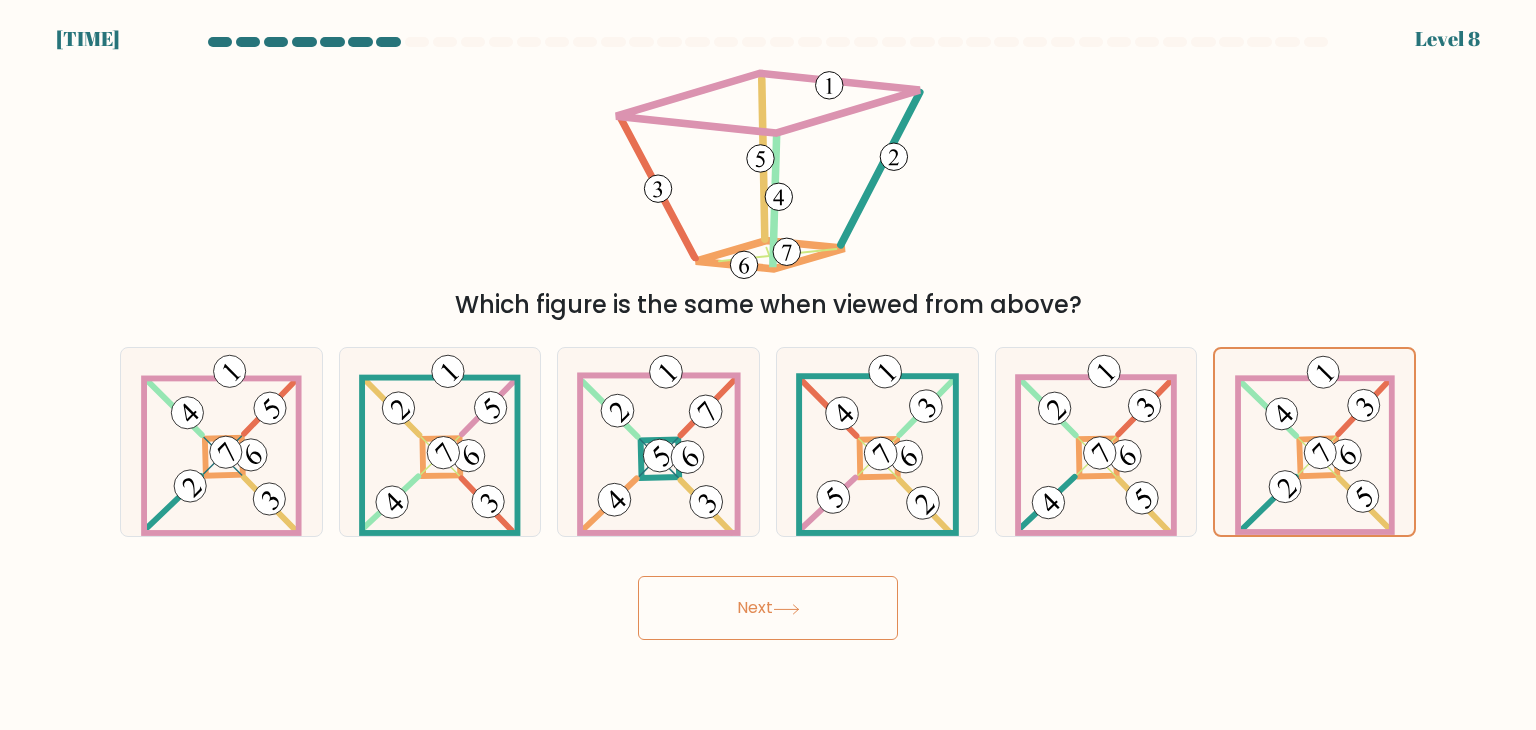 click on "Next" at bounding box center (768, 608) 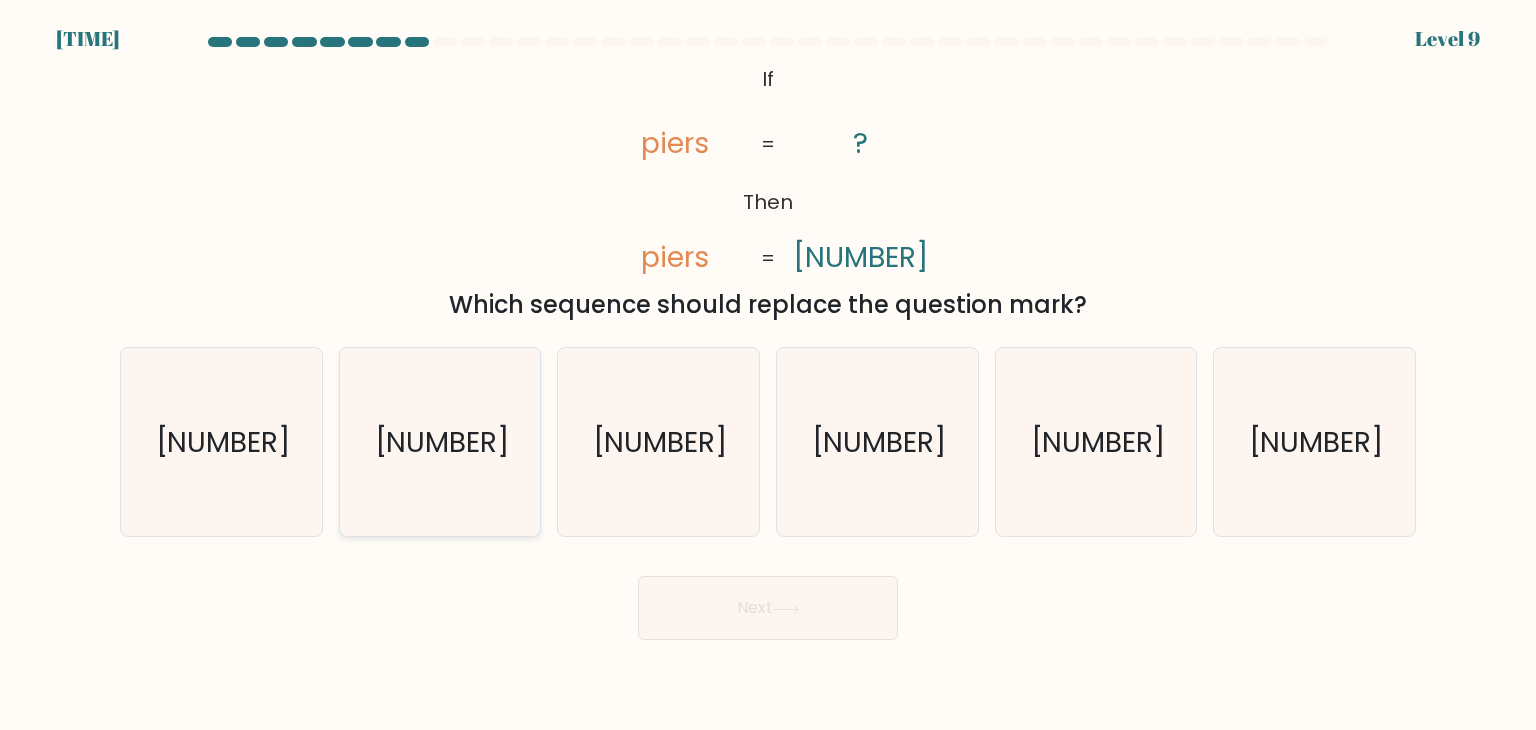 click on "71038" at bounding box center (441, 442) 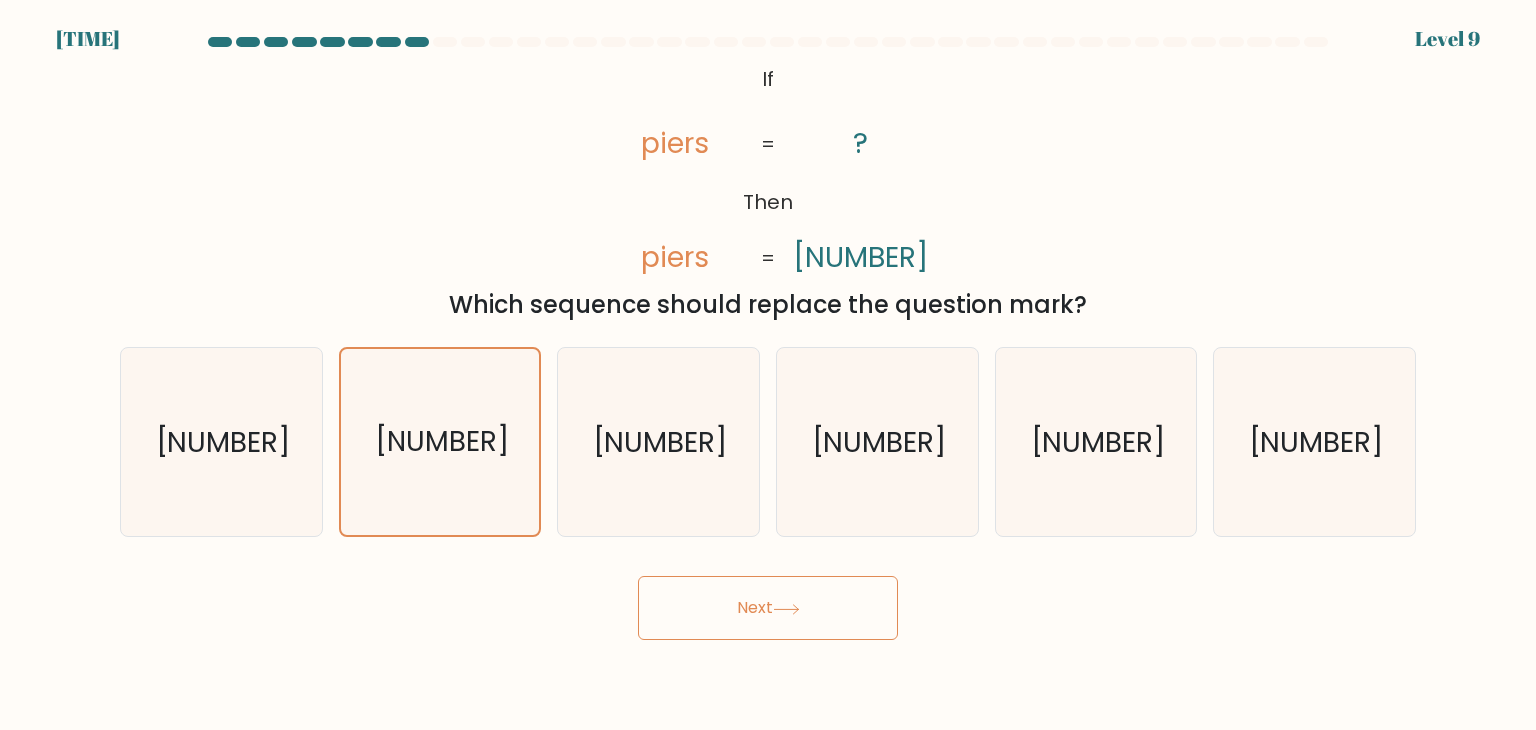 click on "Next" at bounding box center [768, 608] 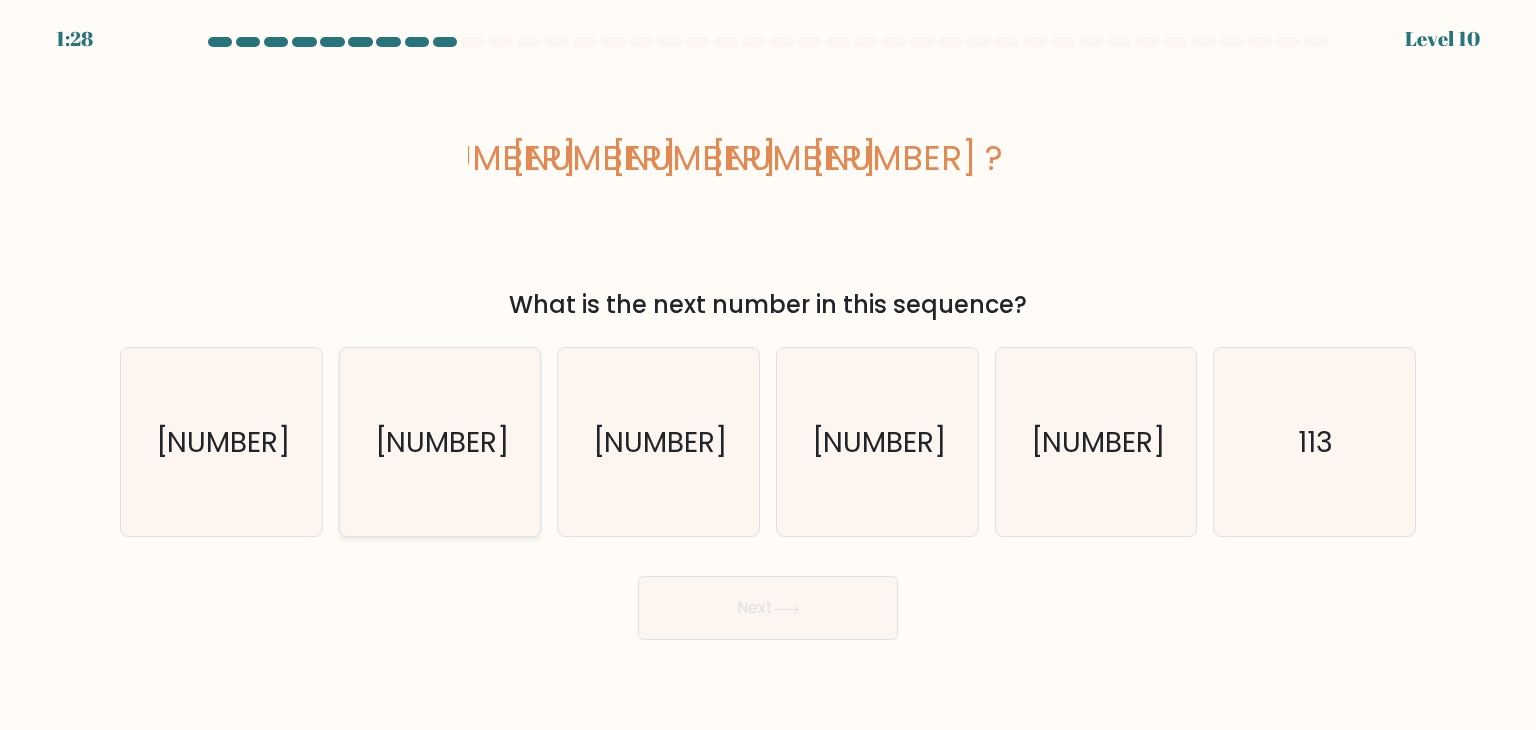 click on "225" at bounding box center (440, 442) 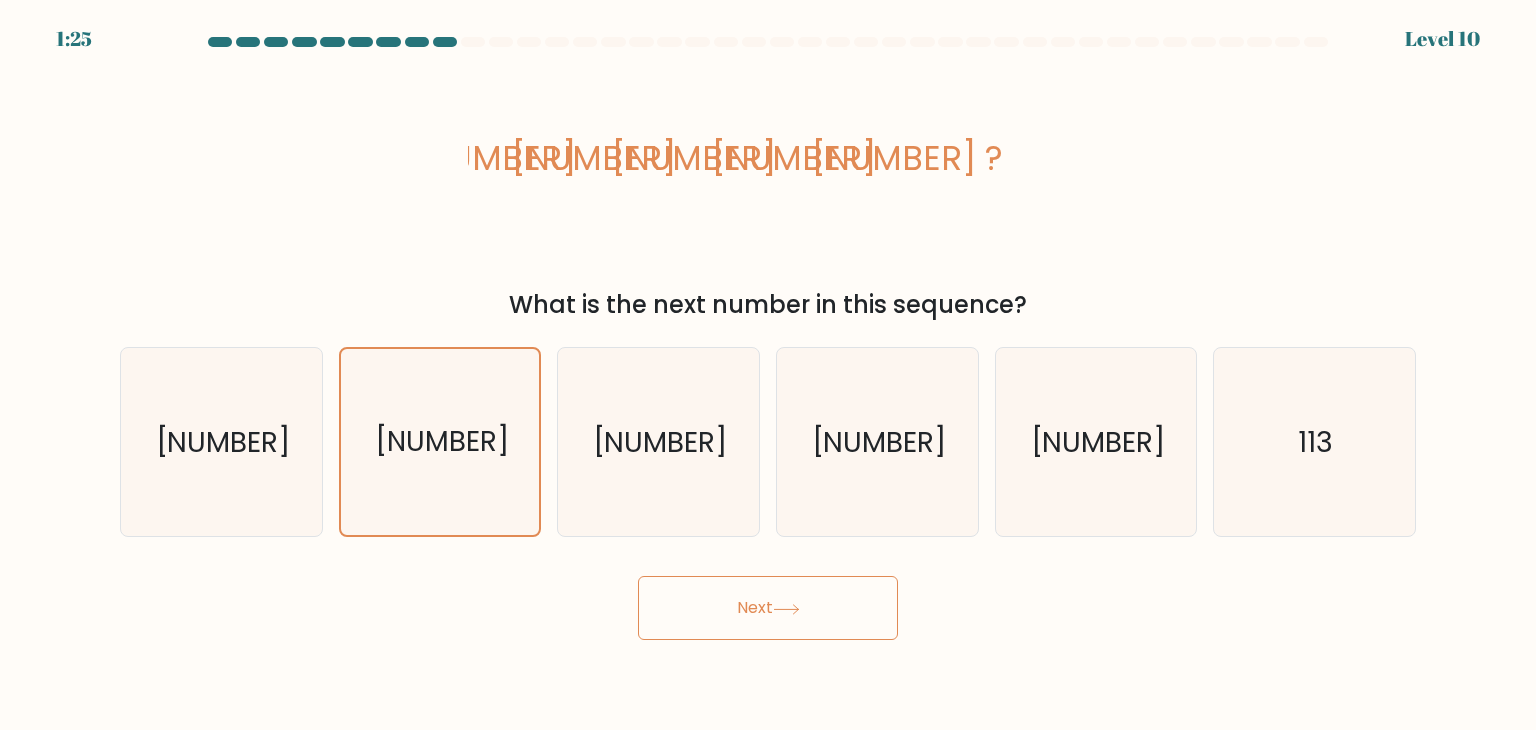 click on "Next" at bounding box center (768, 608) 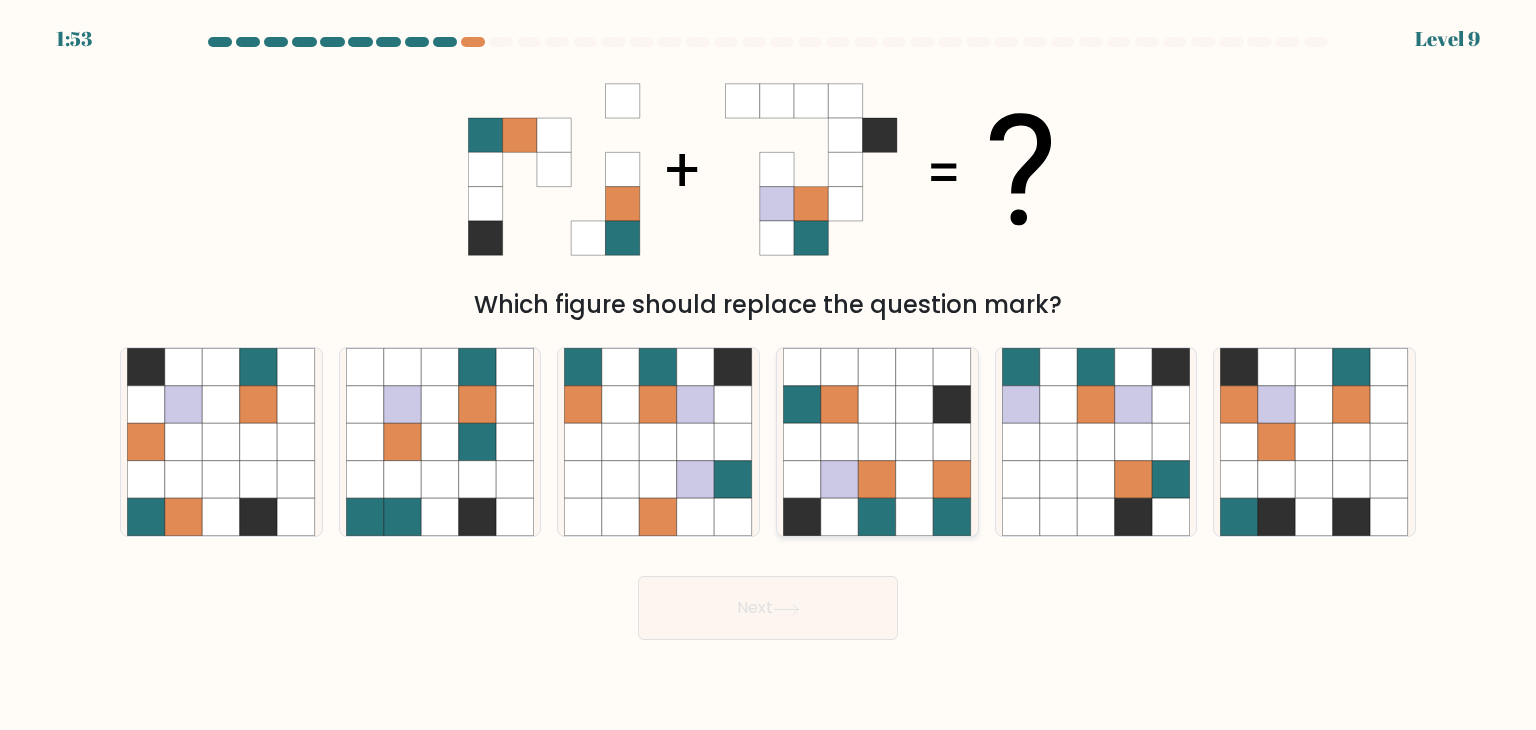 click at bounding box center (878, 442) 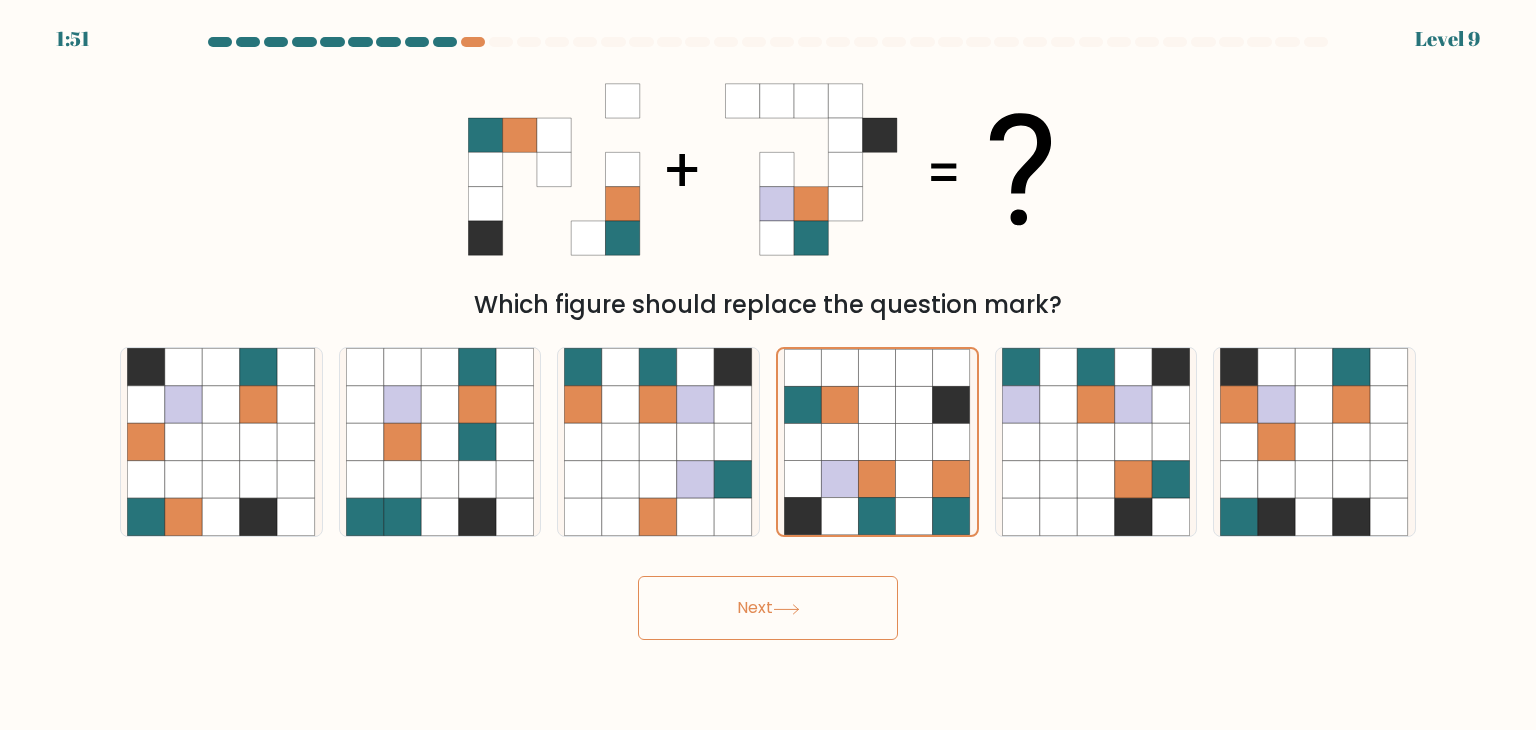 click on "Next" at bounding box center (768, 608) 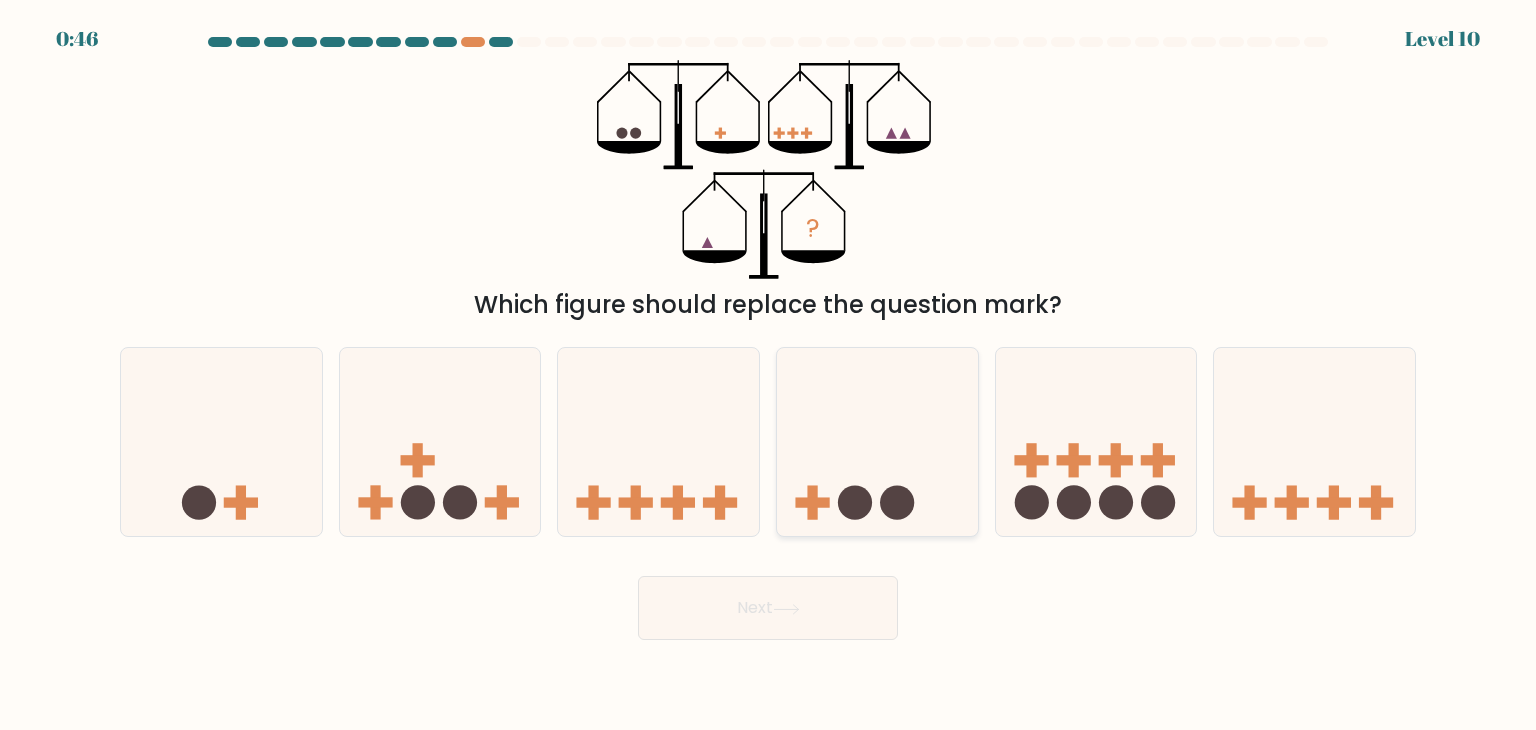 click at bounding box center [877, 442] 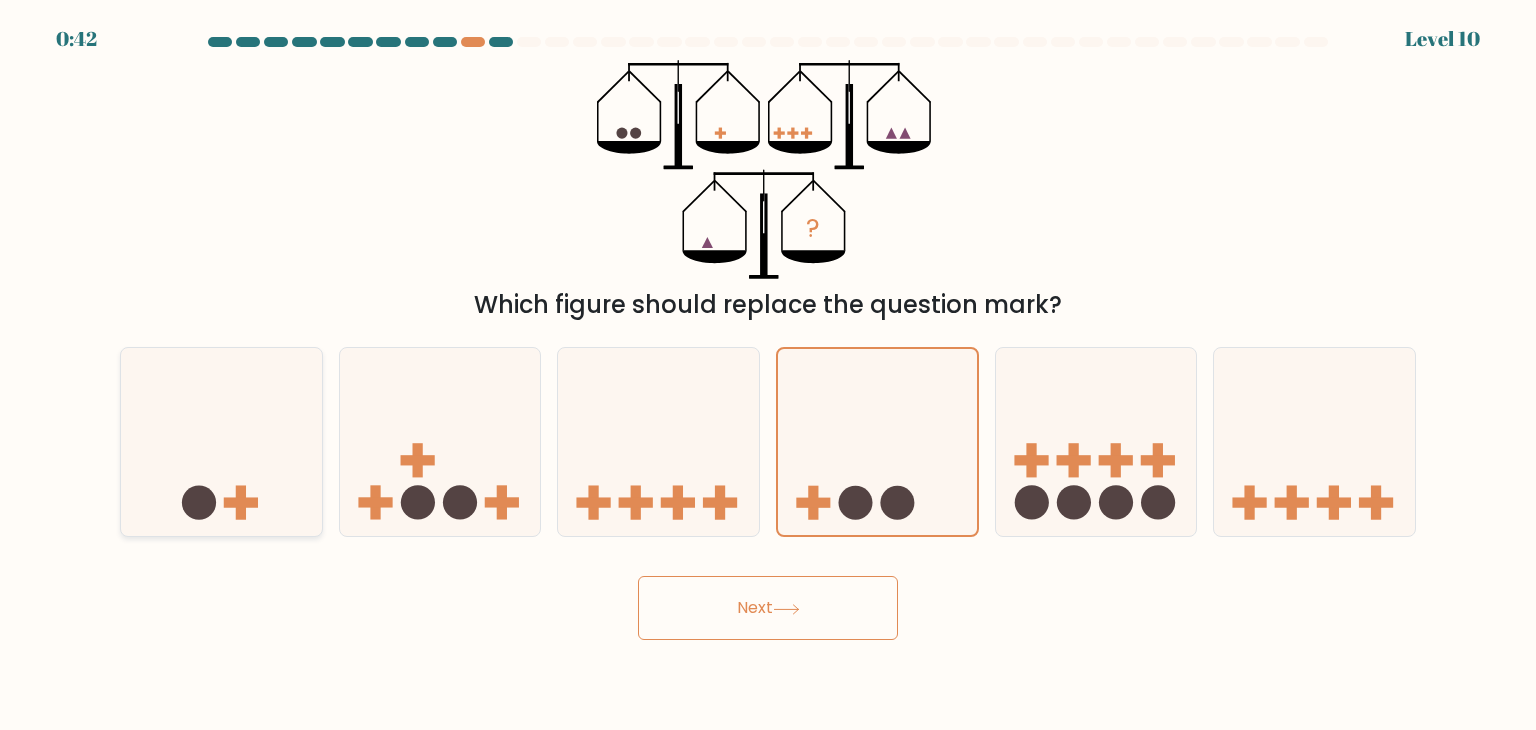 click at bounding box center (221, 442) 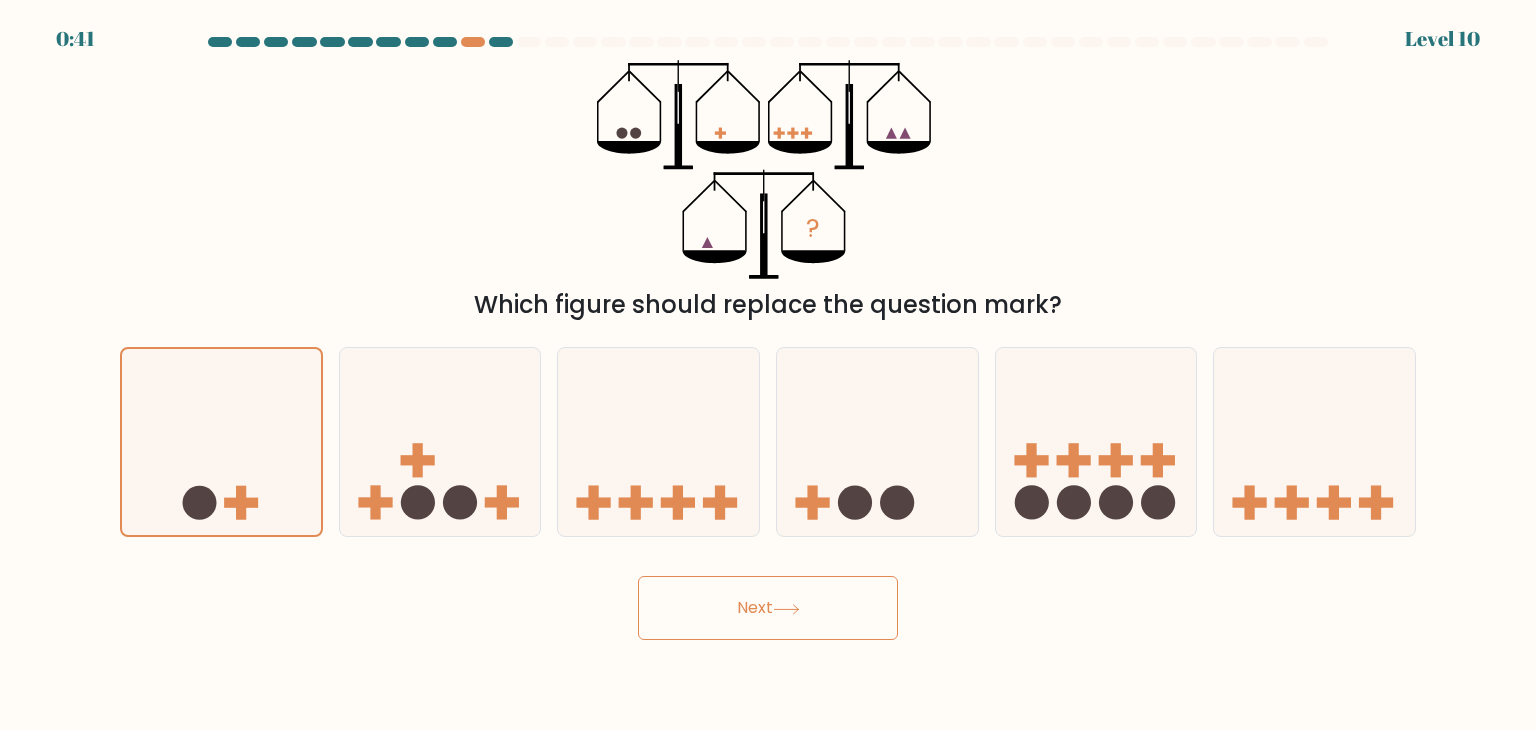 click on "Next" at bounding box center (768, 608) 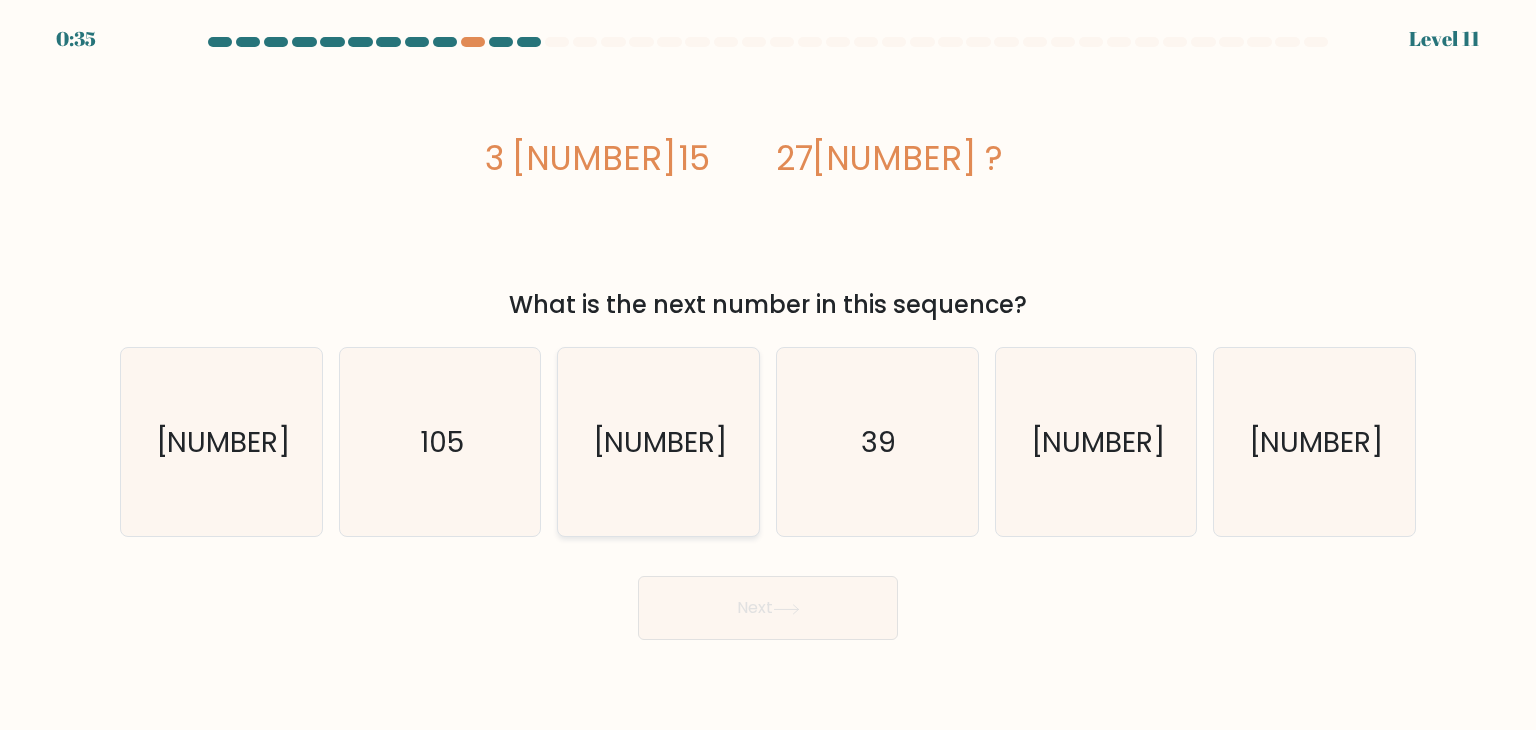 click on "69" at bounding box center [658, 442] 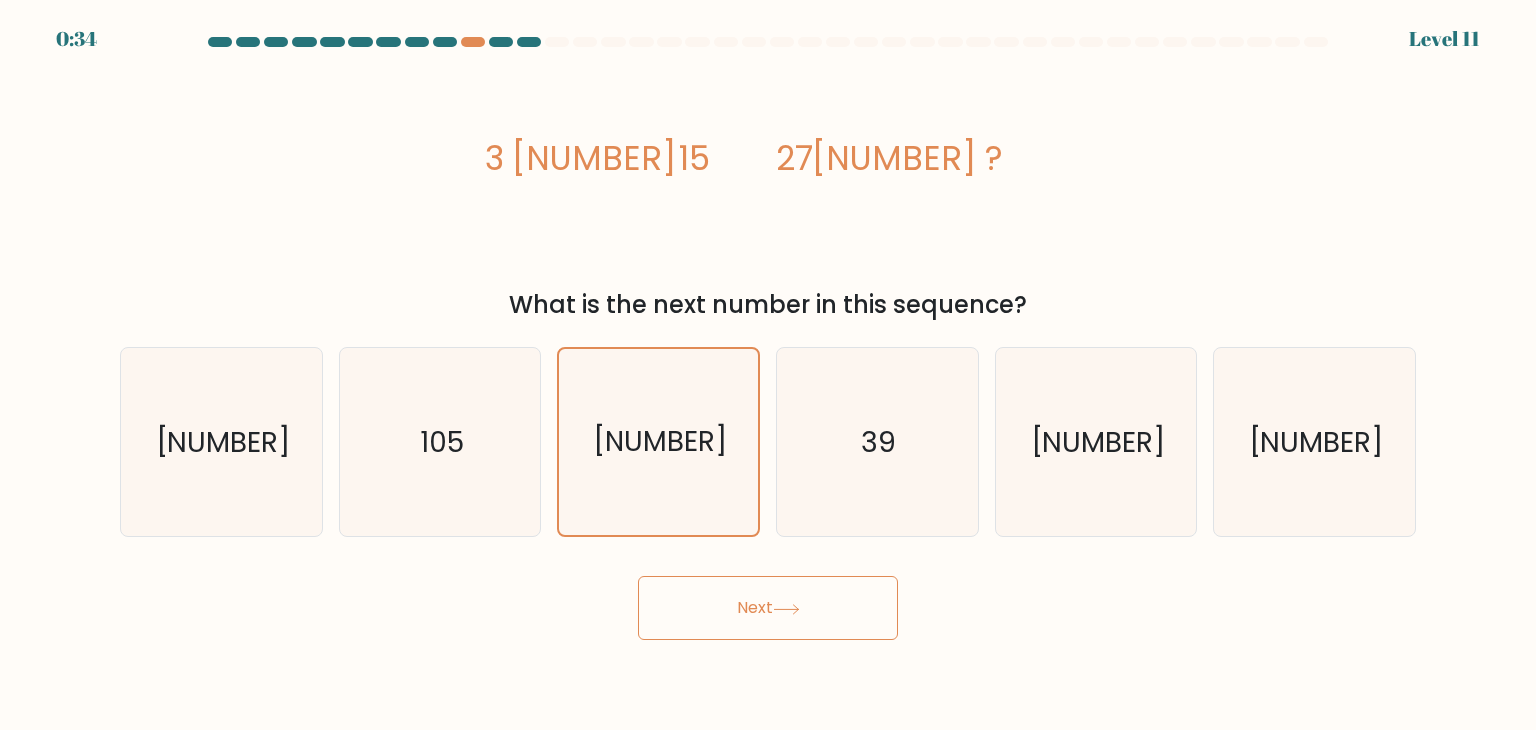 click on "Next" at bounding box center (768, 608) 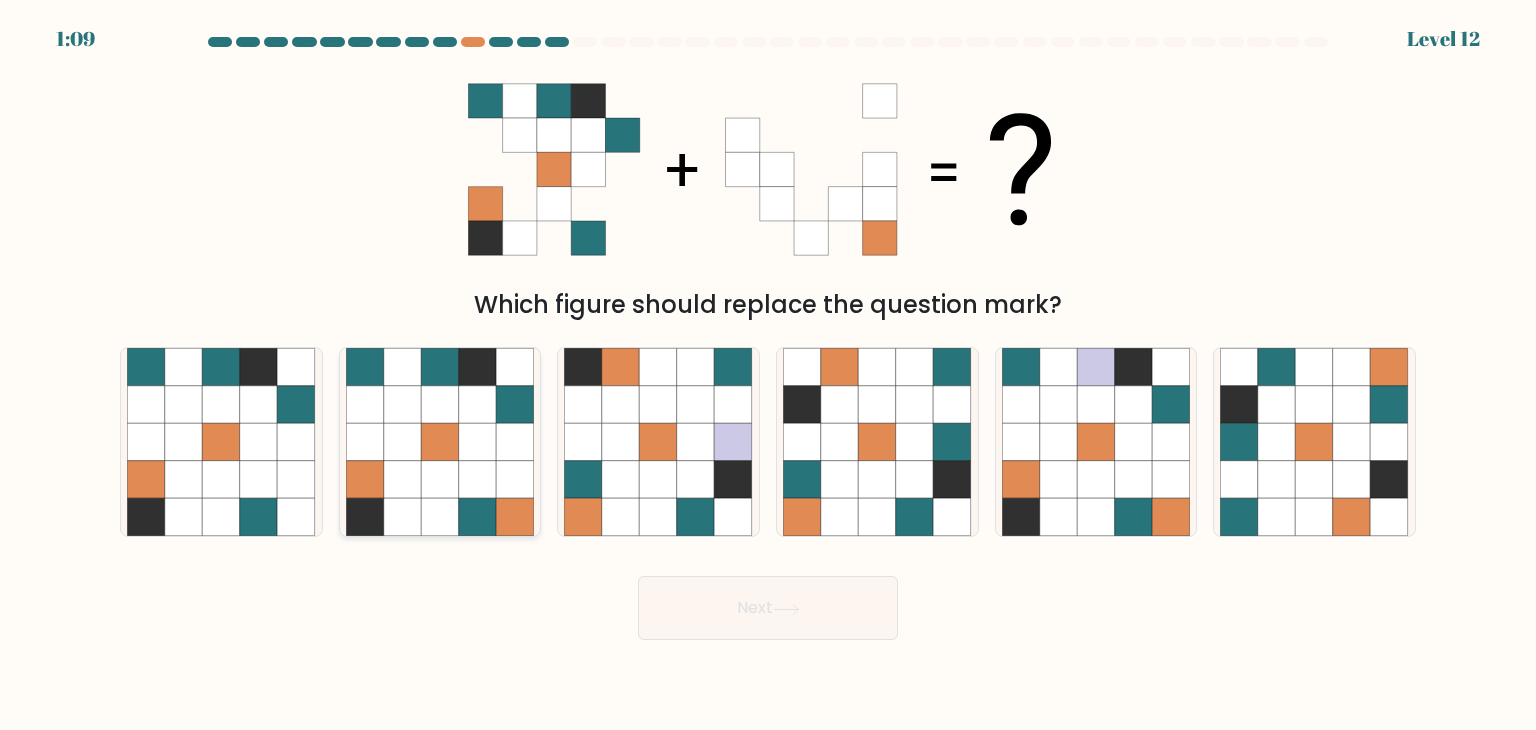 click at bounding box center [478, 442] 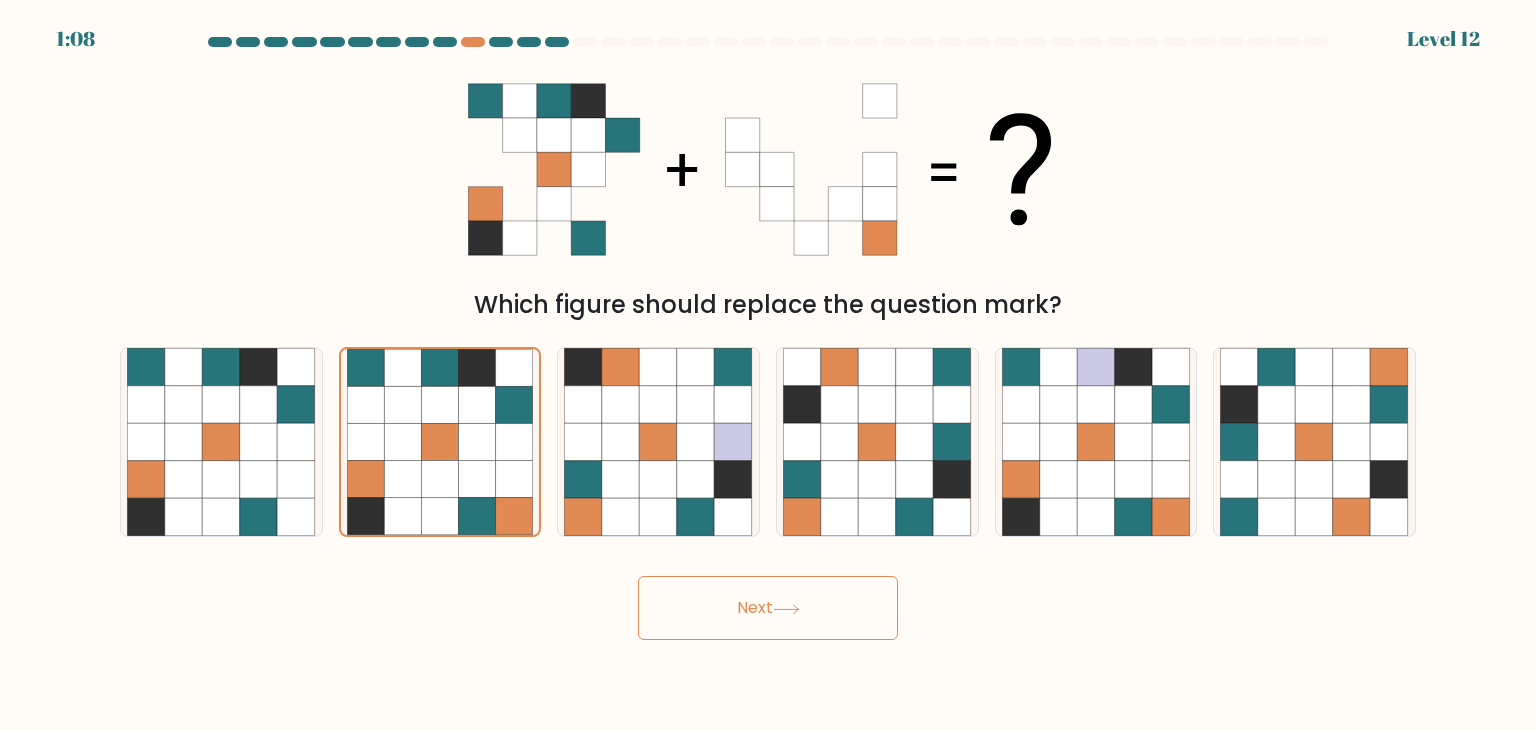 click on "Next" at bounding box center [768, 608] 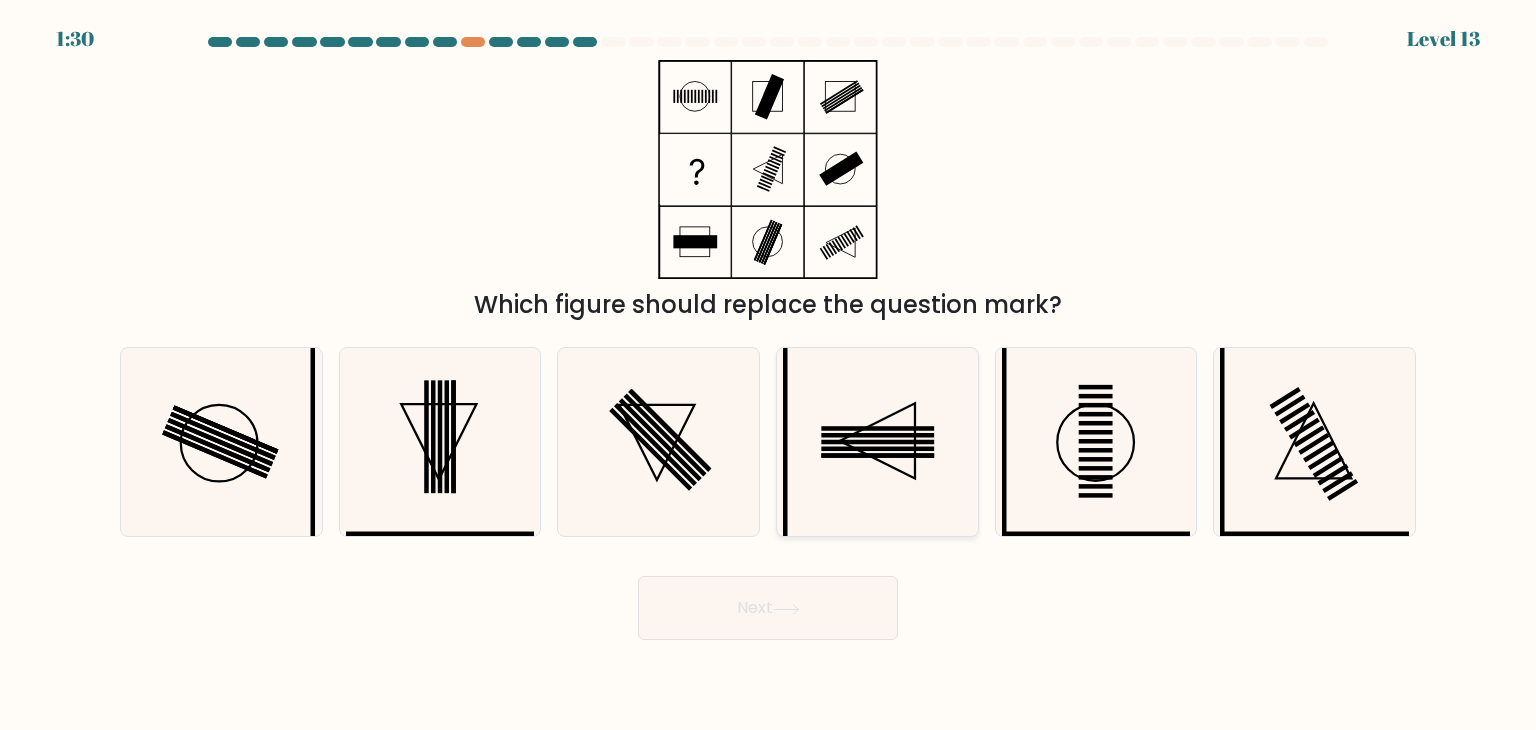click at bounding box center (878, 456) 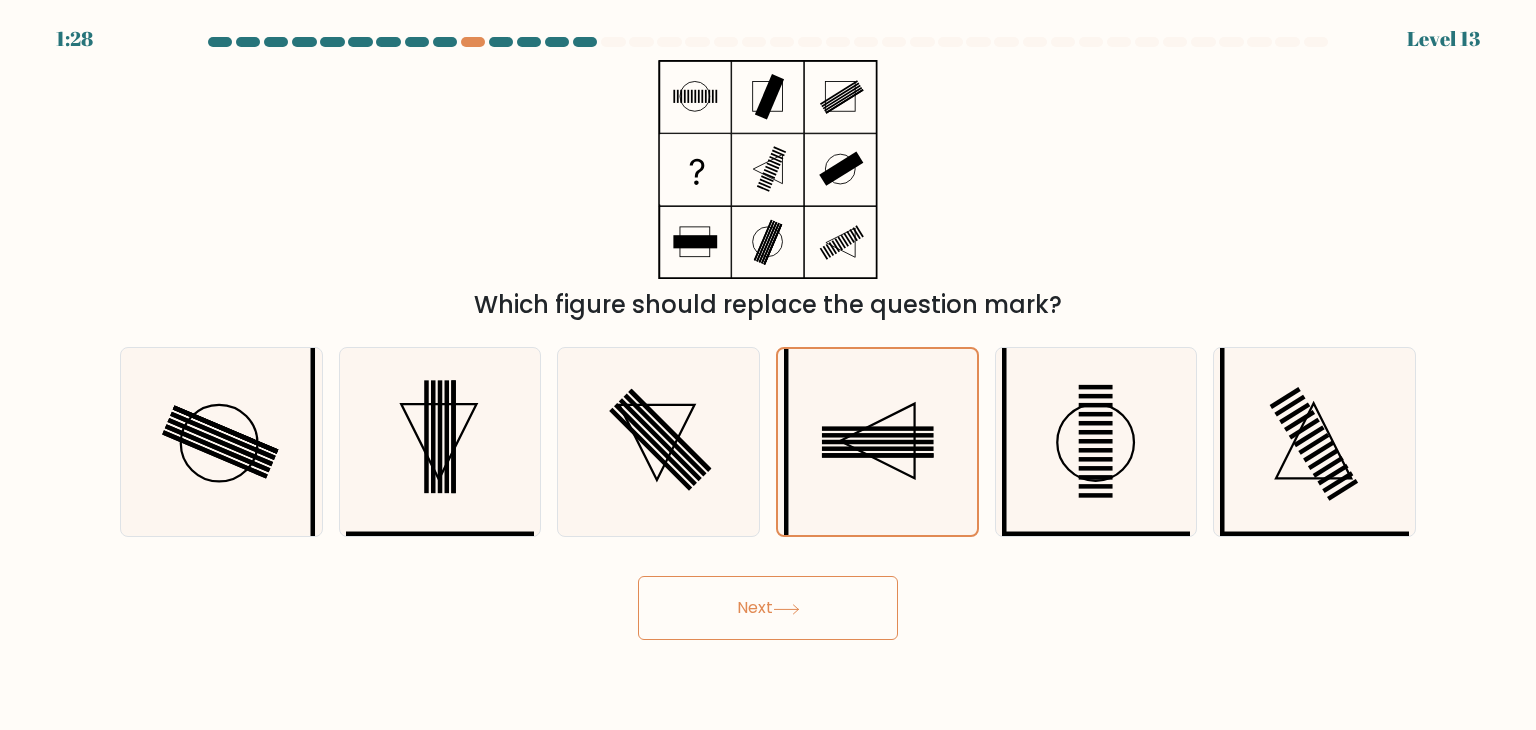 click on "Next" at bounding box center (768, 608) 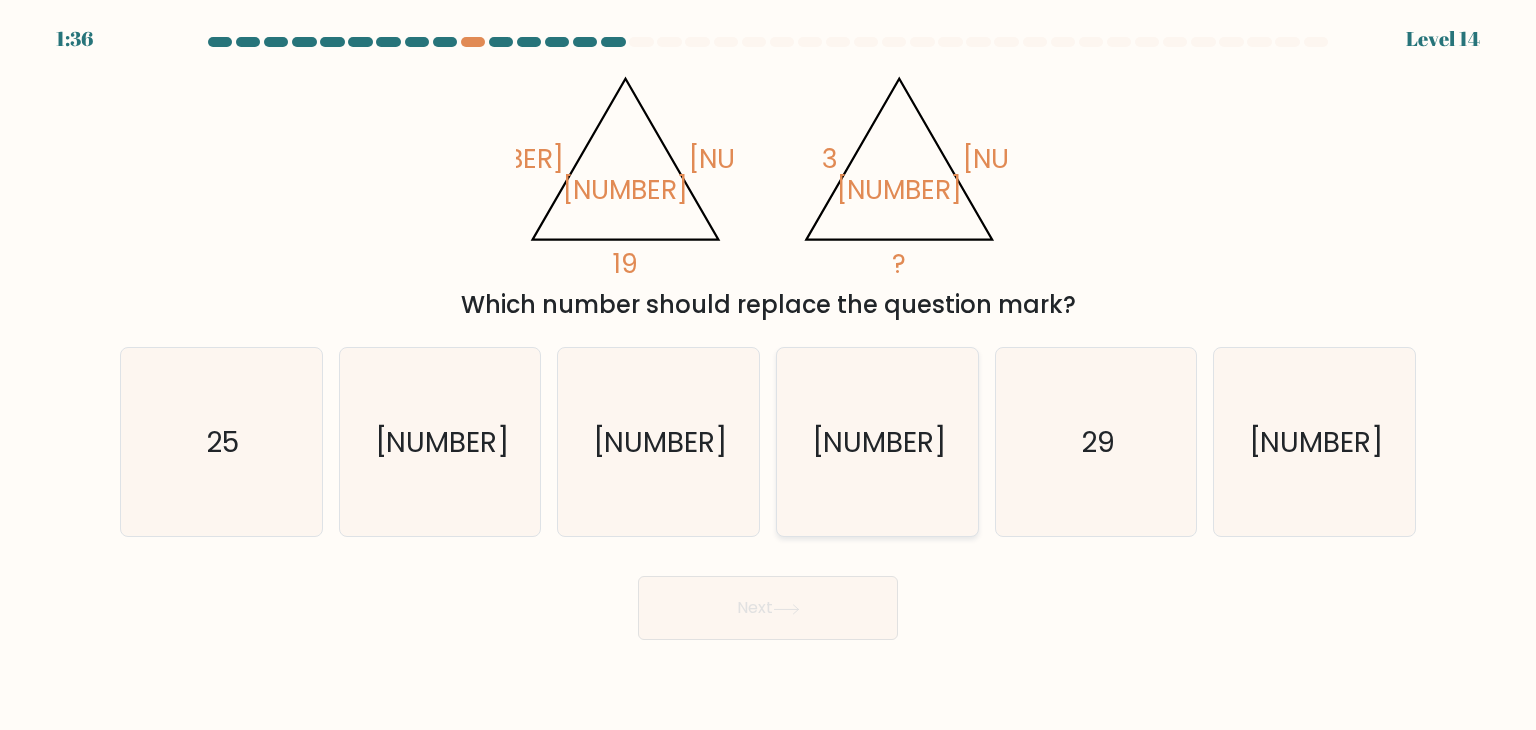 click on "18" at bounding box center [877, 442] 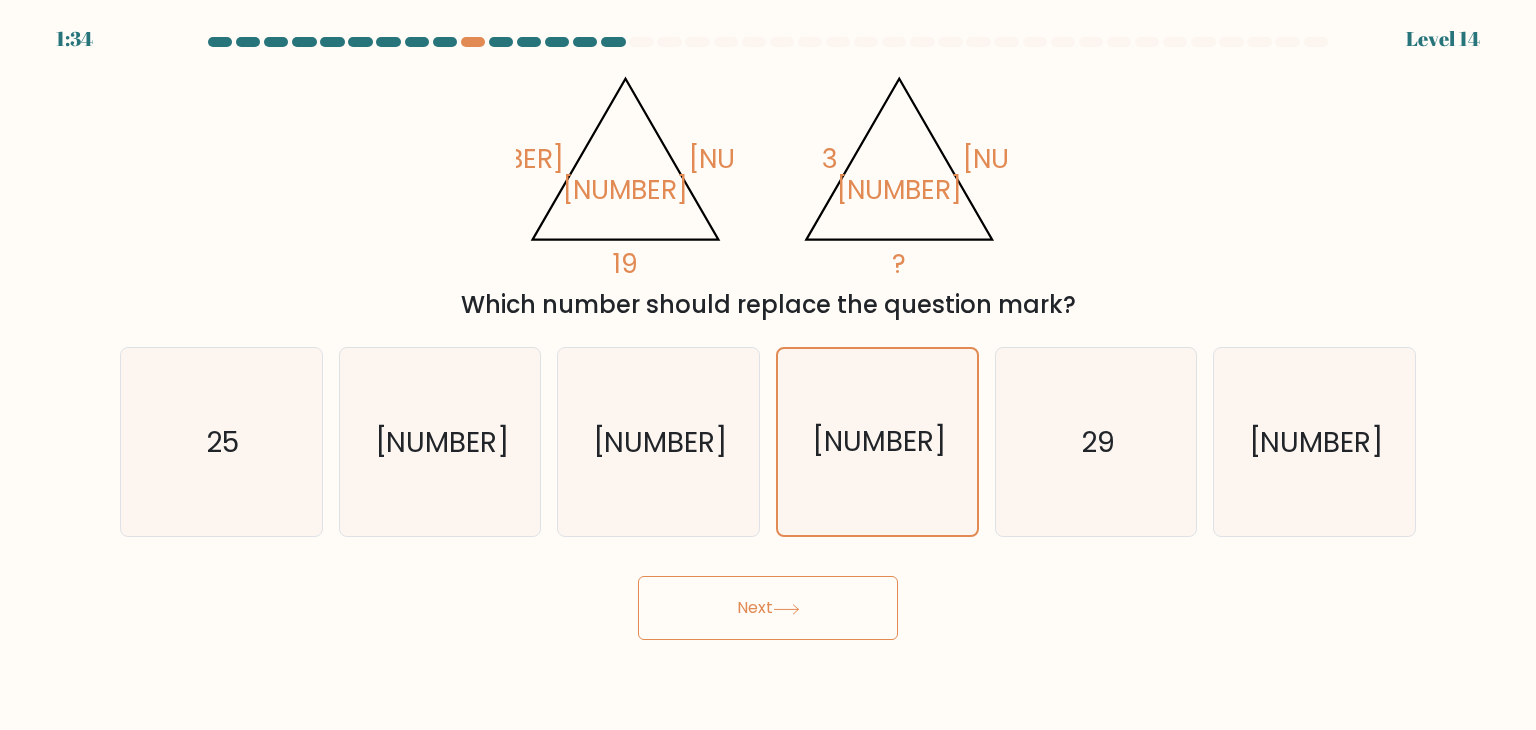 click at bounding box center (786, 609) 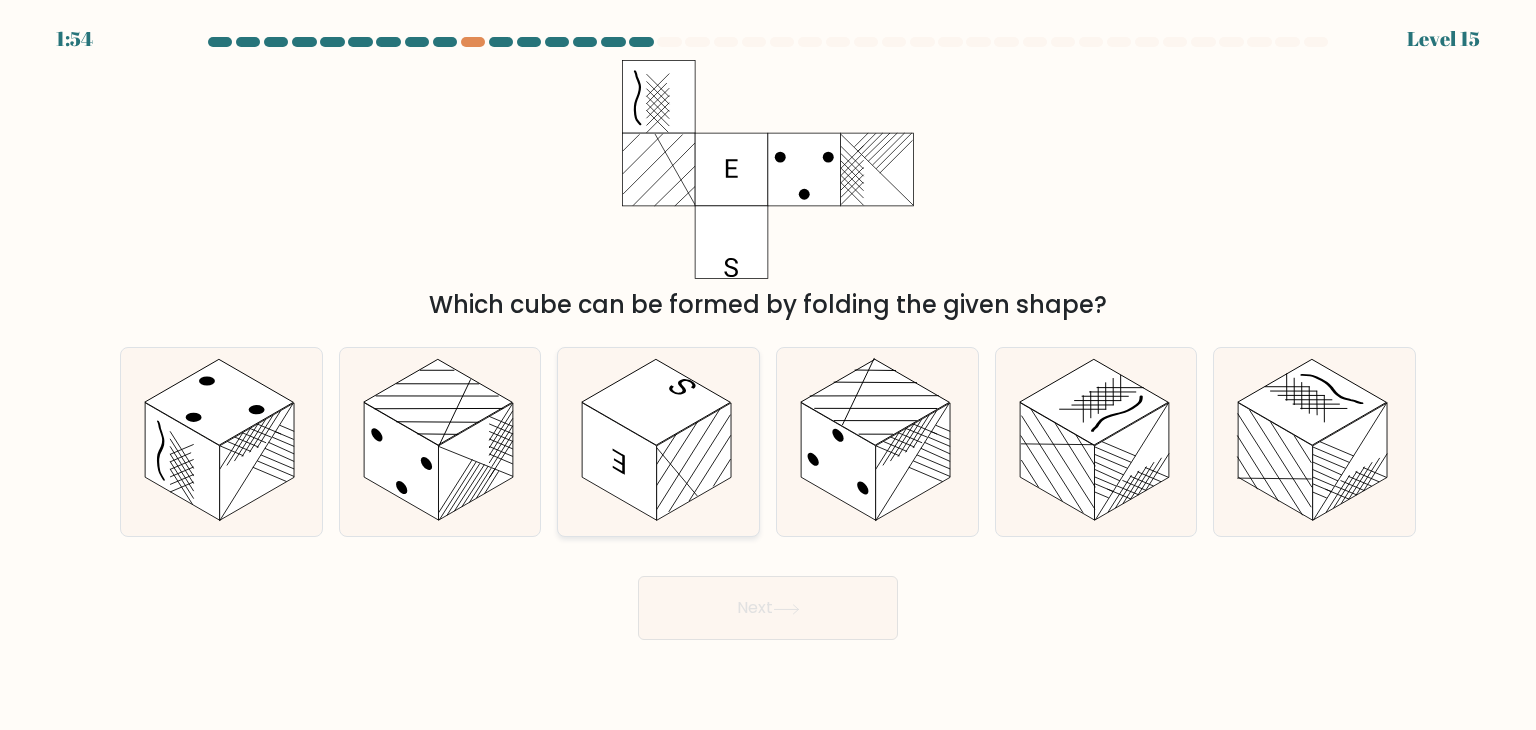 click at bounding box center [694, 462] 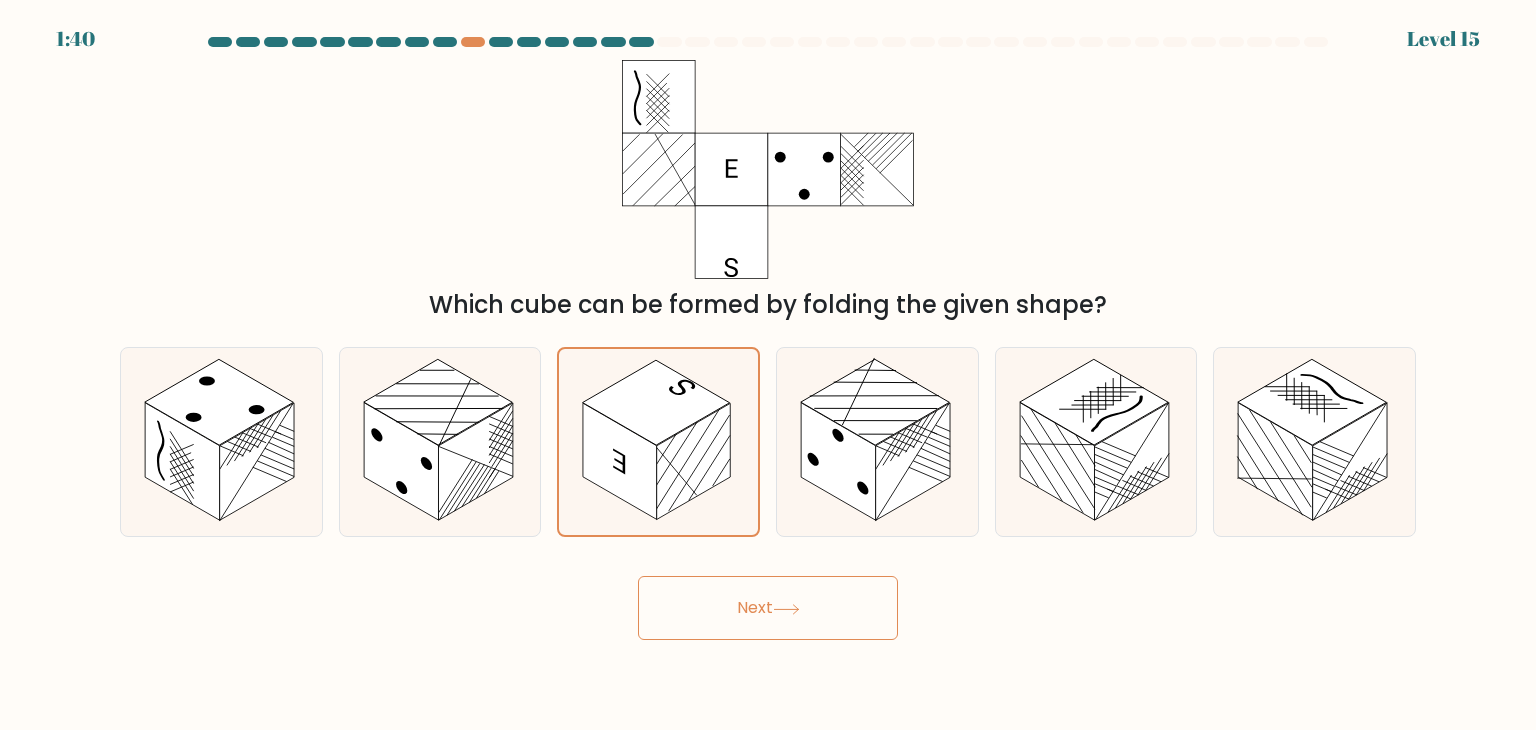 click on "Next" at bounding box center [768, 600] 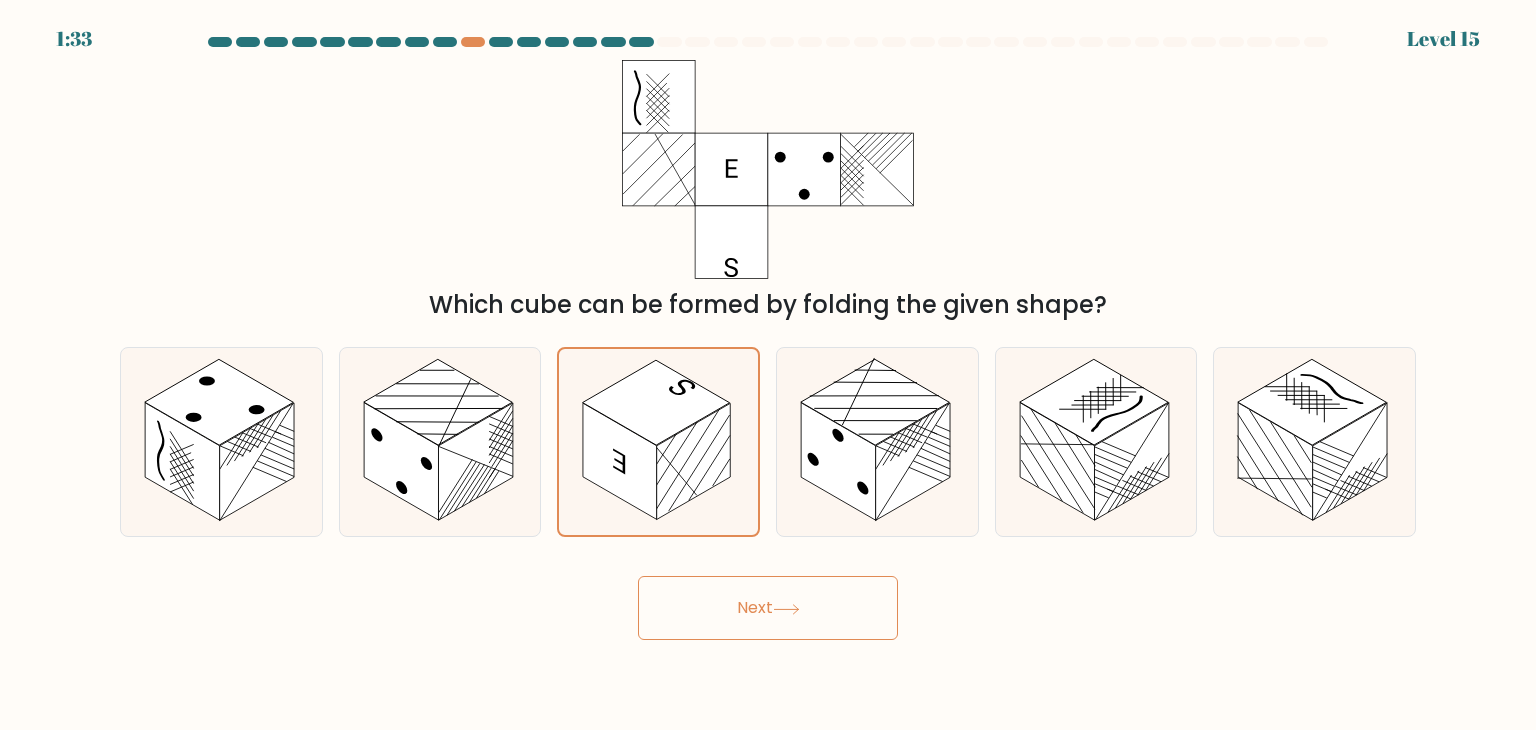 click on "Next" at bounding box center (768, 608) 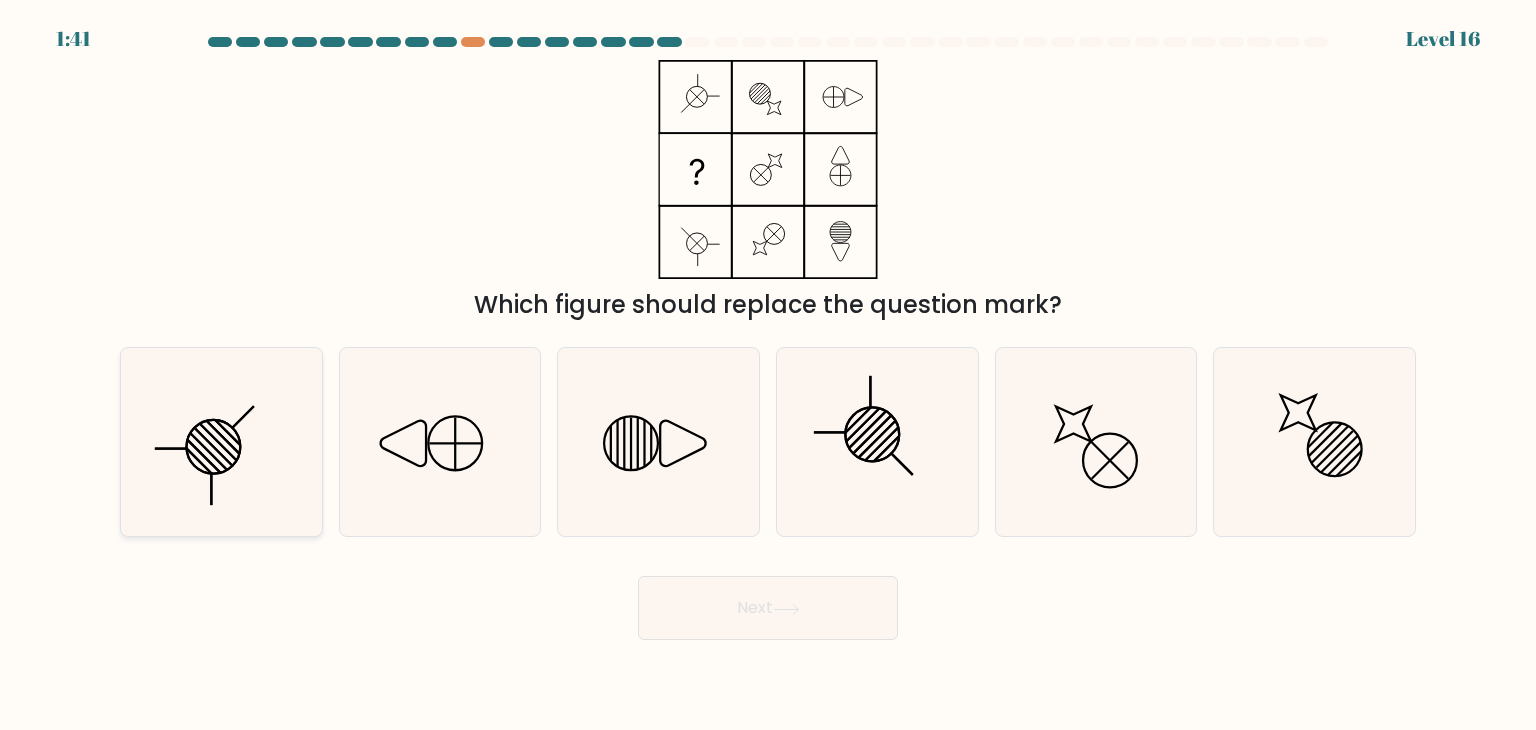 click at bounding box center (221, 442) 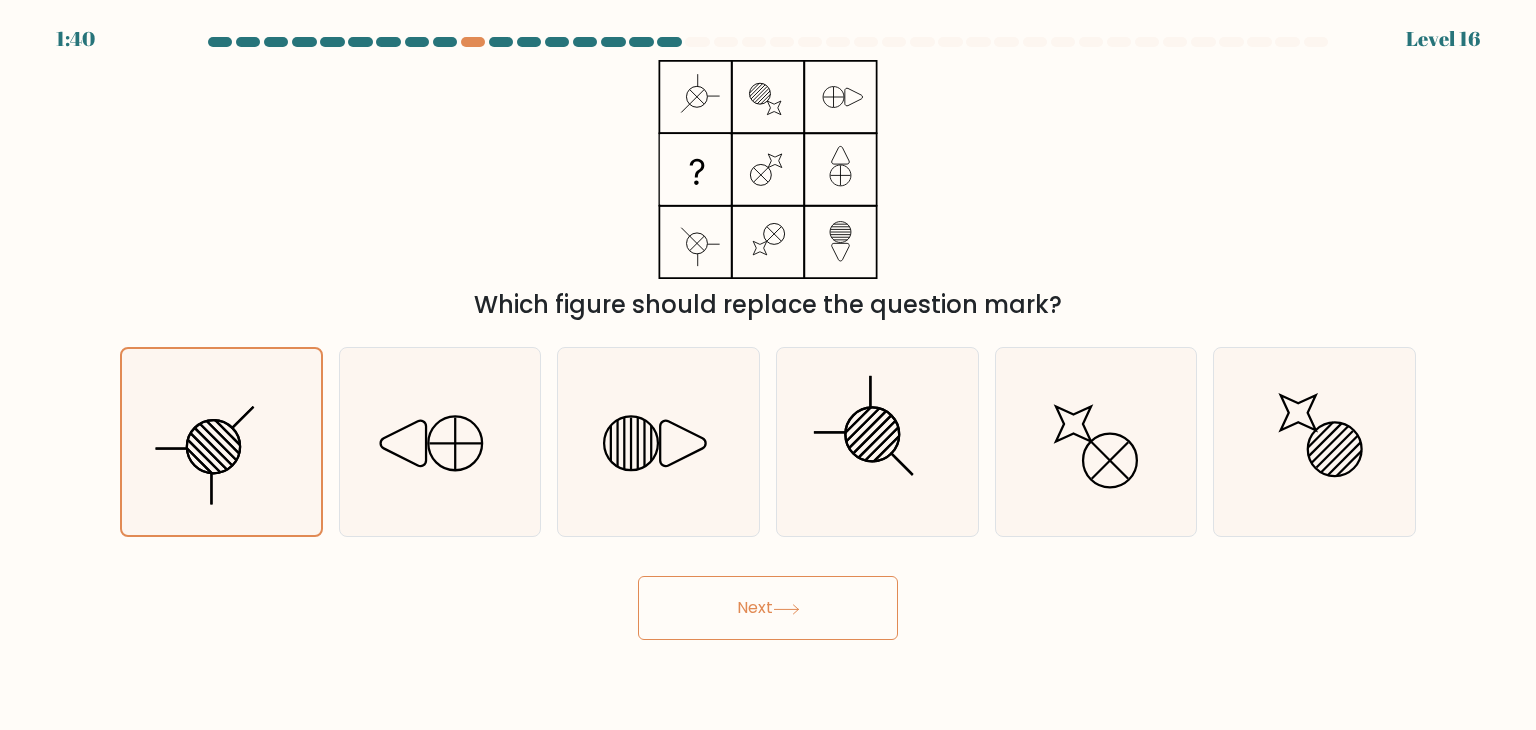 click on "Next" at bounding box center [768, 608] 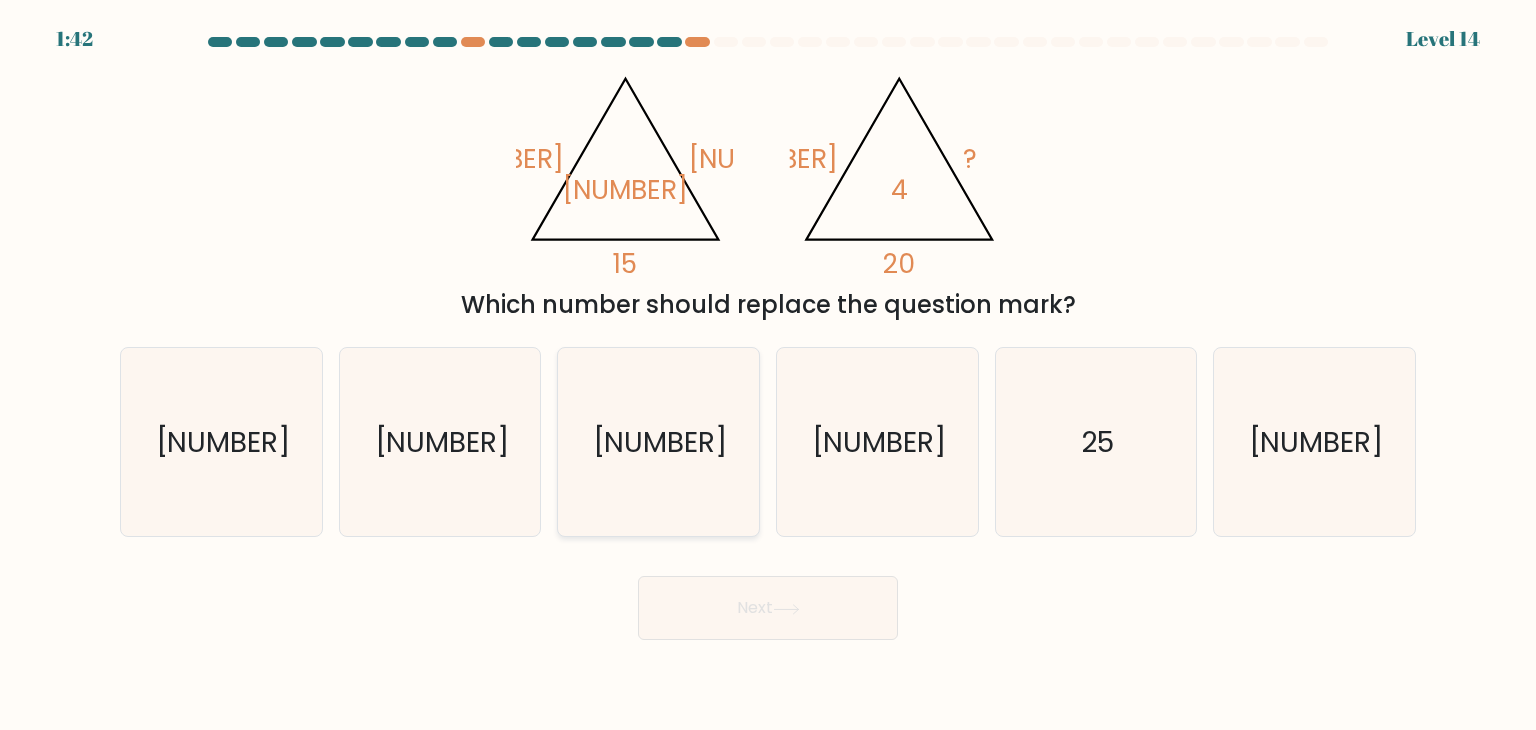 click on "11" at bounding box center [658, 442] 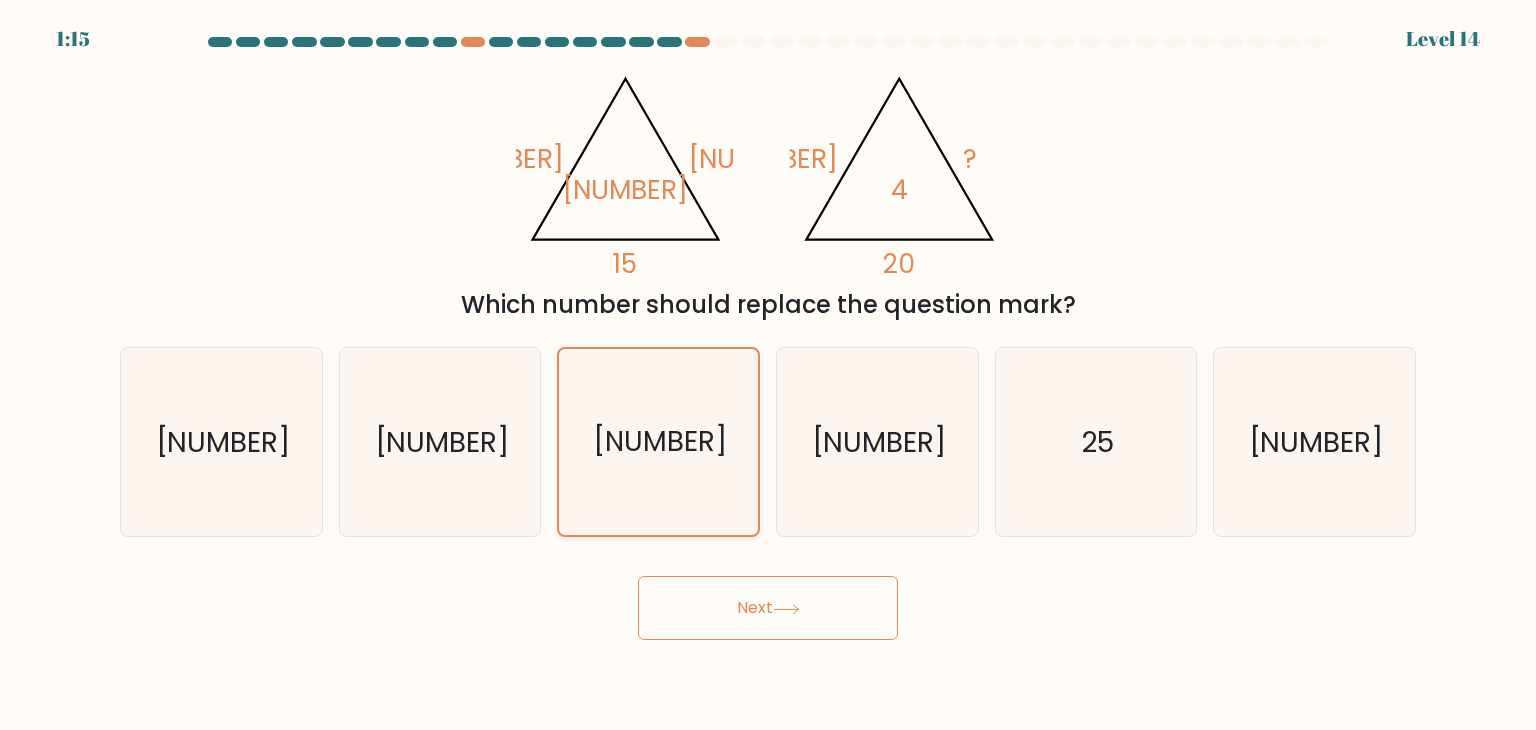 click on "11" at bounding box center (658, 442) 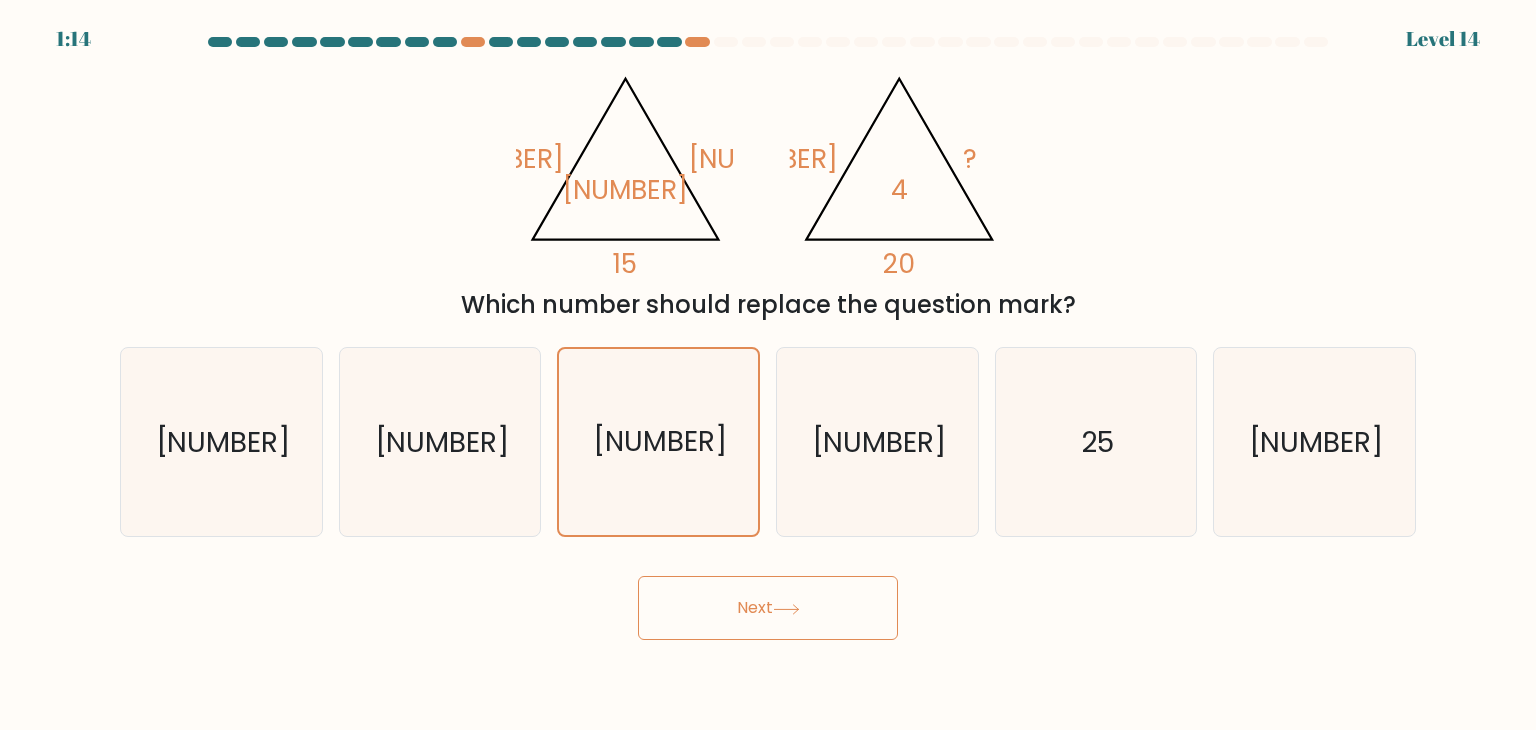 click on "Next" at bounding box center [768, 608] 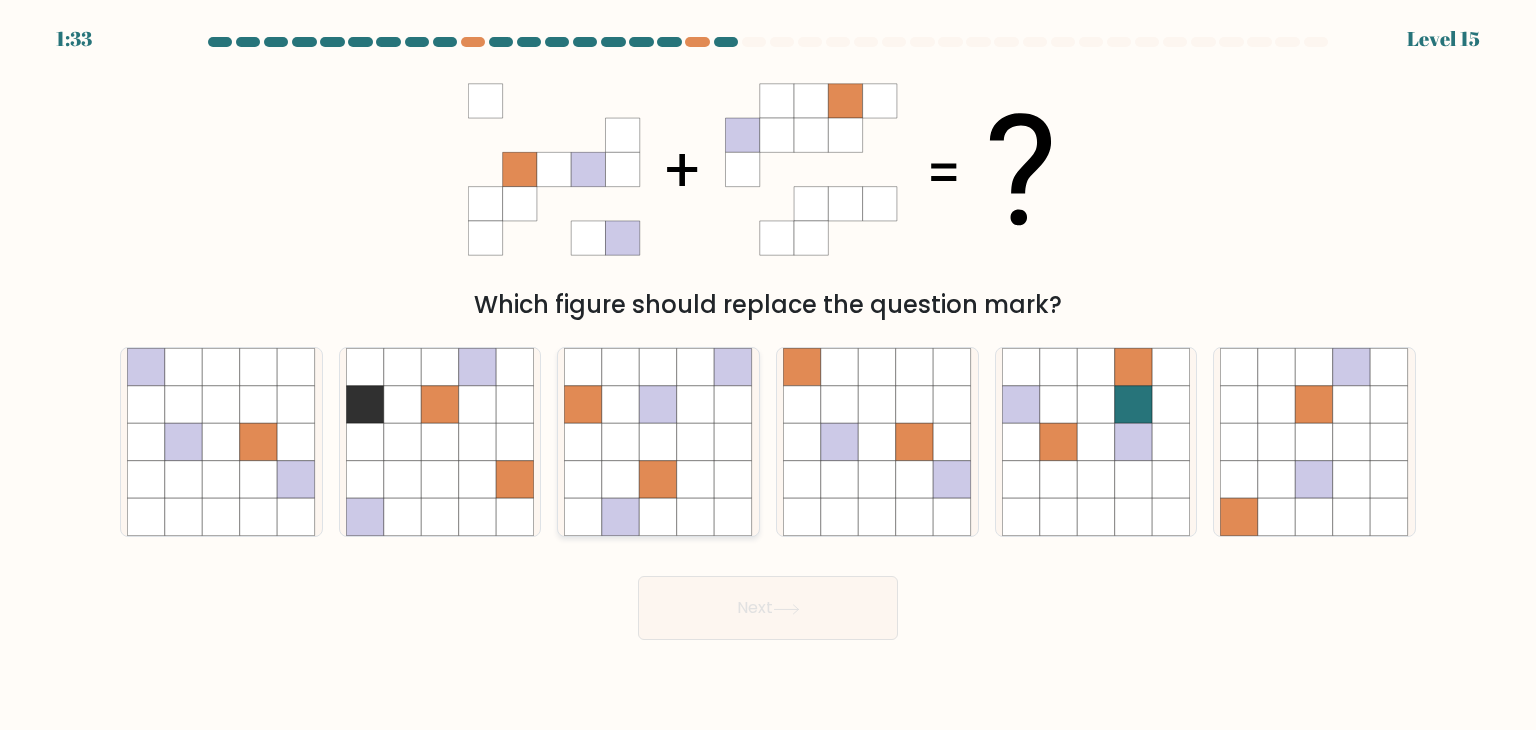 click at bounding box center [621, 480] 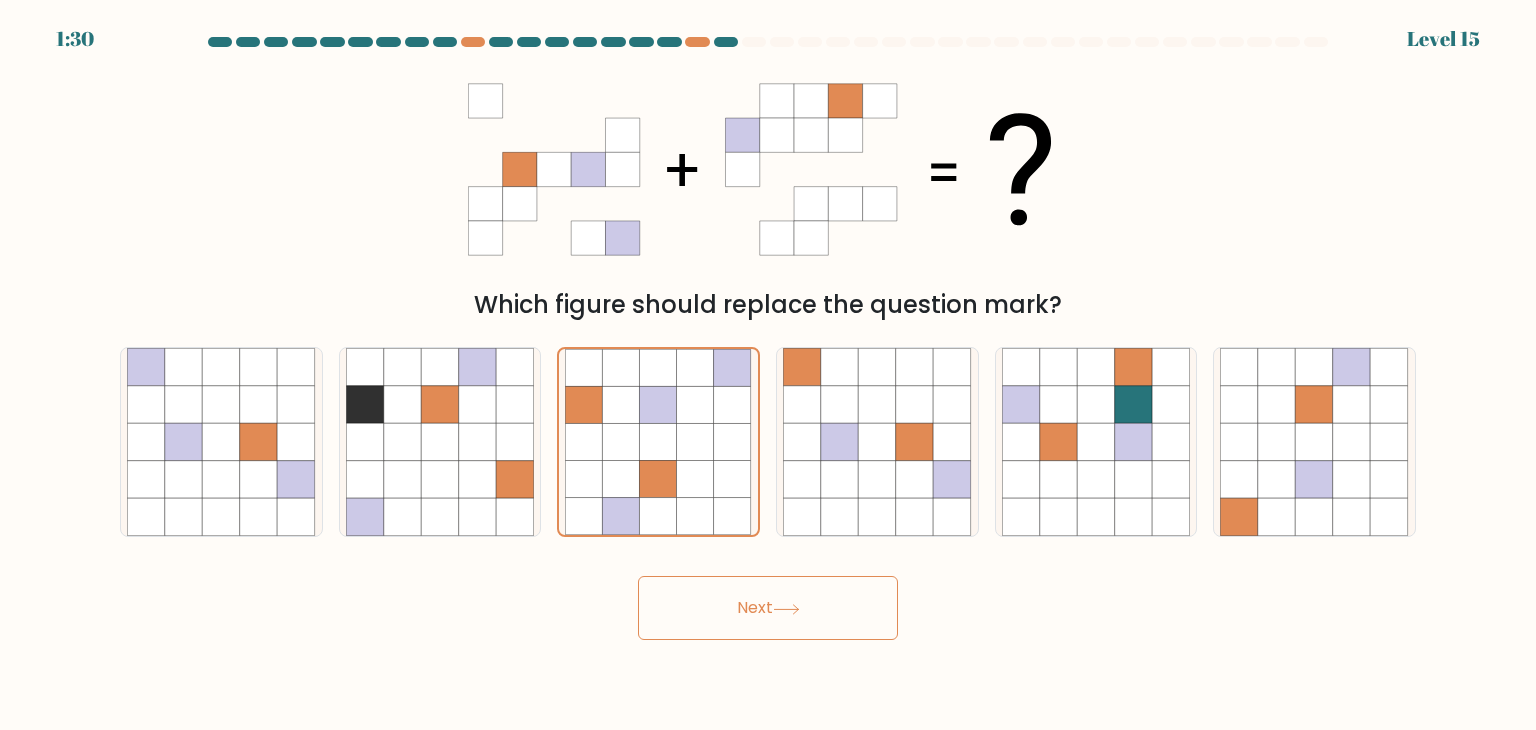 click on "Next" at bounding box center (768, 608) 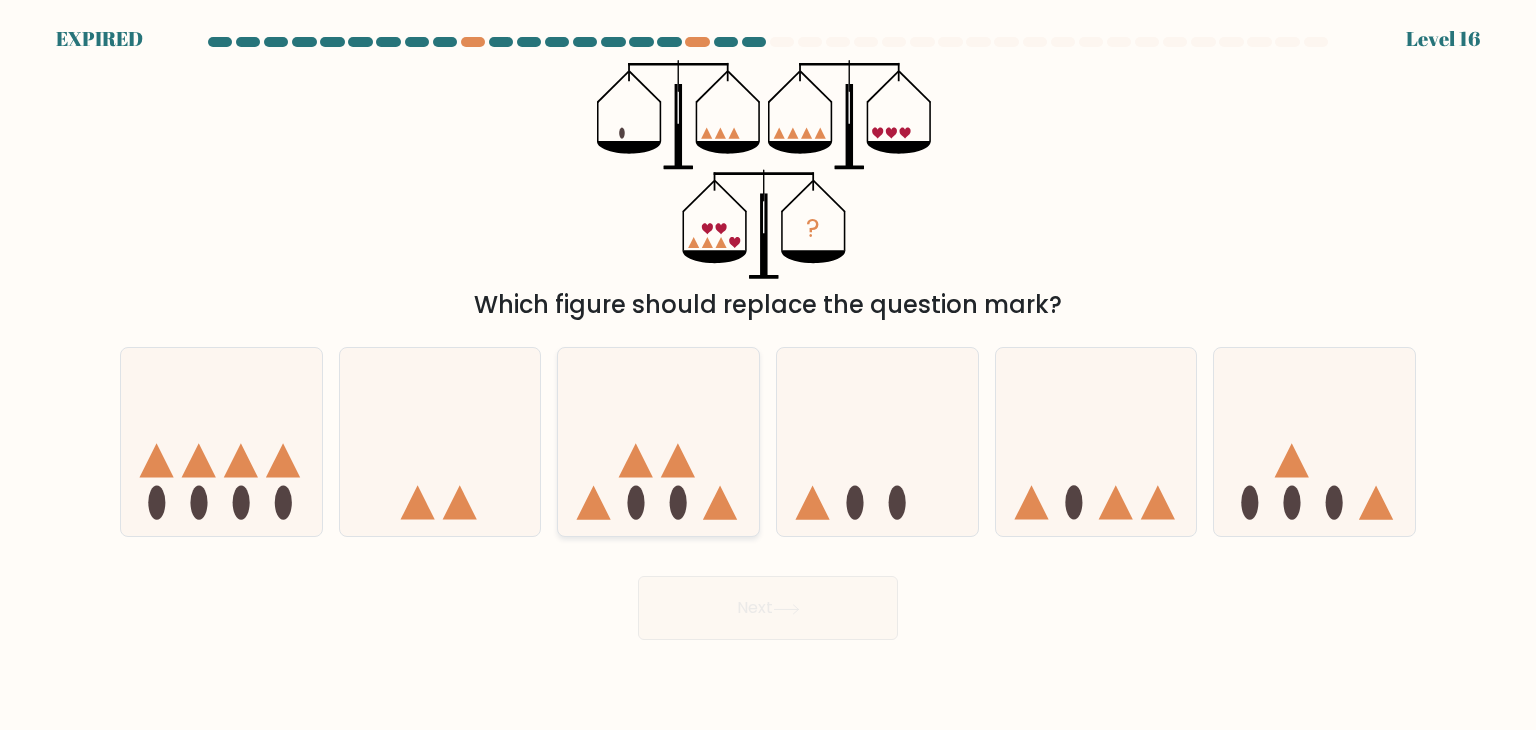 click at bounding box center [658, 442] 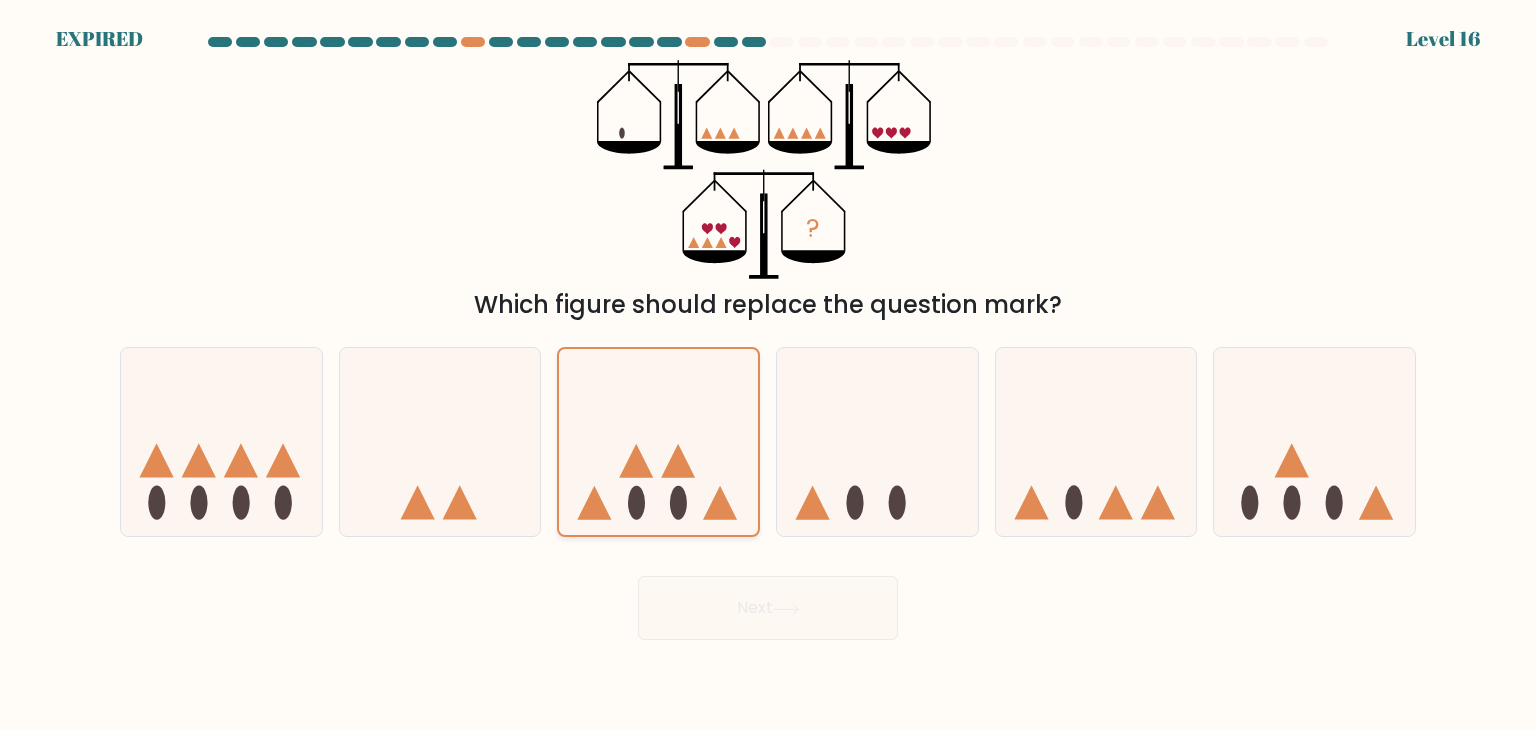 click at bounding box center (658, 442) 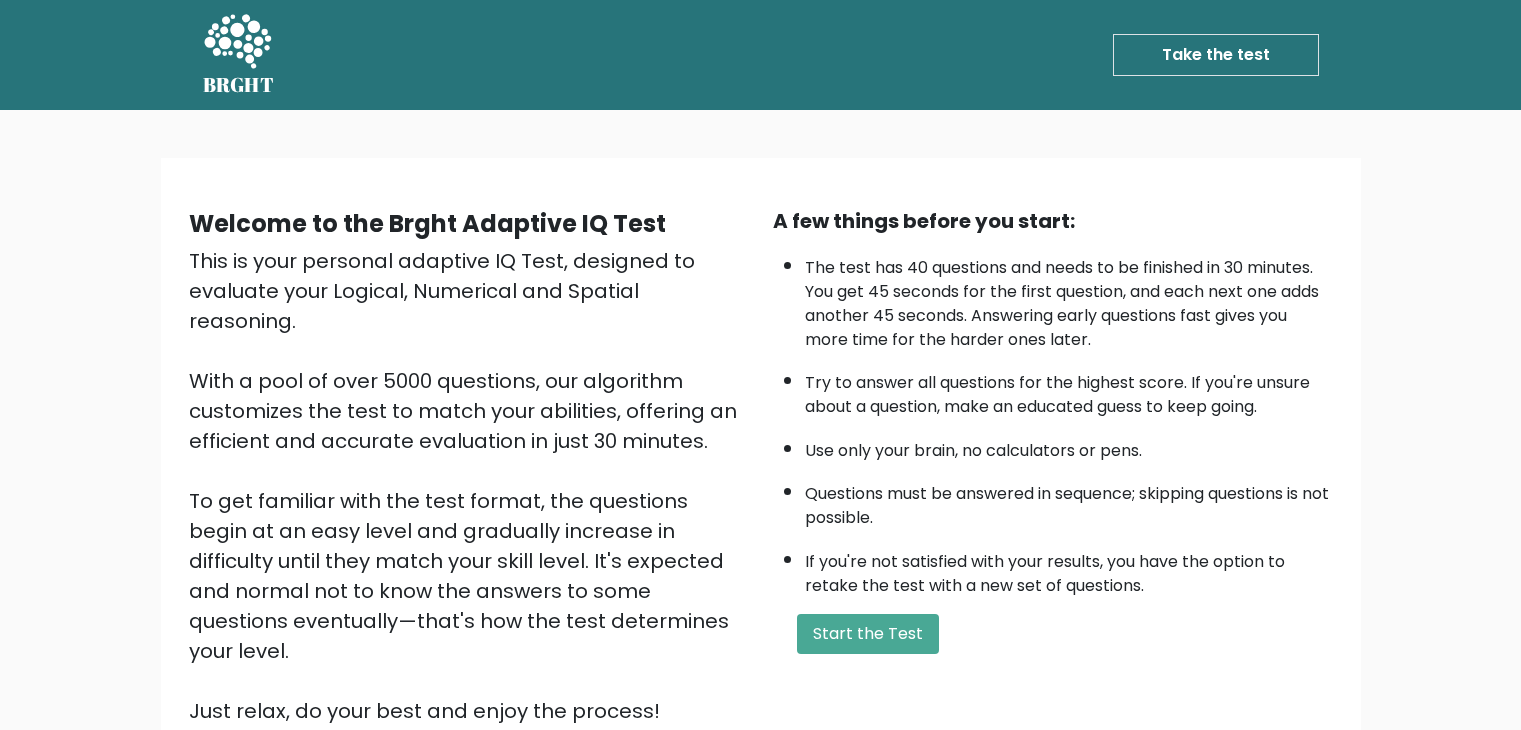 scroll, scrollTop: 0, scrollLeft: 0, axis: both 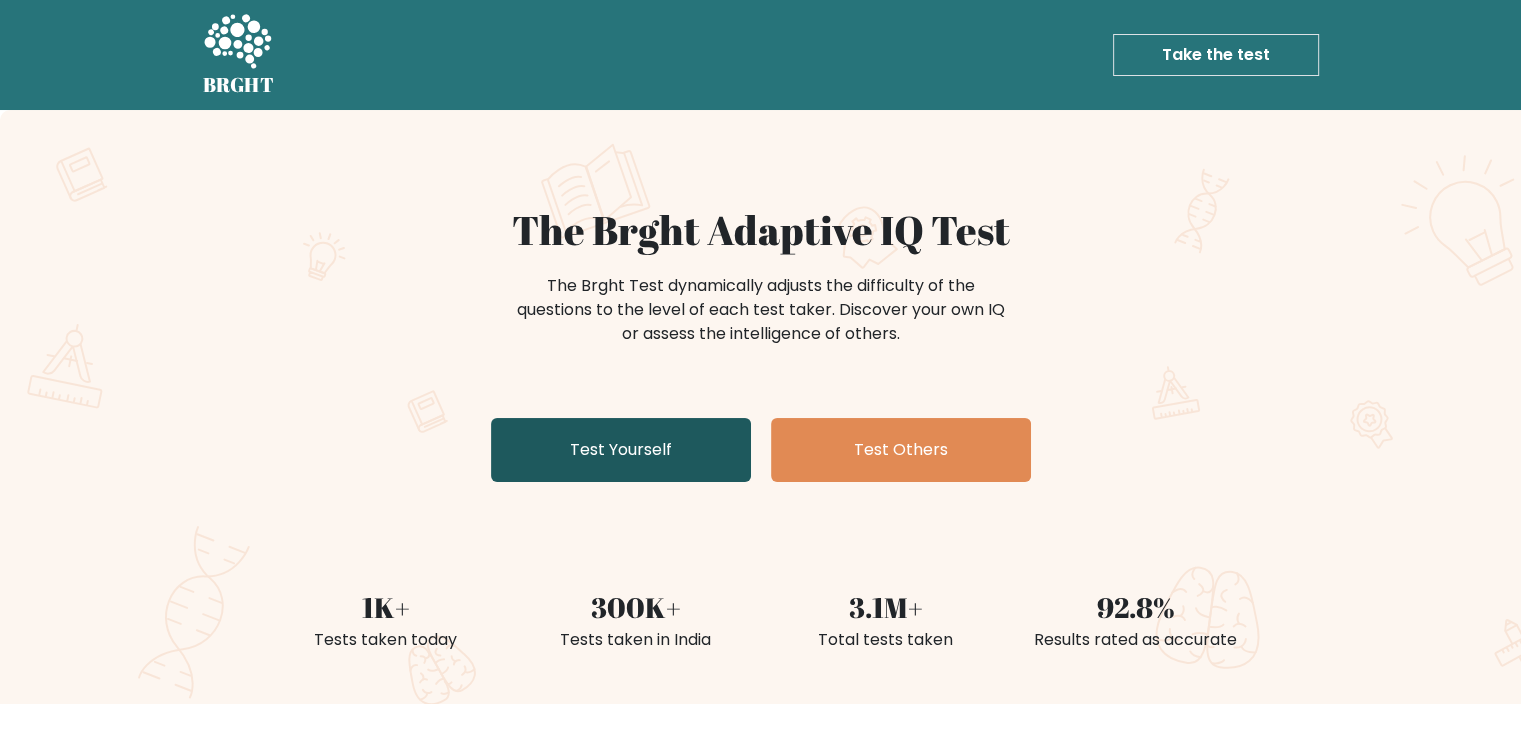 click on "Test Yourself" at bounding box center (621, 450) 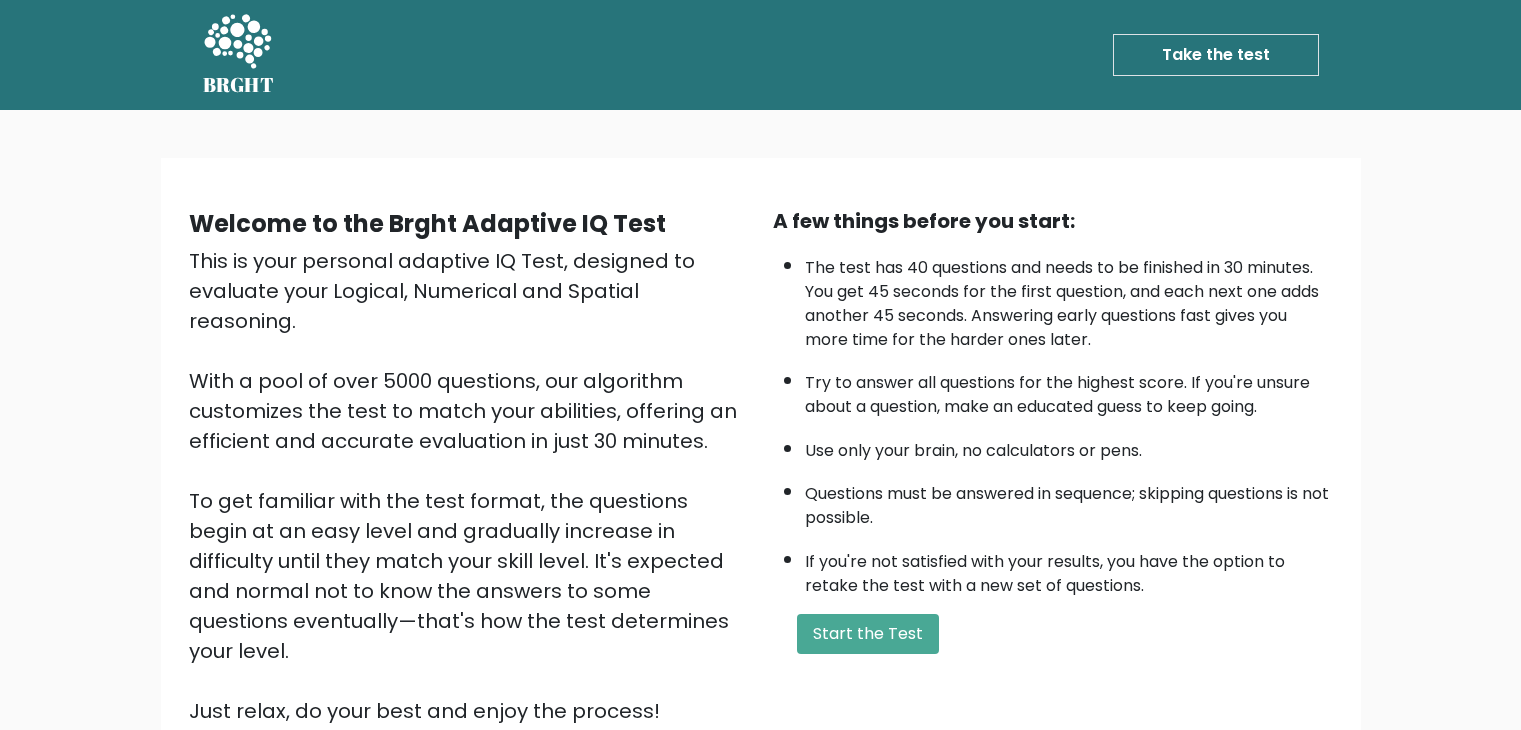 scroll, scrollTop: 0, scrollLeft: 0, axis: both 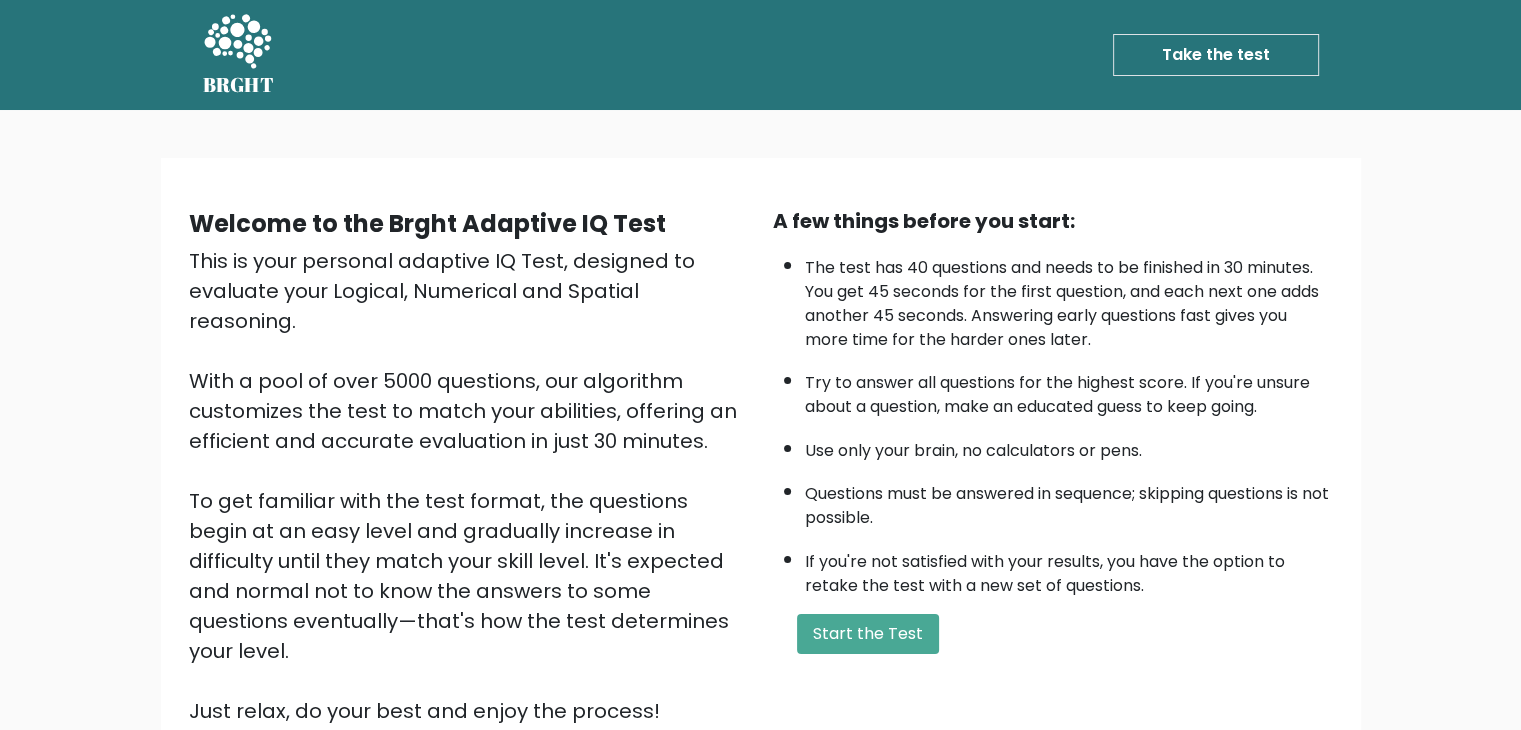 click on "A few things before you start:
The test has 40 questions and needs to be finished in 30 minutes. You get 45 seconds for the first question, and each next one adds another 45 seconds. Answering early questions fast gives you more time for the harder ones later.
Try to answer all questions for the highest score. If you're unsure about a question, make an educated guess to keep going.
Use only your brain, no calculators or pens.
Questions must be answered in sequence; skipping questions is not possible.
If you're not satisfied with your results, you have the option to retake the test with a new set of questions.
Start the Test" at bounding box center (1053, 466) 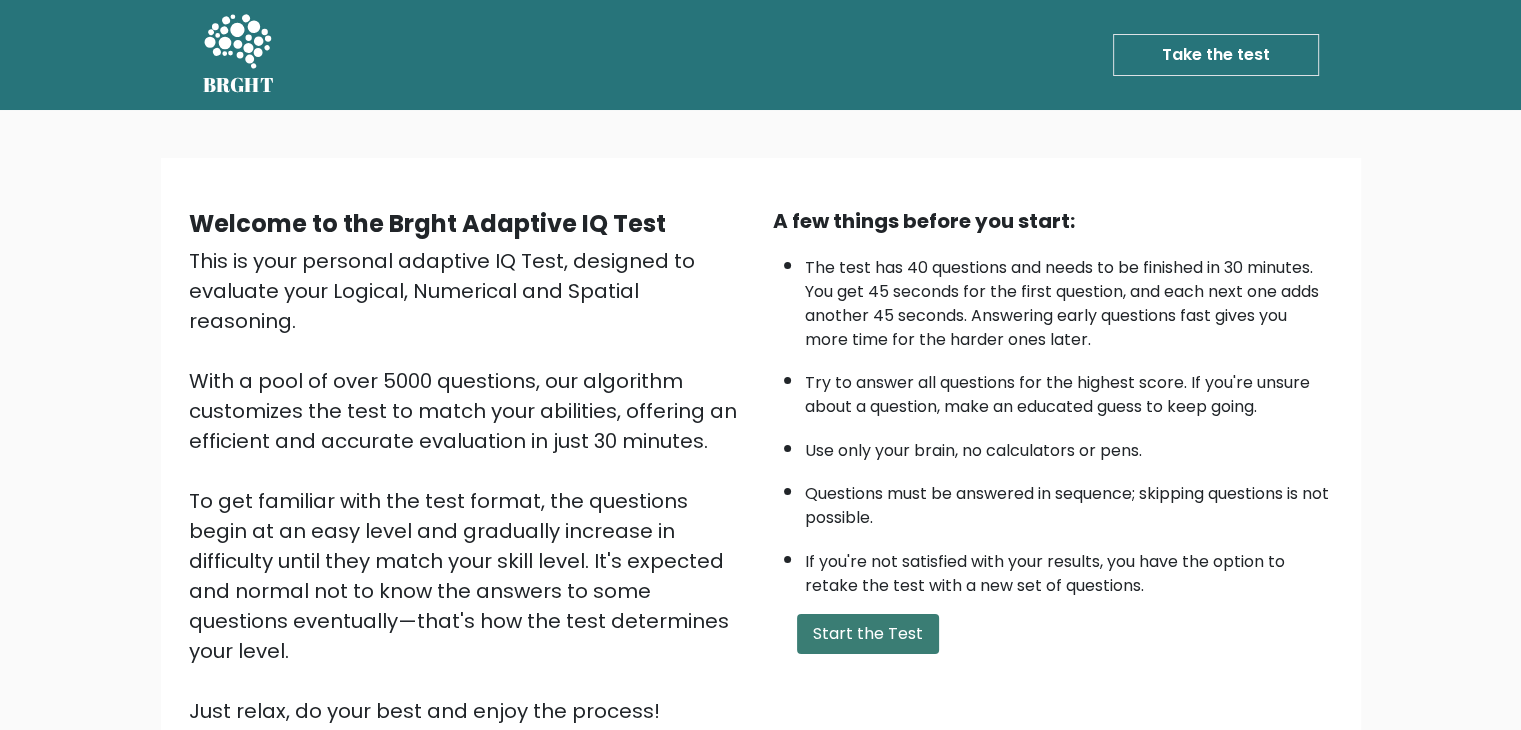 click on "Start the Test" at bounding box center [868, 634] 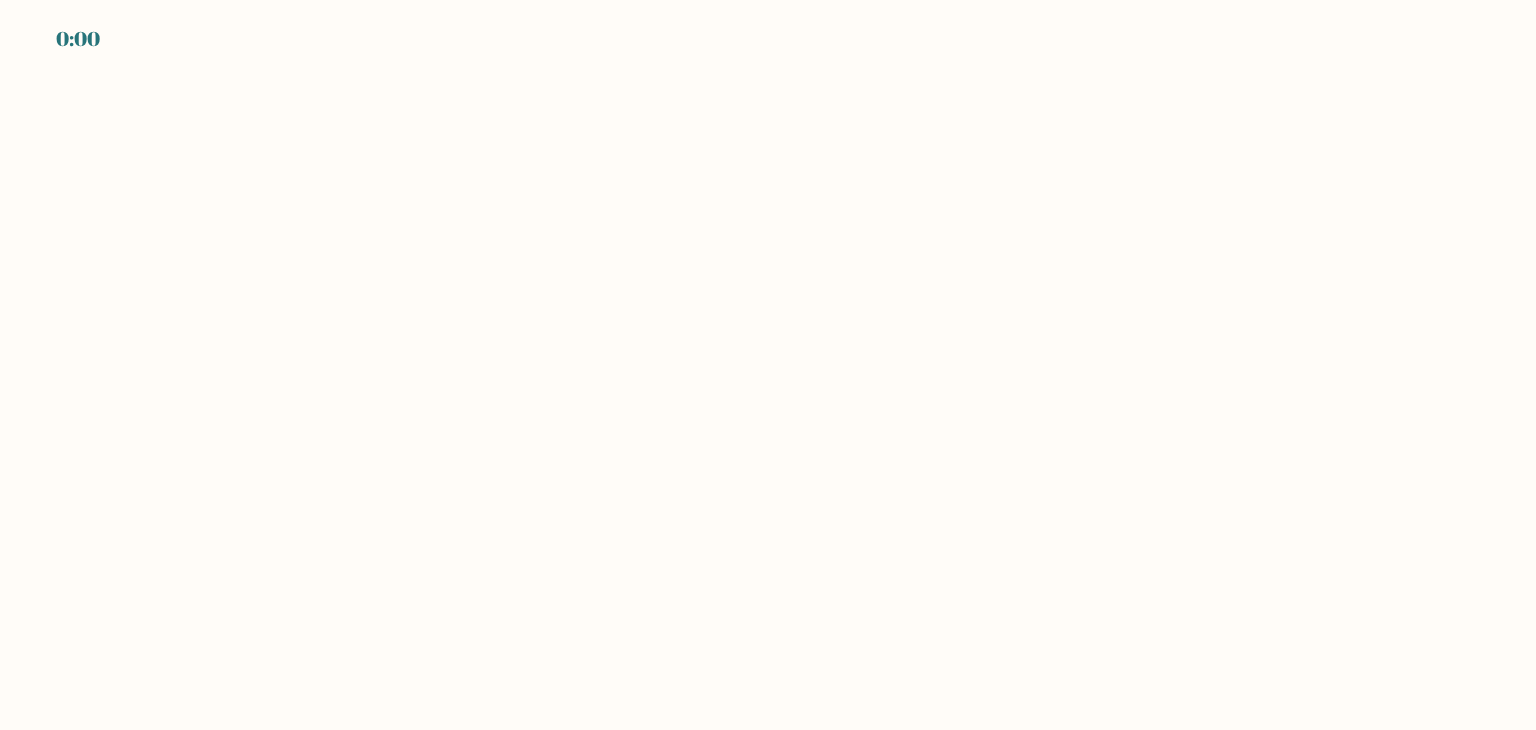 scroll, scrollTop: 0, scrollLeft: 0, axis: both 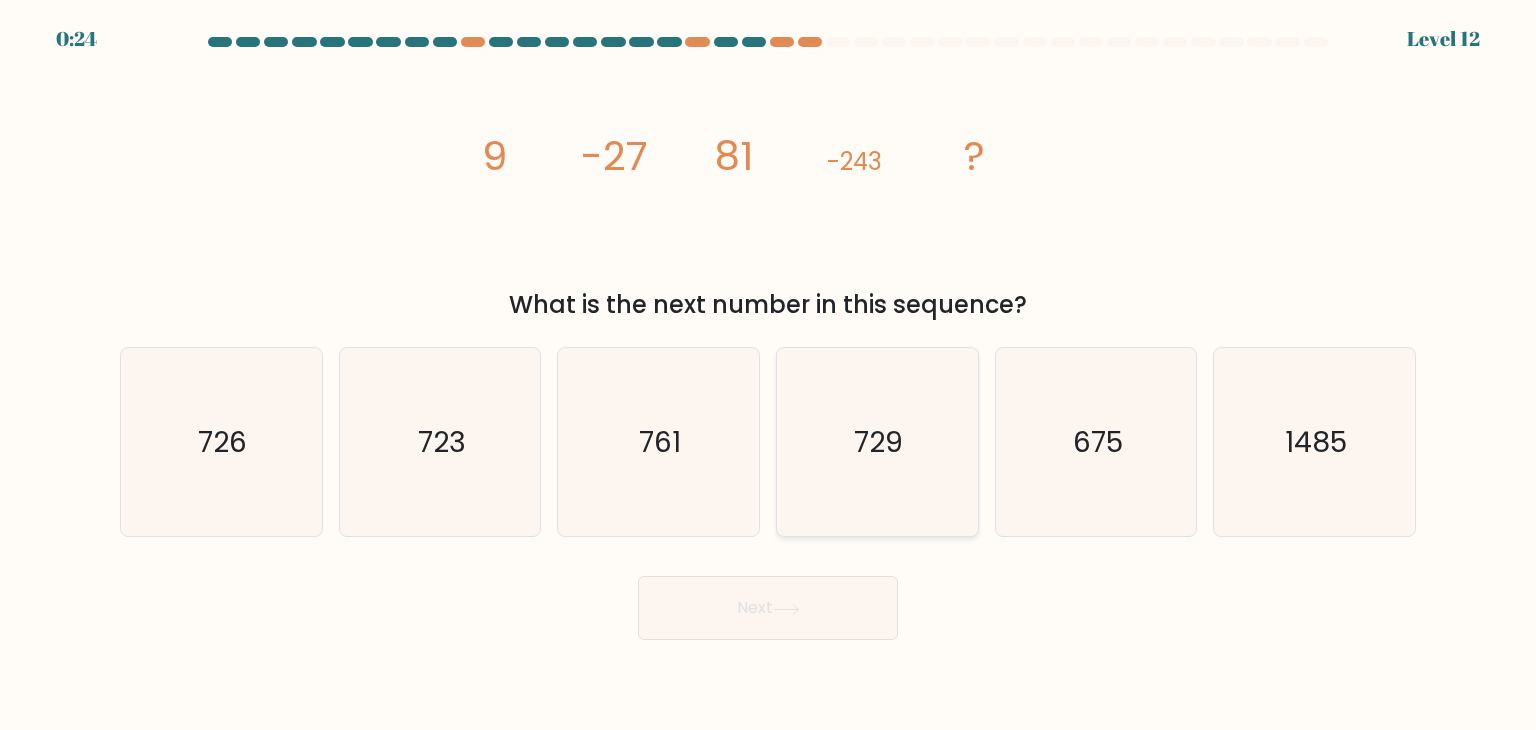 click on "729" at bounding box center [877, 442] 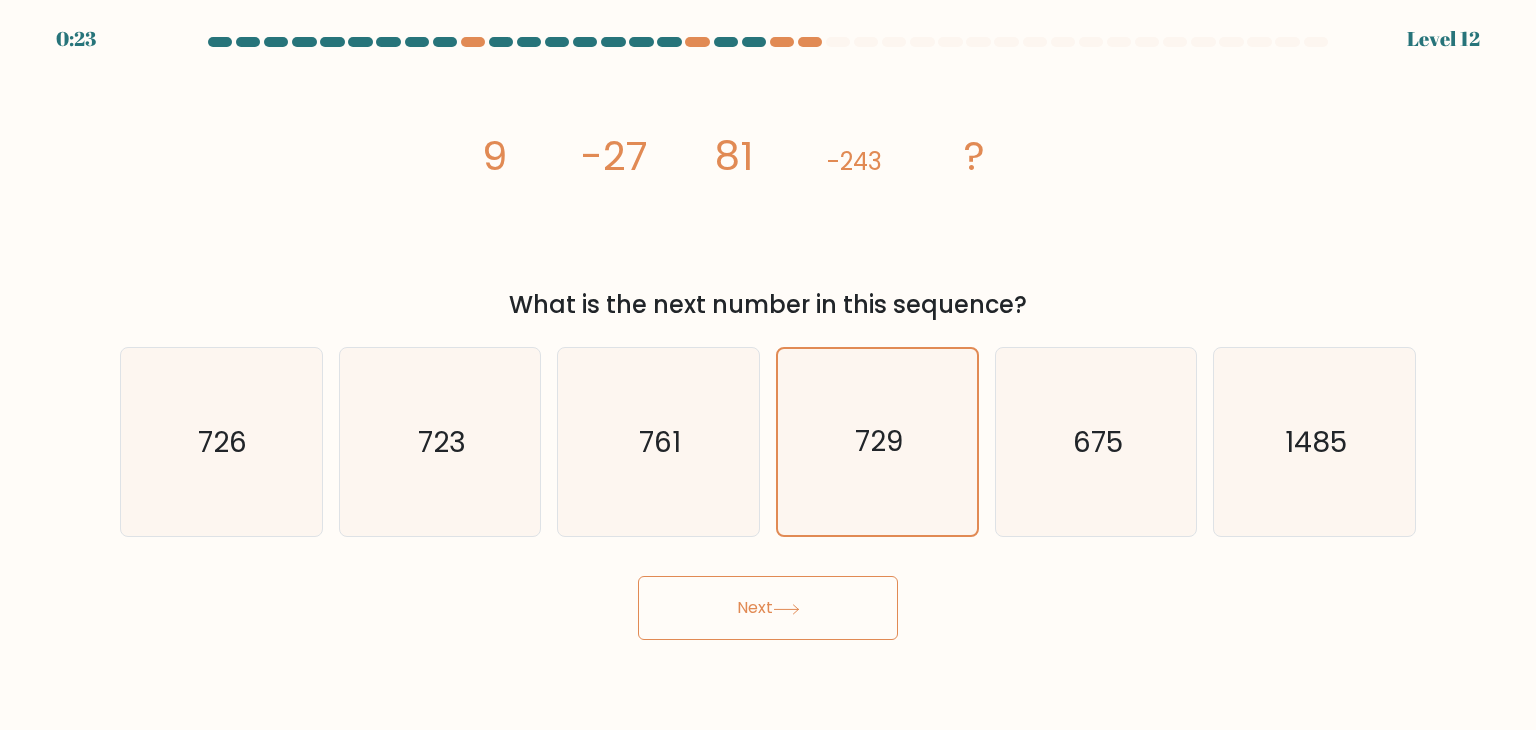 click on "Next" at bounding box center (768, 608) 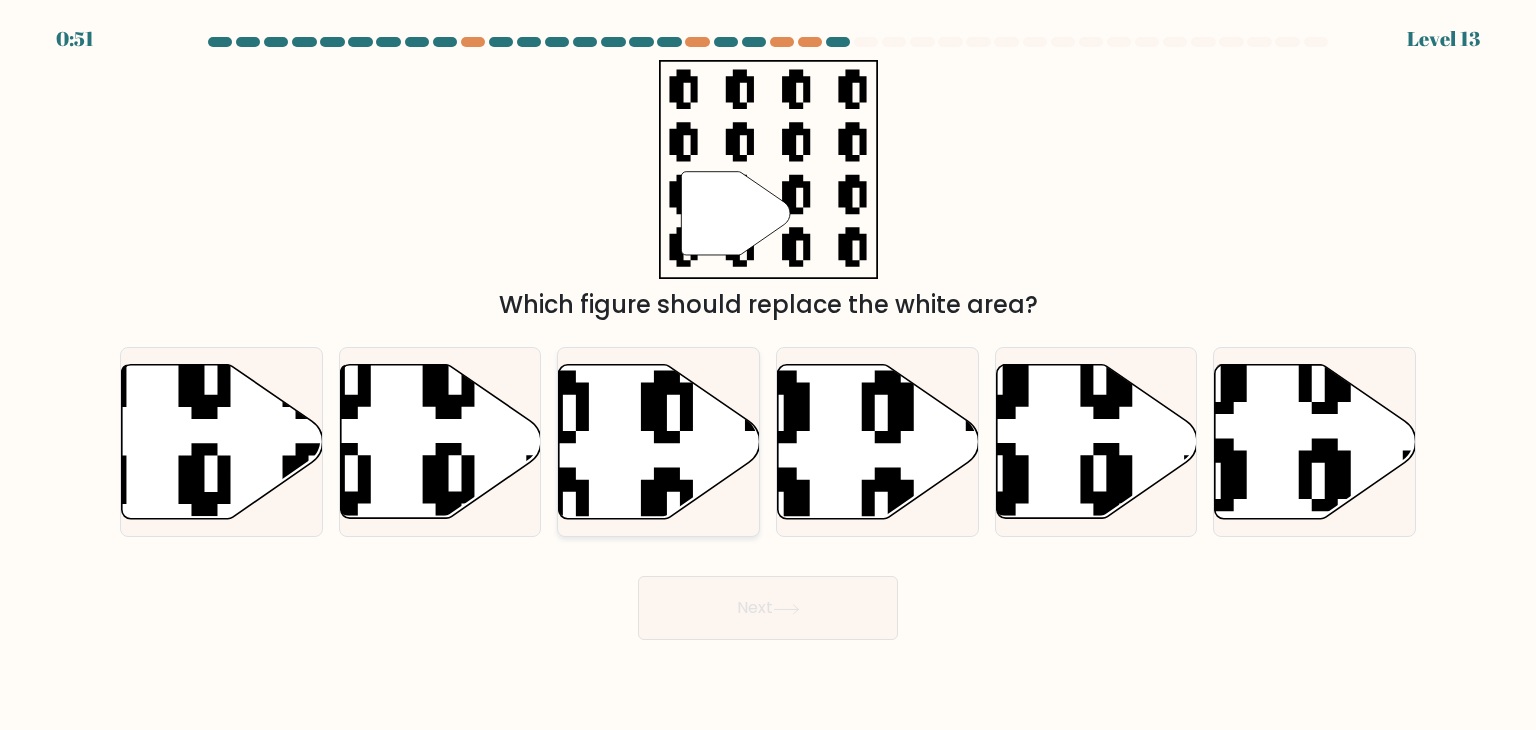 click at bounding box center (659, 442) 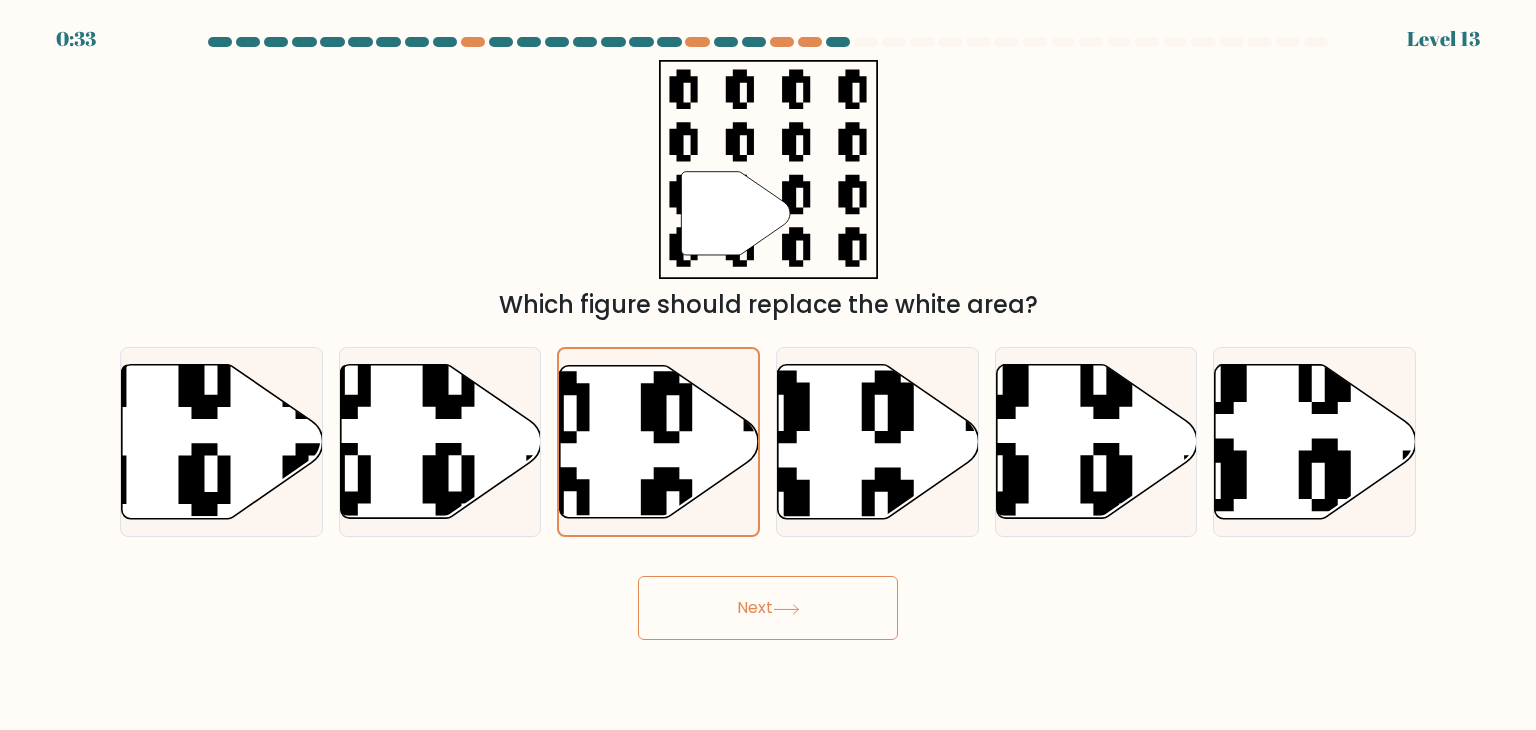 click at bounding box center [786, 609] 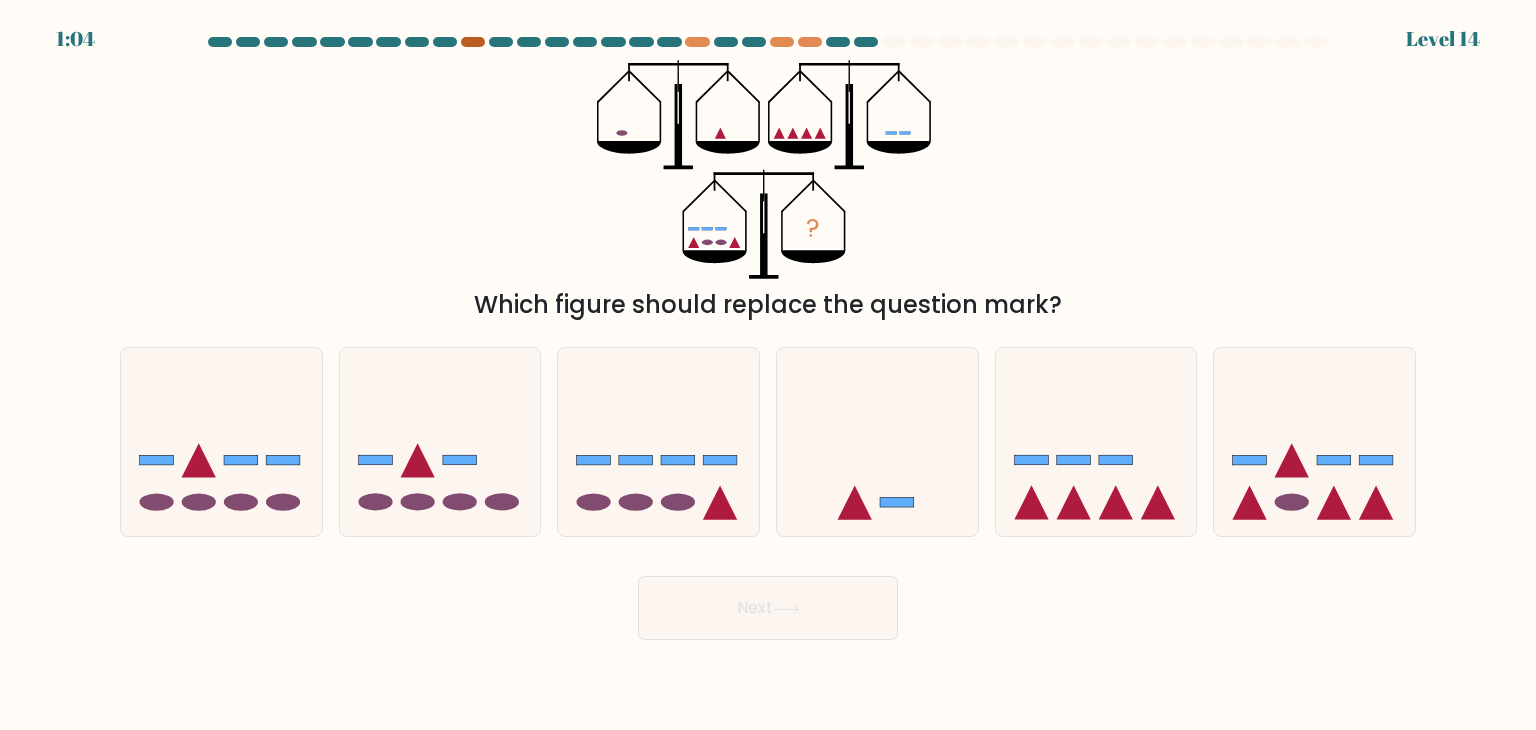 click at bounding box center (473, 42) 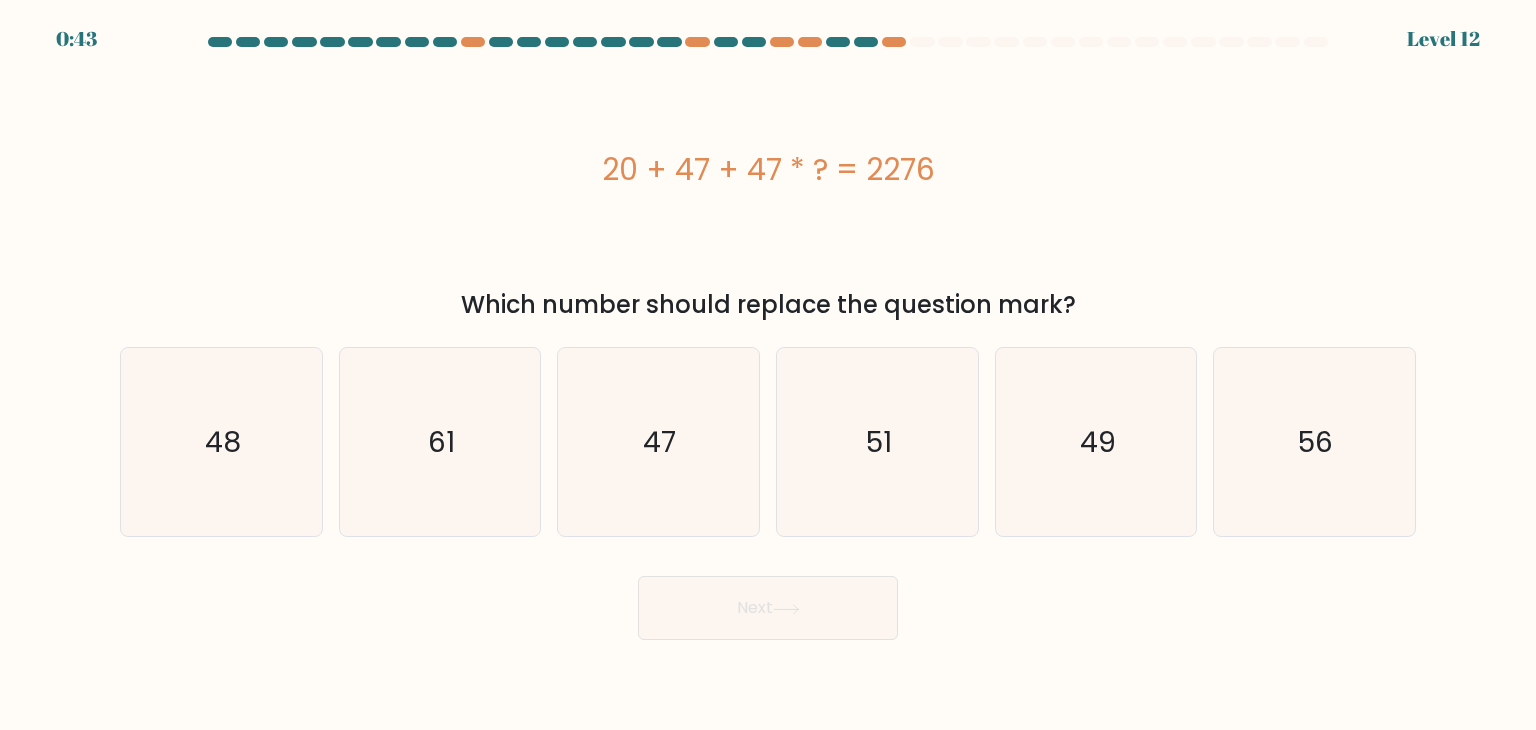 scroll, scrollTop: 0, scrollLeft: 0, axis: both 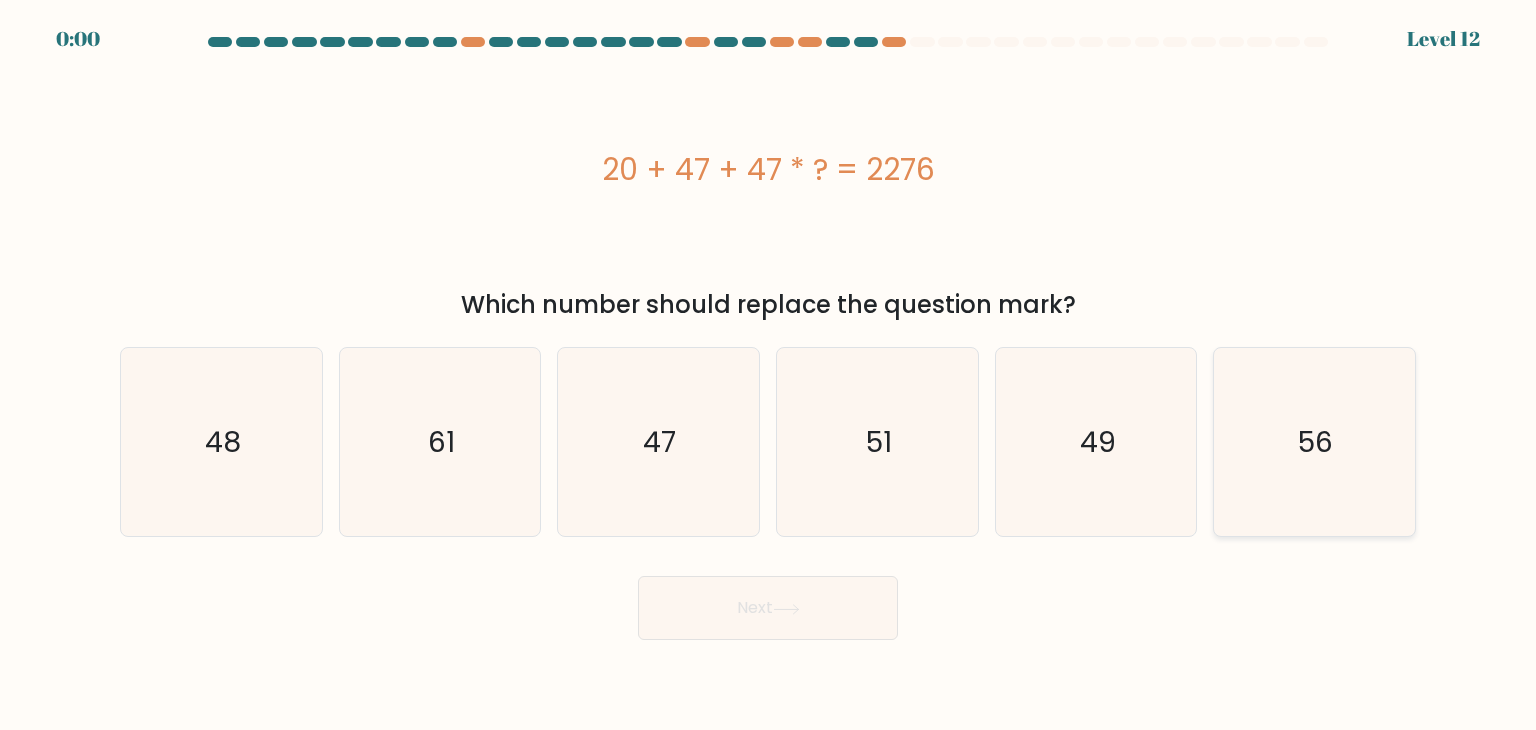 click on "56" at bounding box center [1314, 442] 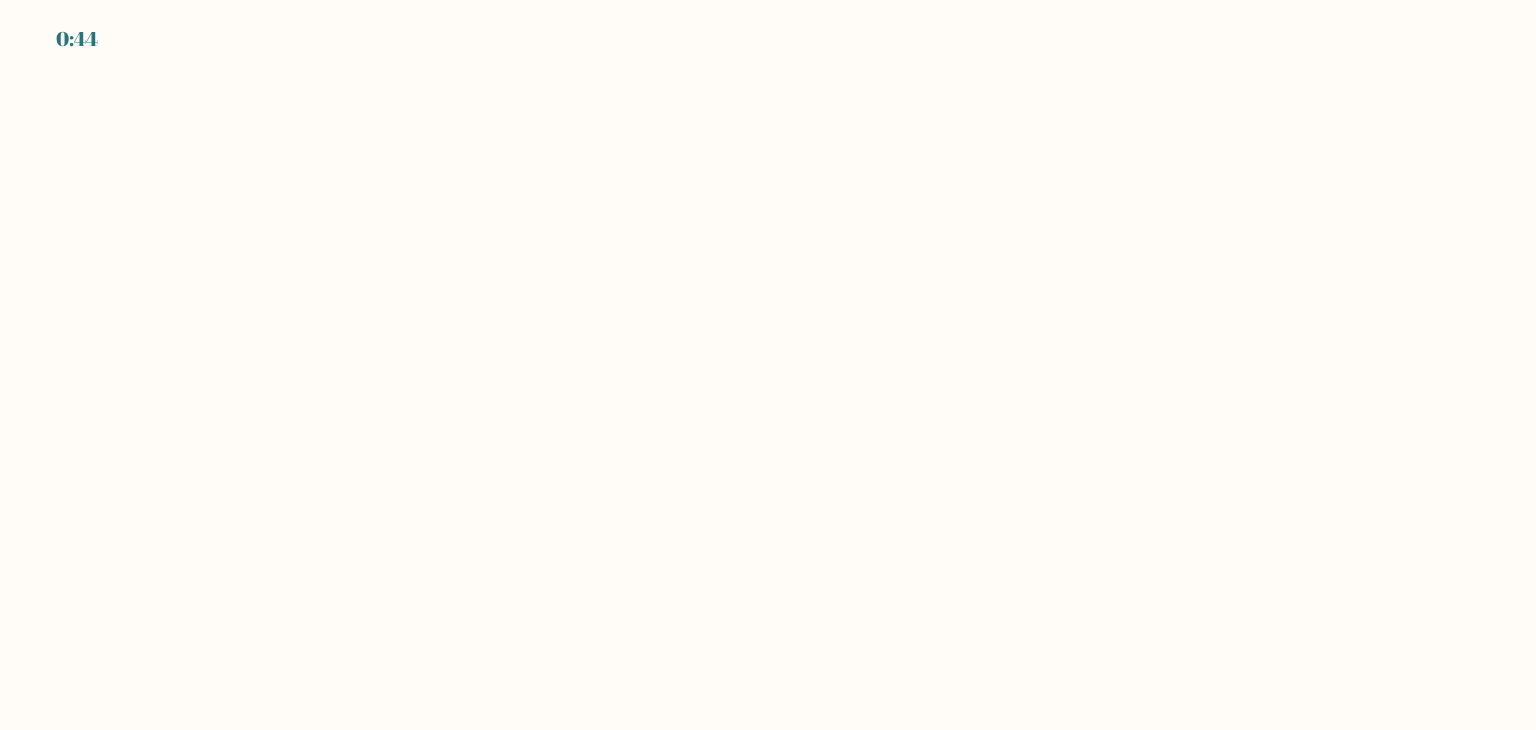 scroll, scrollTop: 0, scrollLeft: 0, axis: both 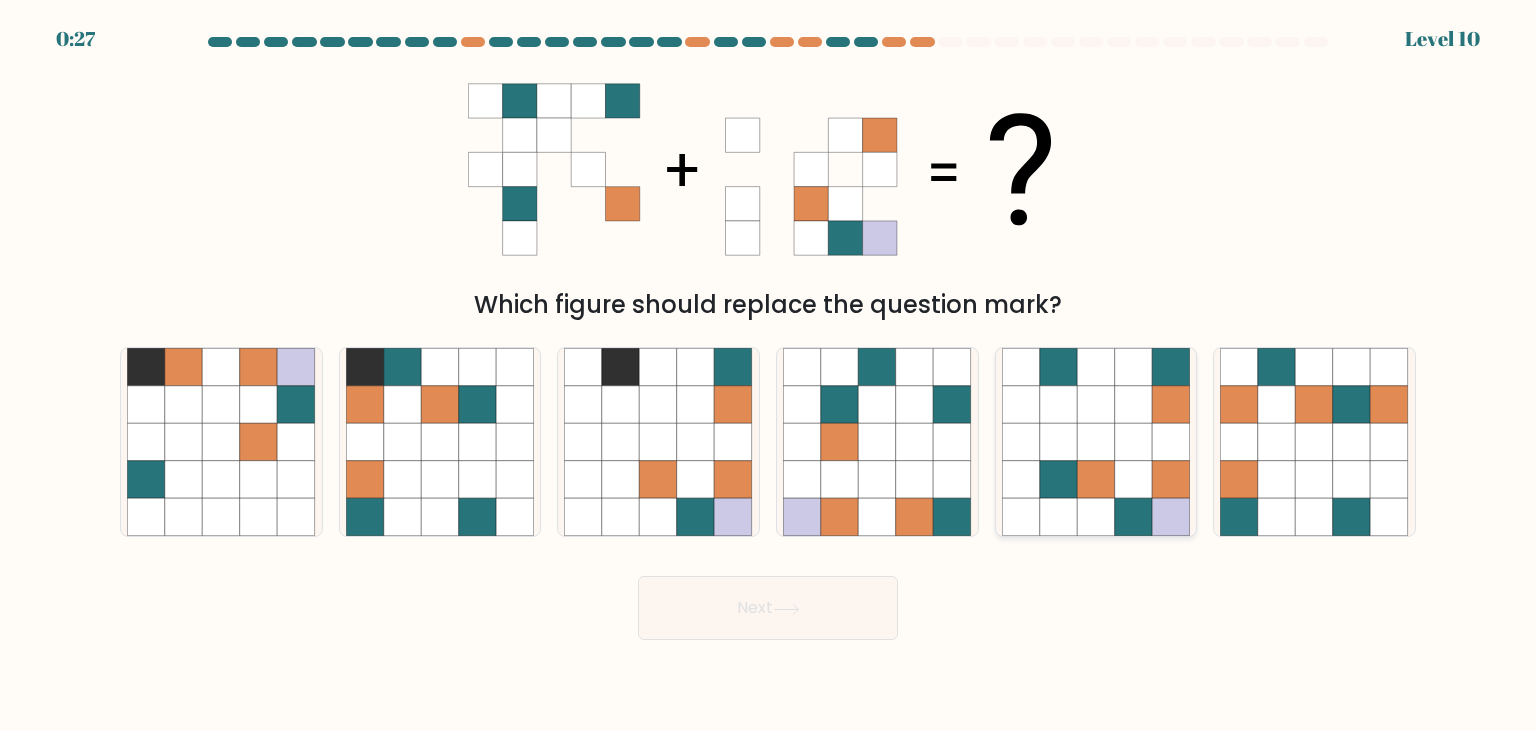 click at bounding box center [1059, 442] 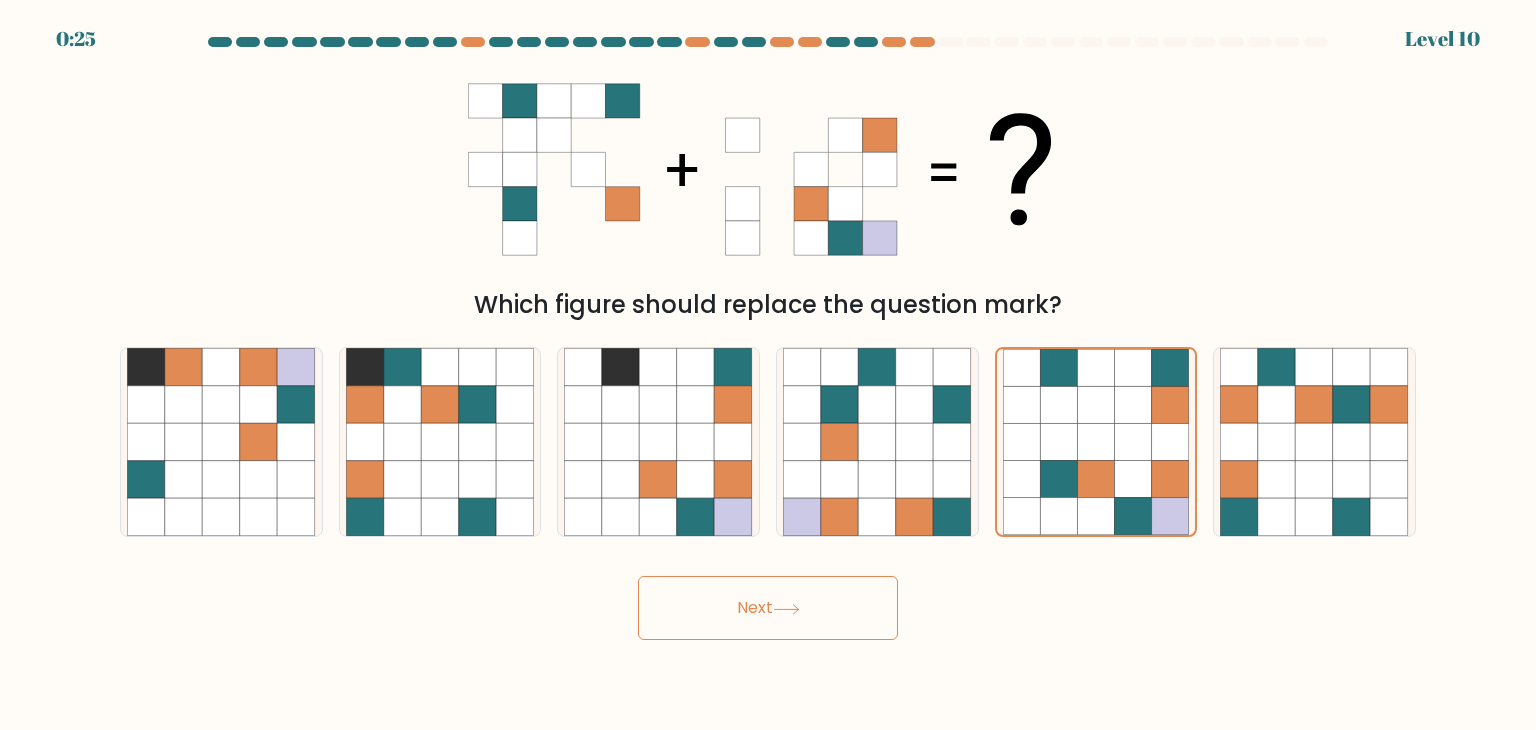 click on "Next" at bounding box center [768, 608] 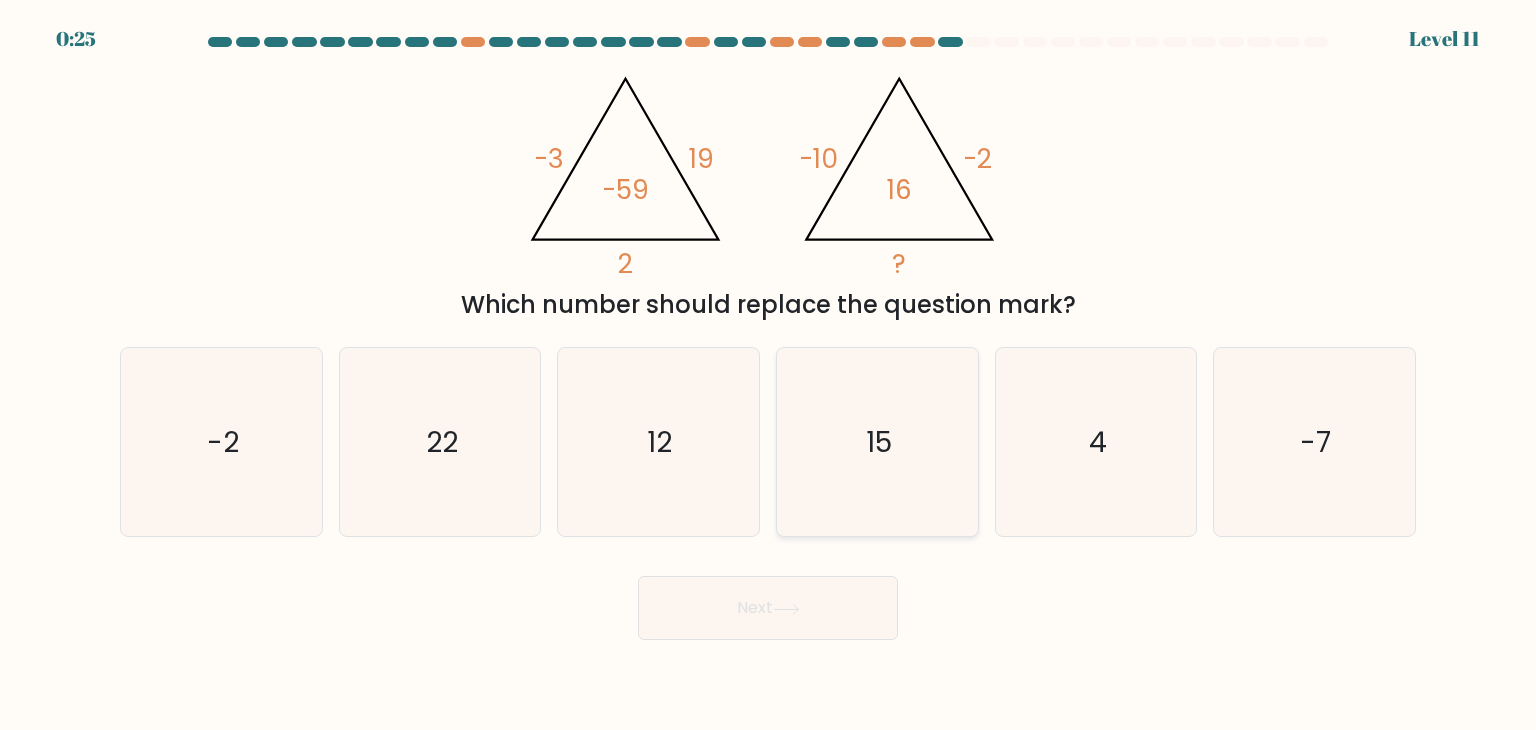 click on "15" at bounding box center [877, 442] 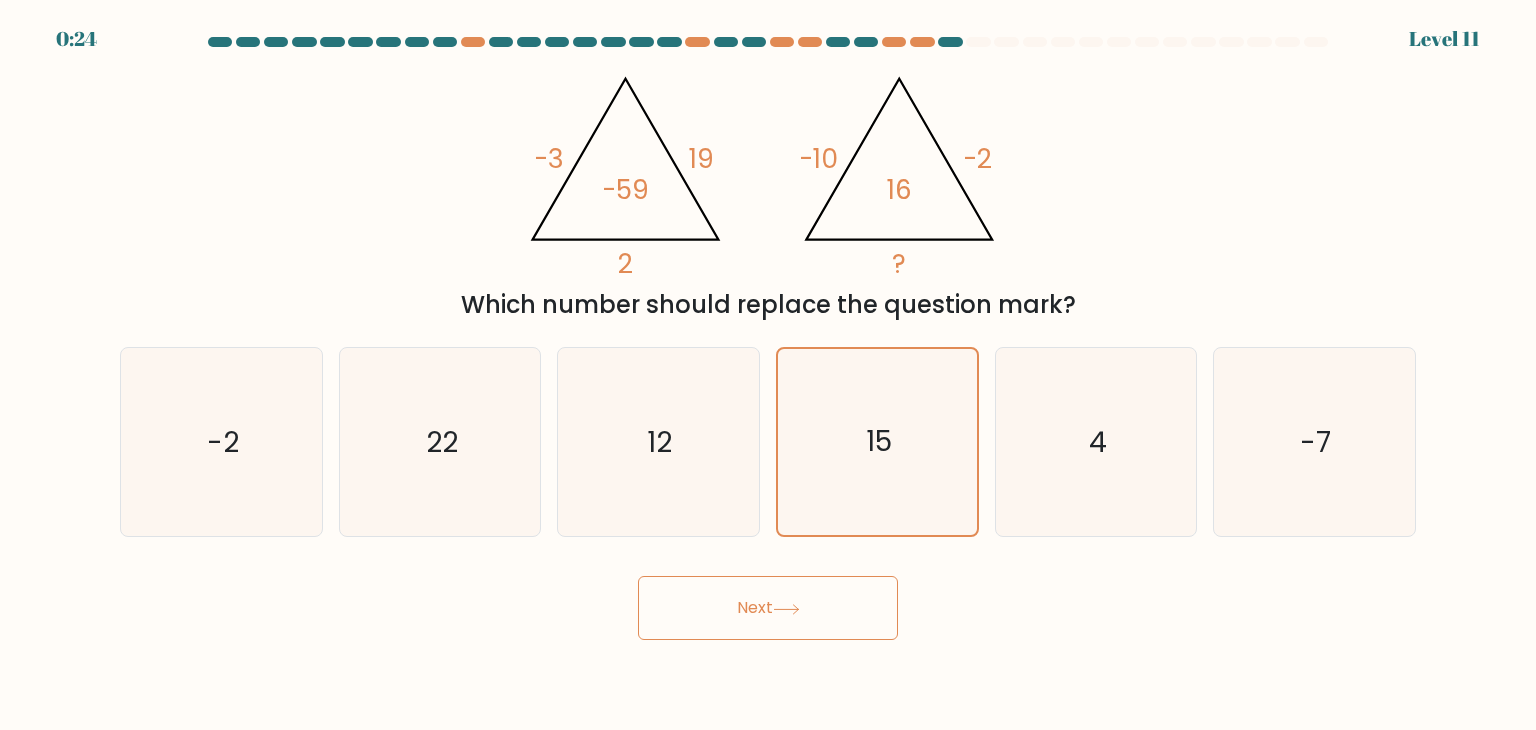 click on "Next" at bounding box center [768, 608] 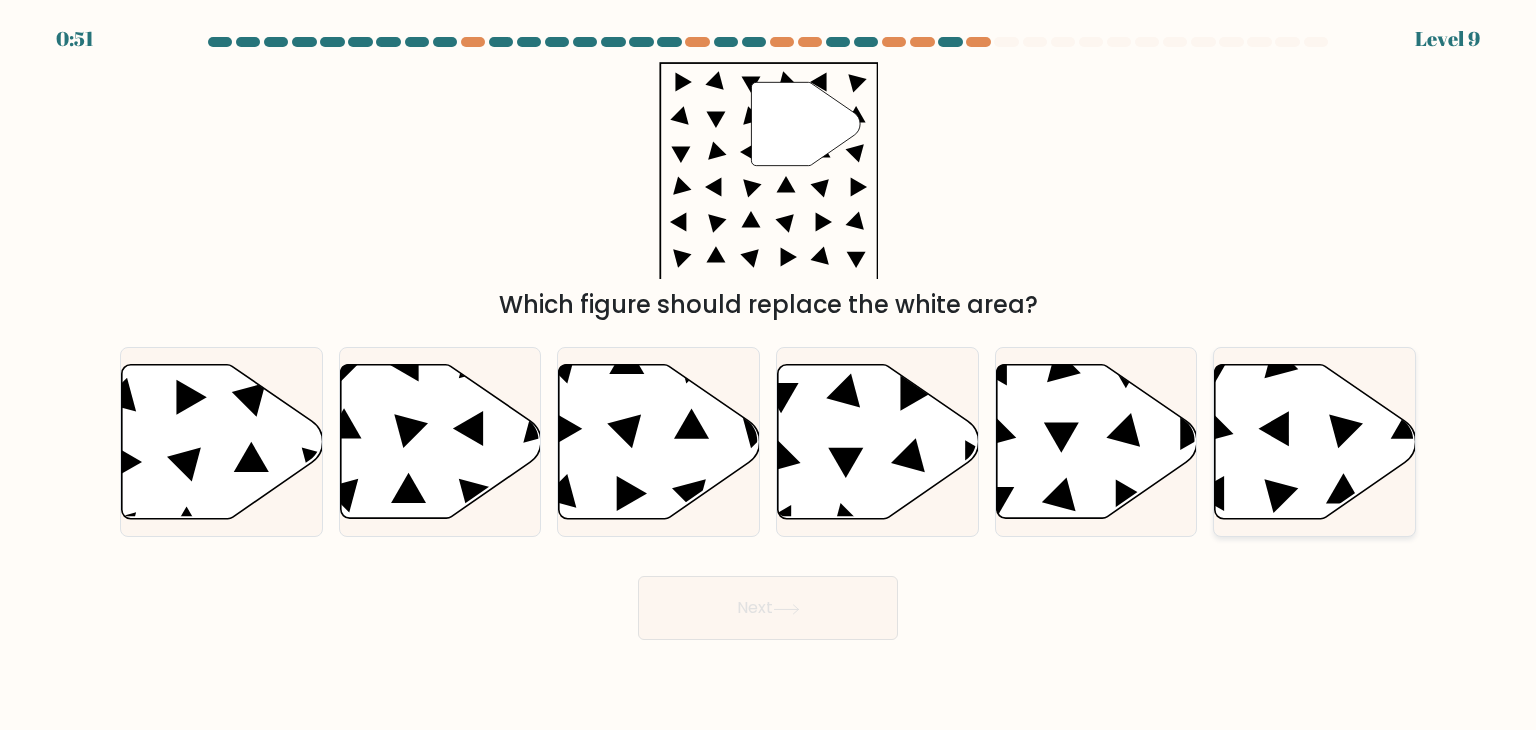 click at bounding box center [1315, 442] 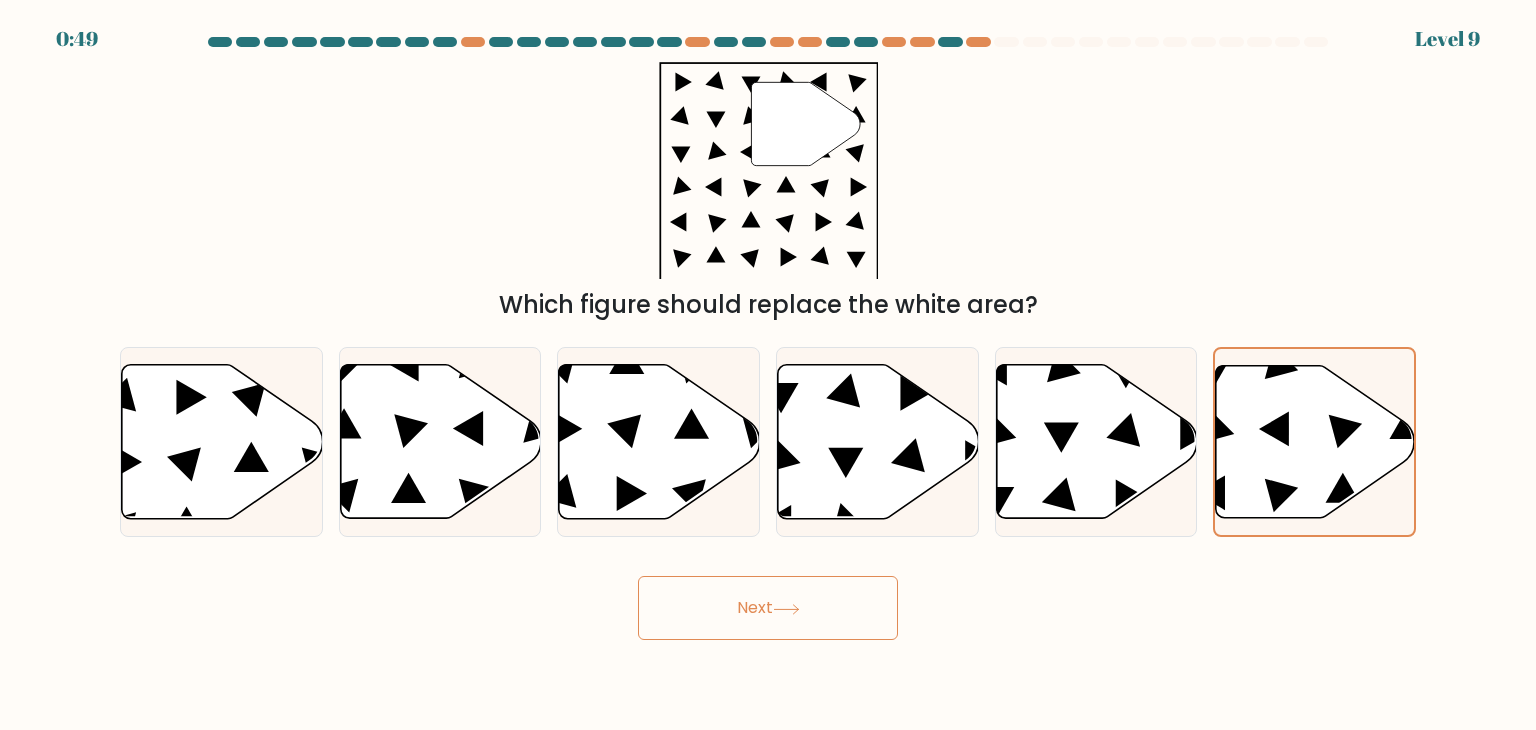 click on "Next" at bounding box center (768, 608) 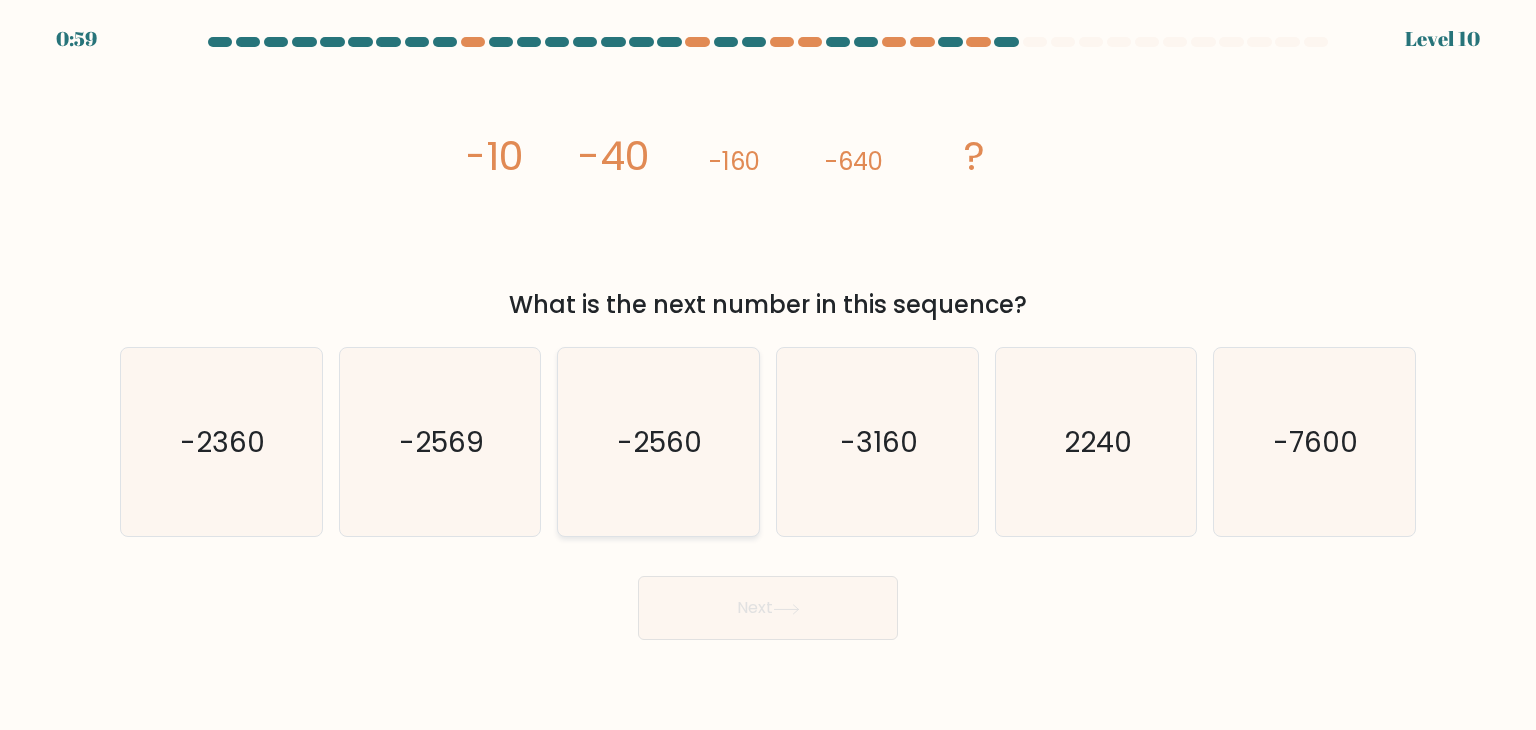 click on "-2560" at bounding box center [658, 442] 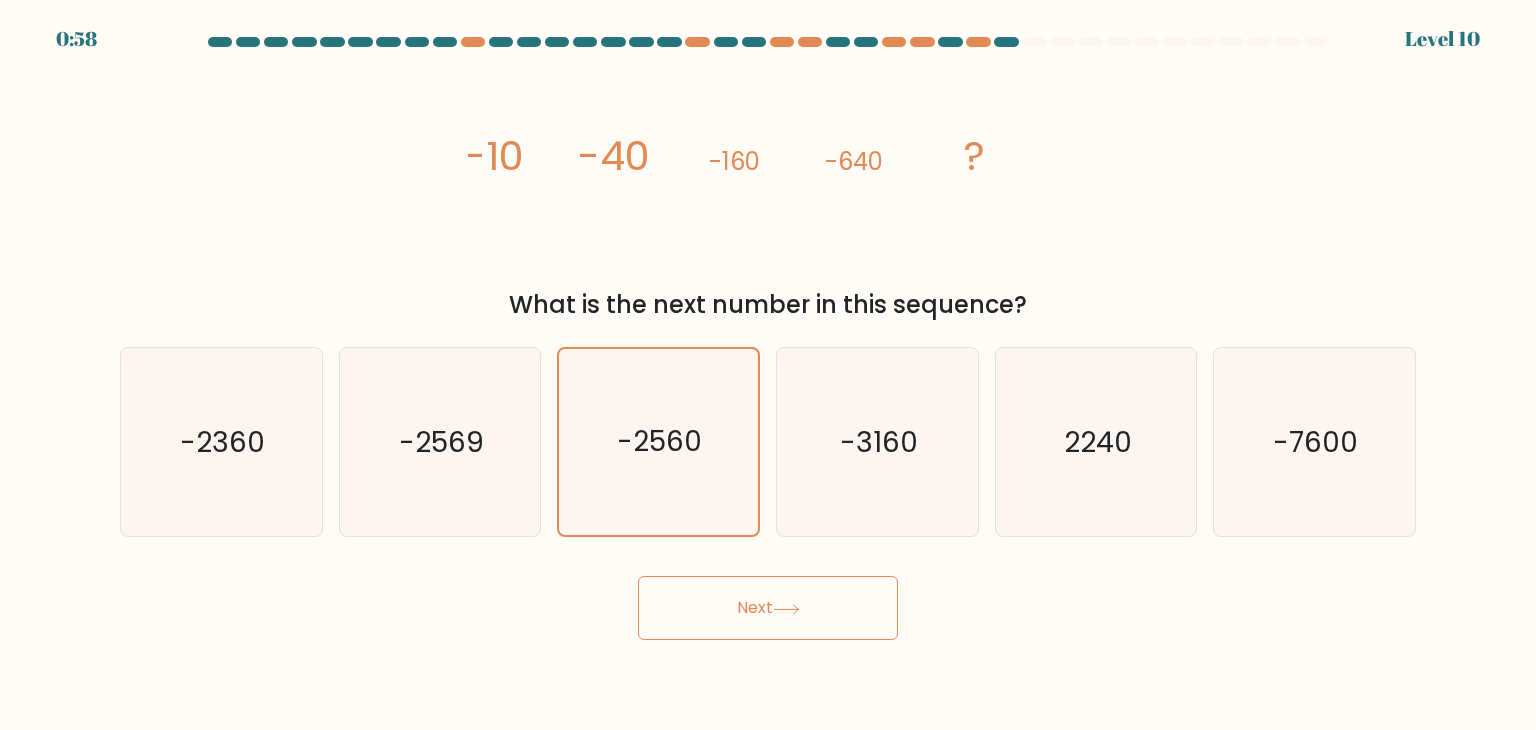 click on "Next" at bounding box center [768, 608] 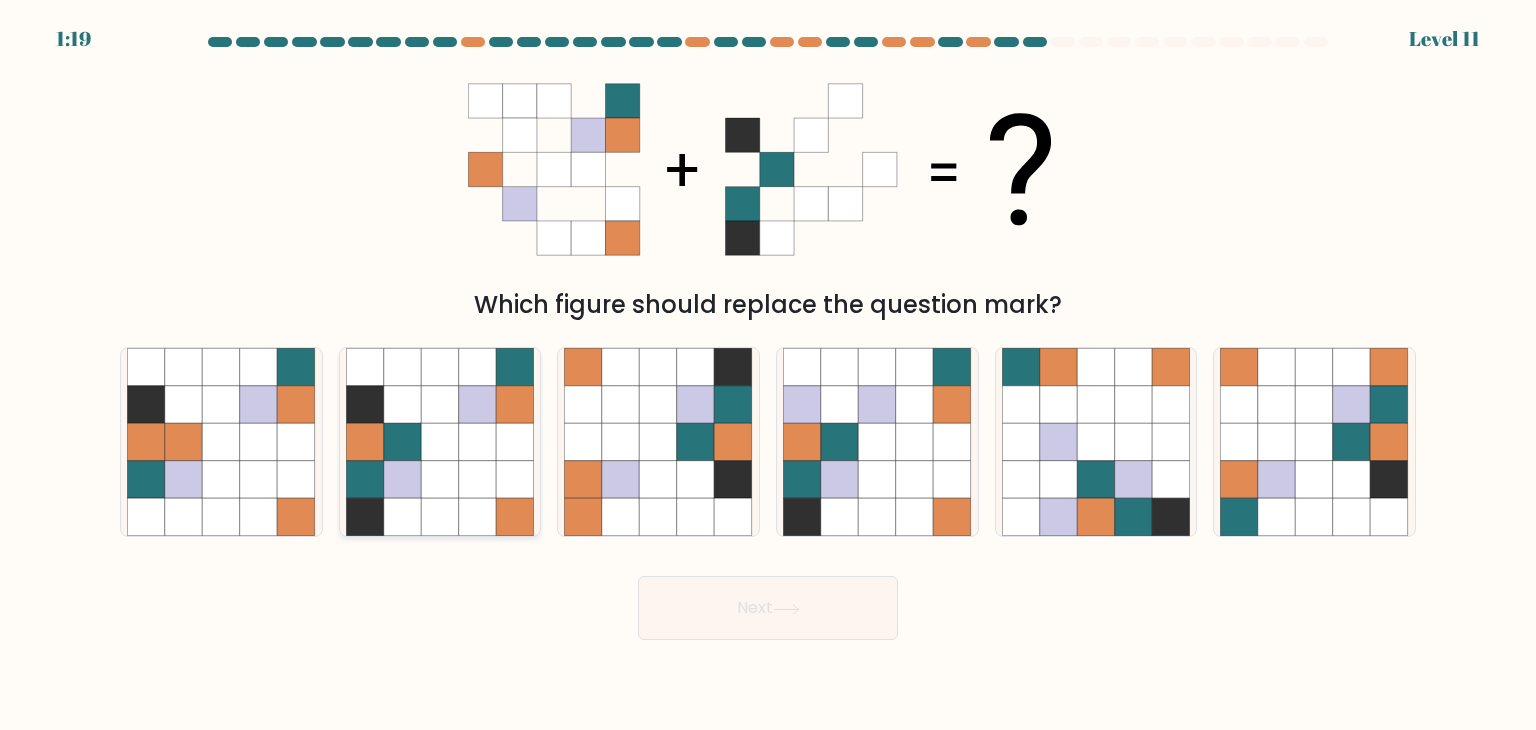 click at bounding box center (478, 442) 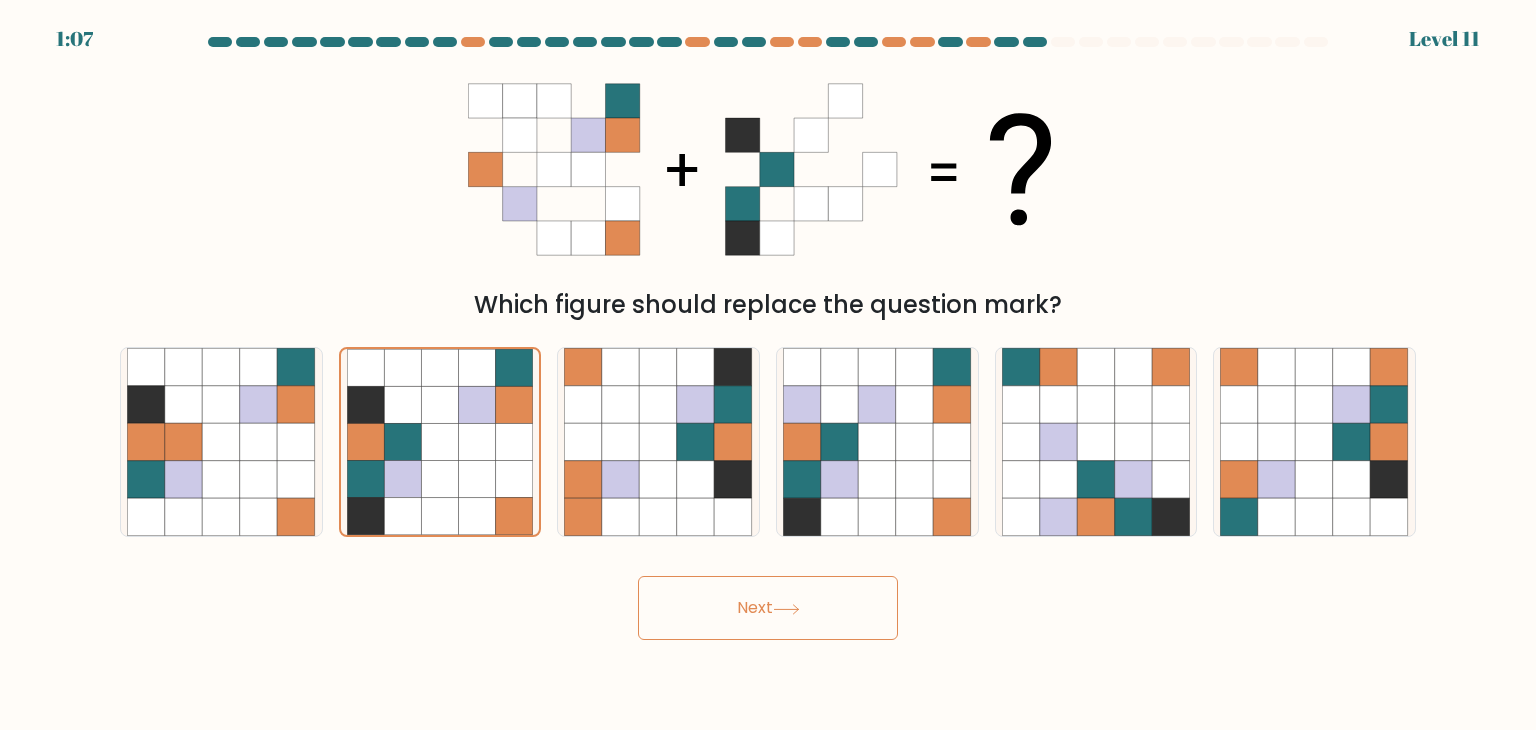 click on "Next" at bounding box center (768, 608) 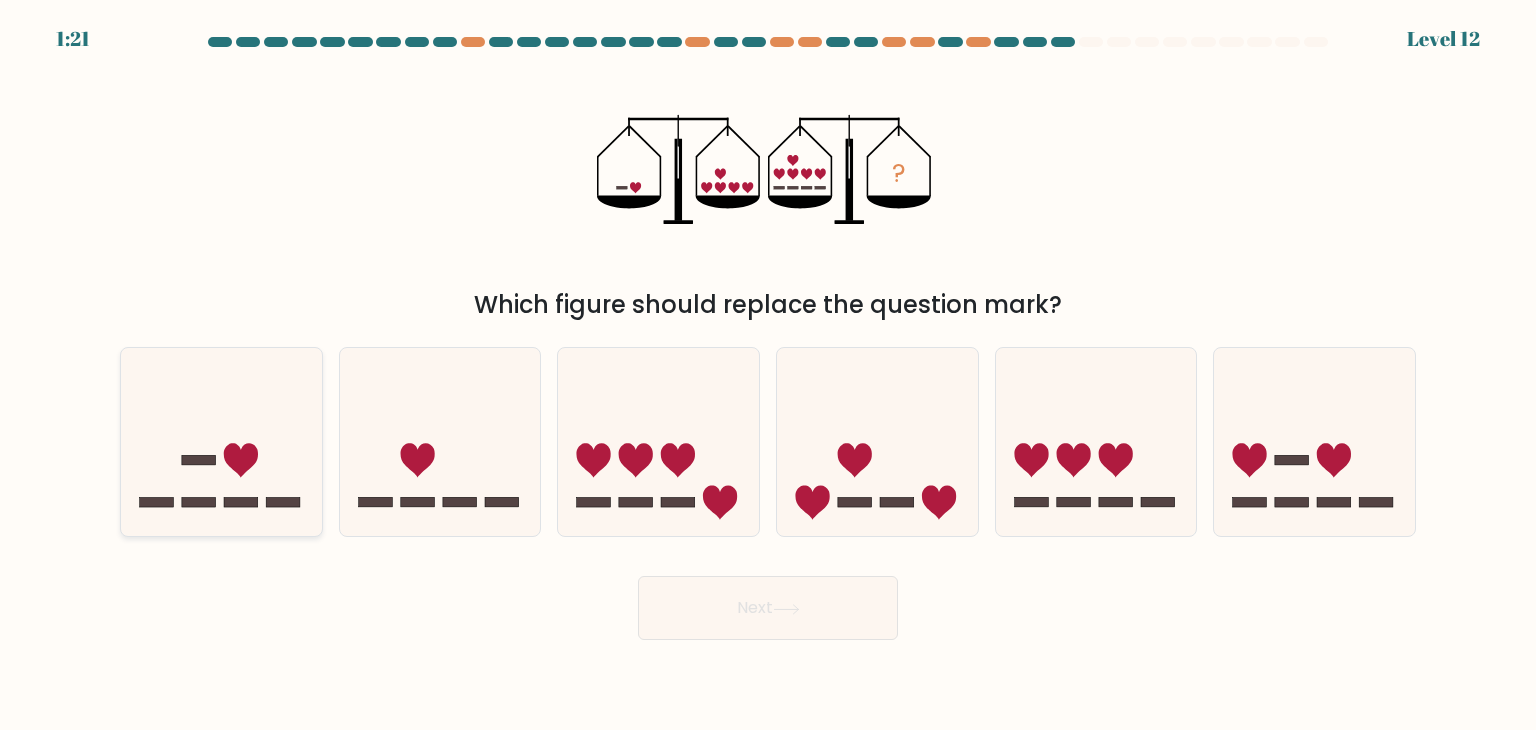 click at bounding box center [221, 442] 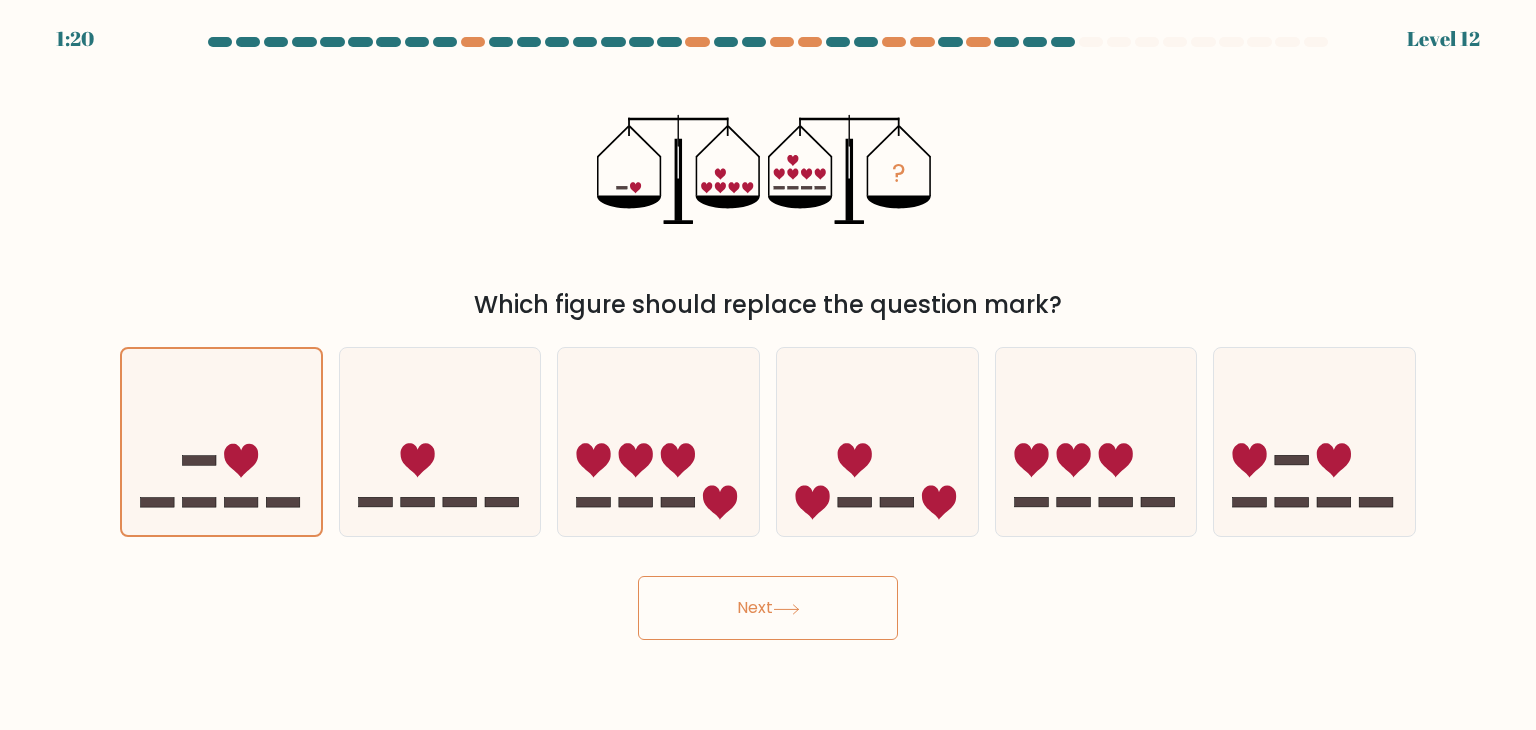 click on "Next" at bounding box center [768, 608] 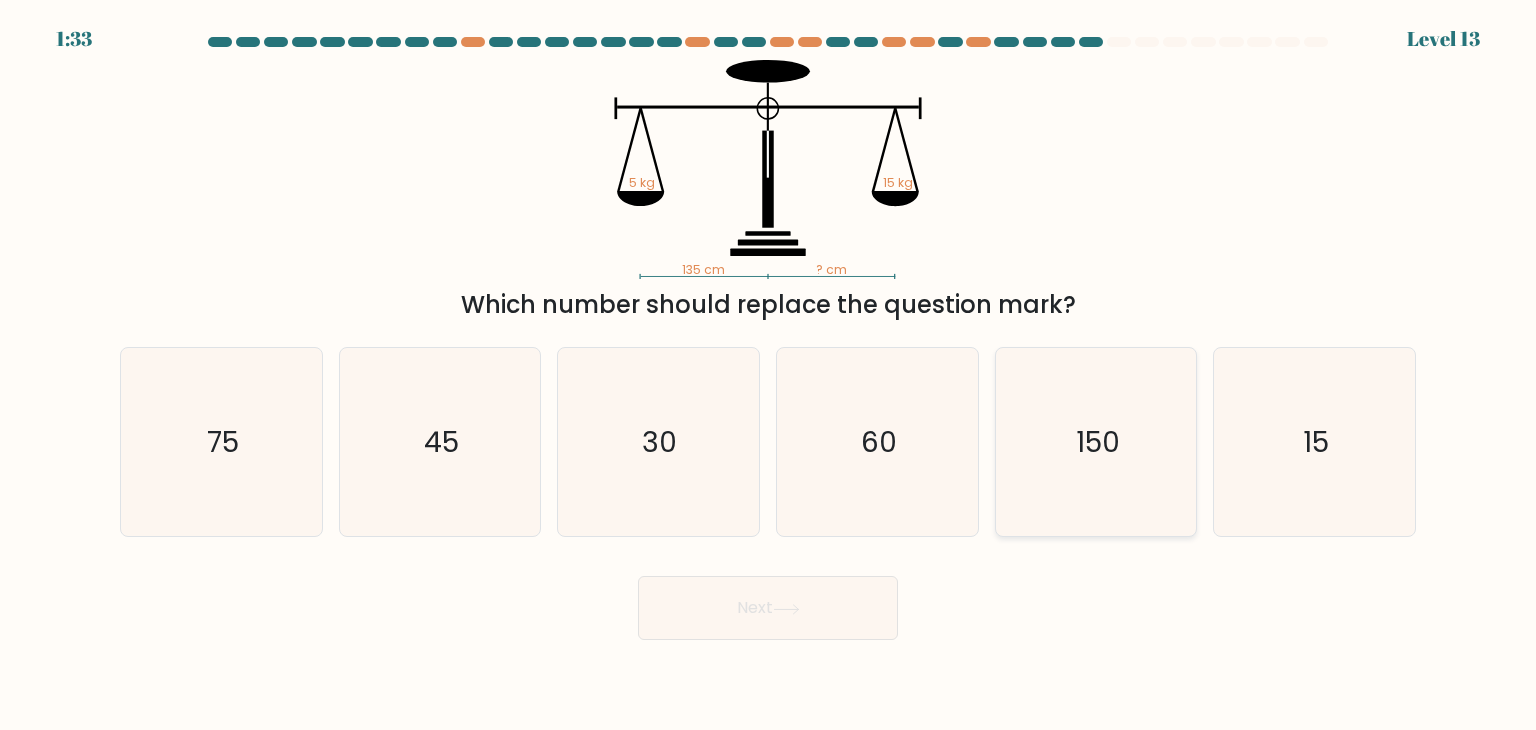 click on "150" at bounding box center (1096, 442) 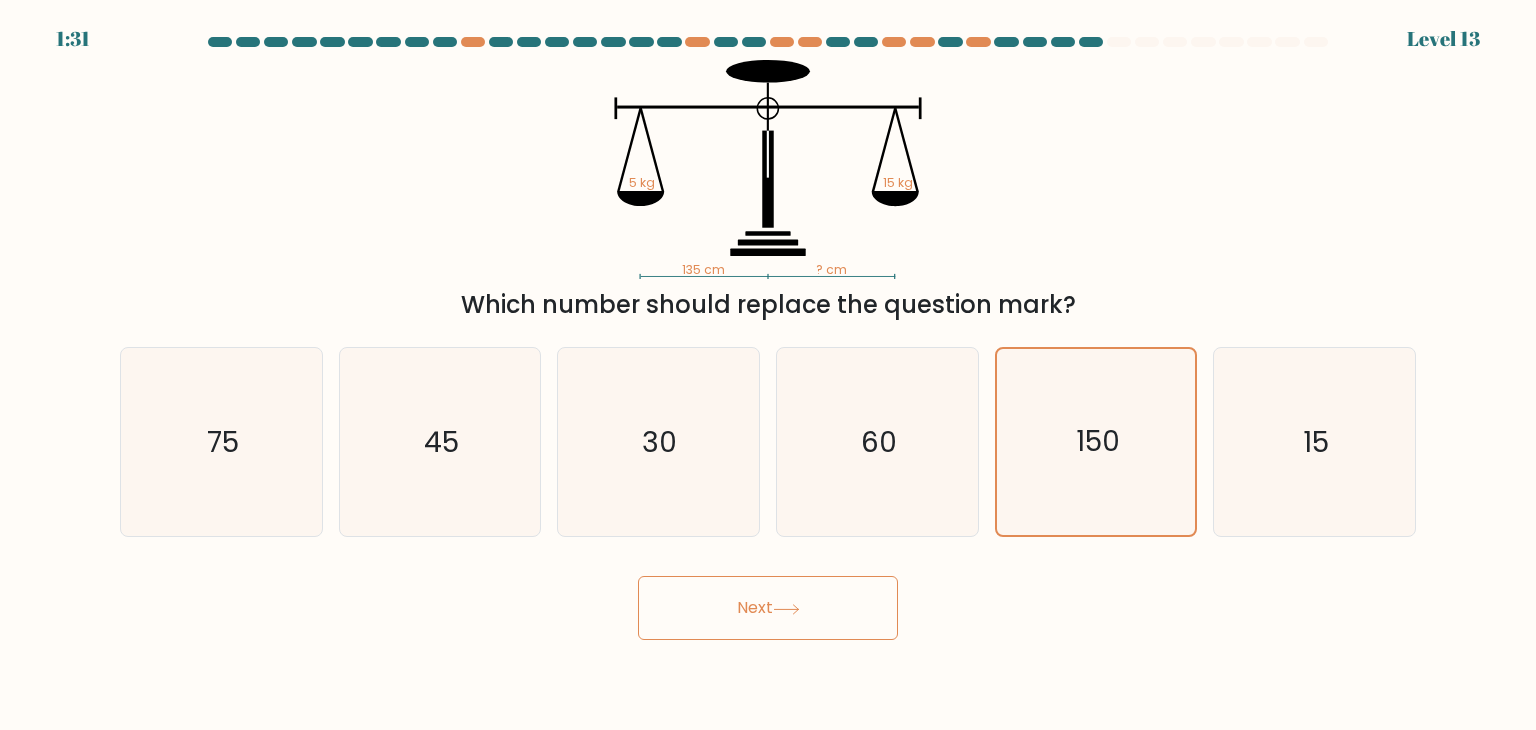 click on "Next" at bounding box center (768, 608) 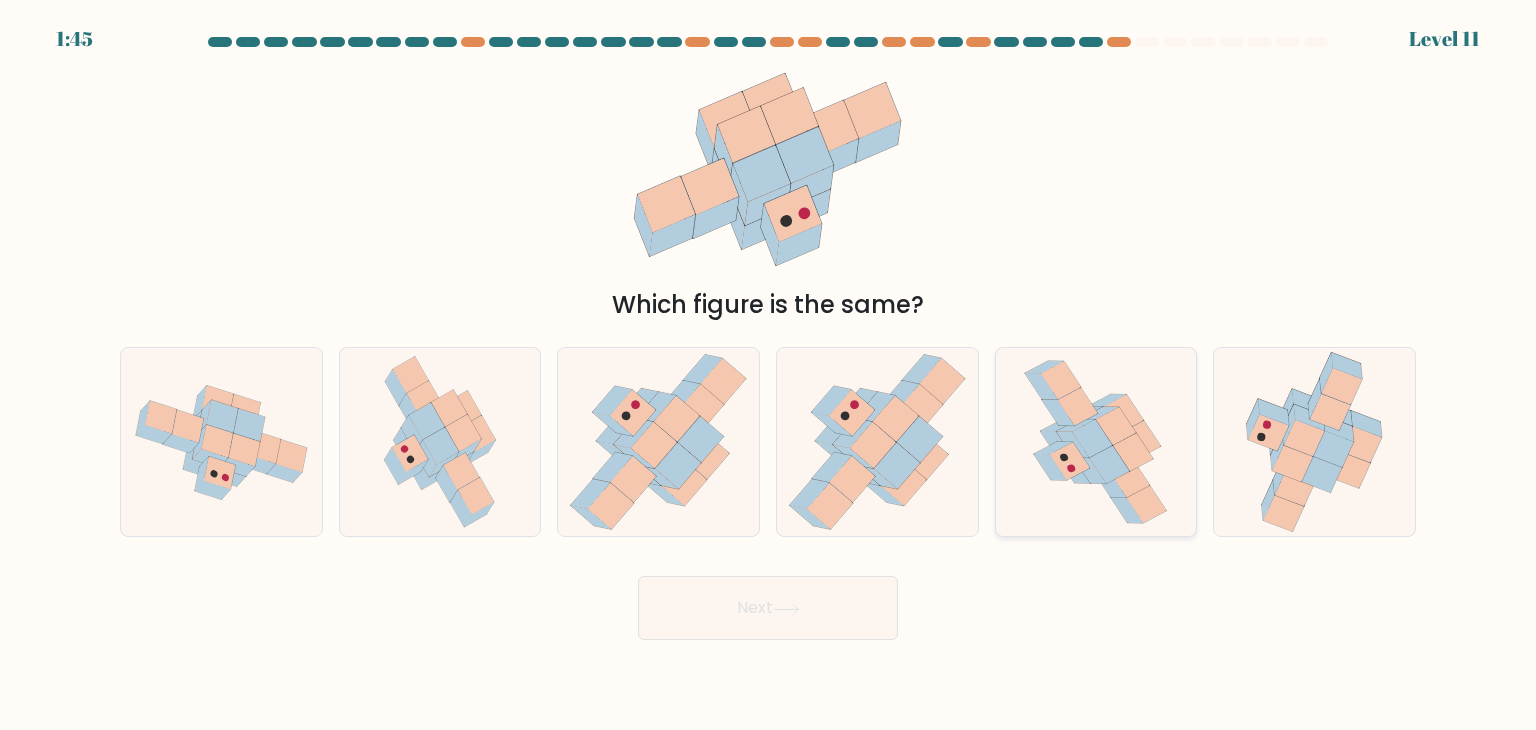 click at bounding box center (1070, 461) 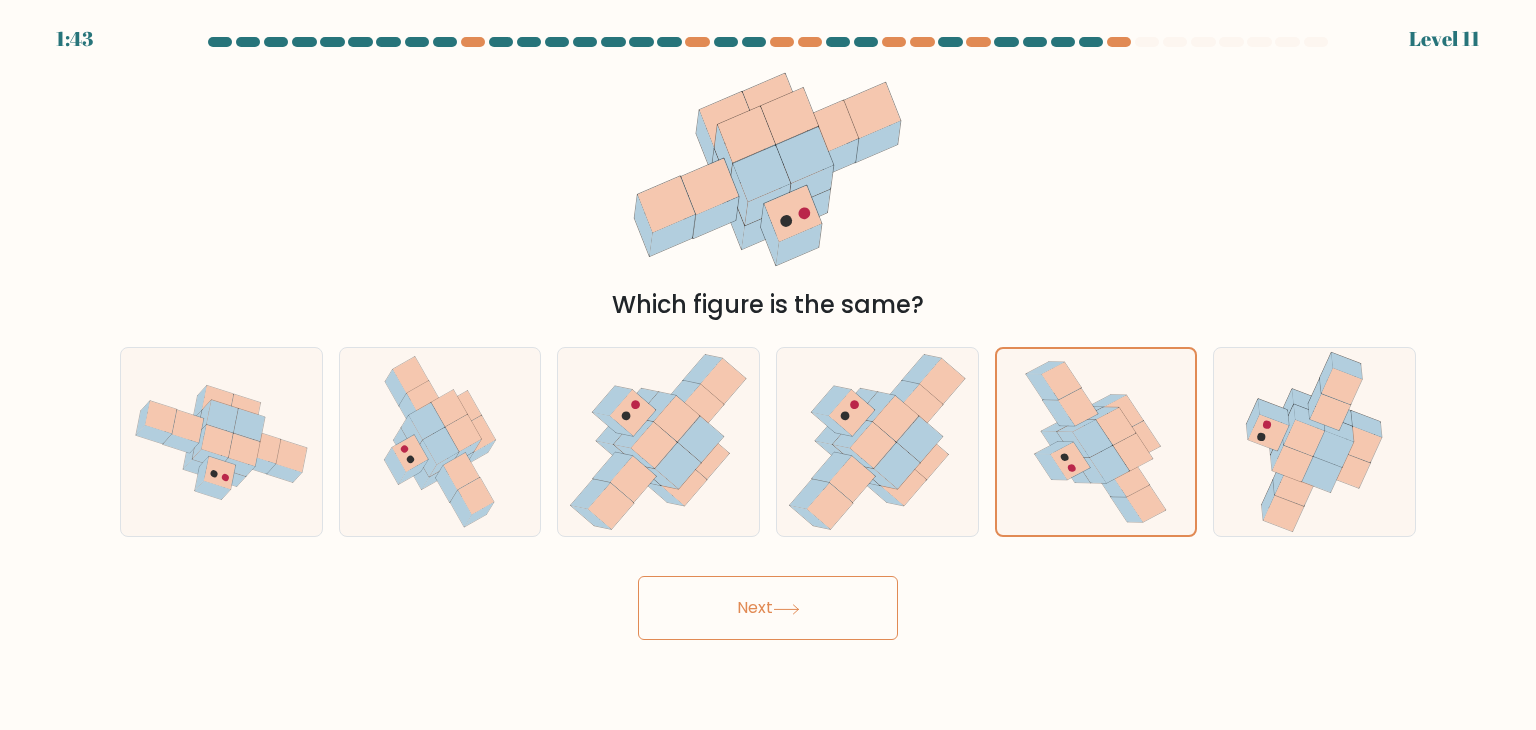 click on "Next" at bounding box center (768, 608) 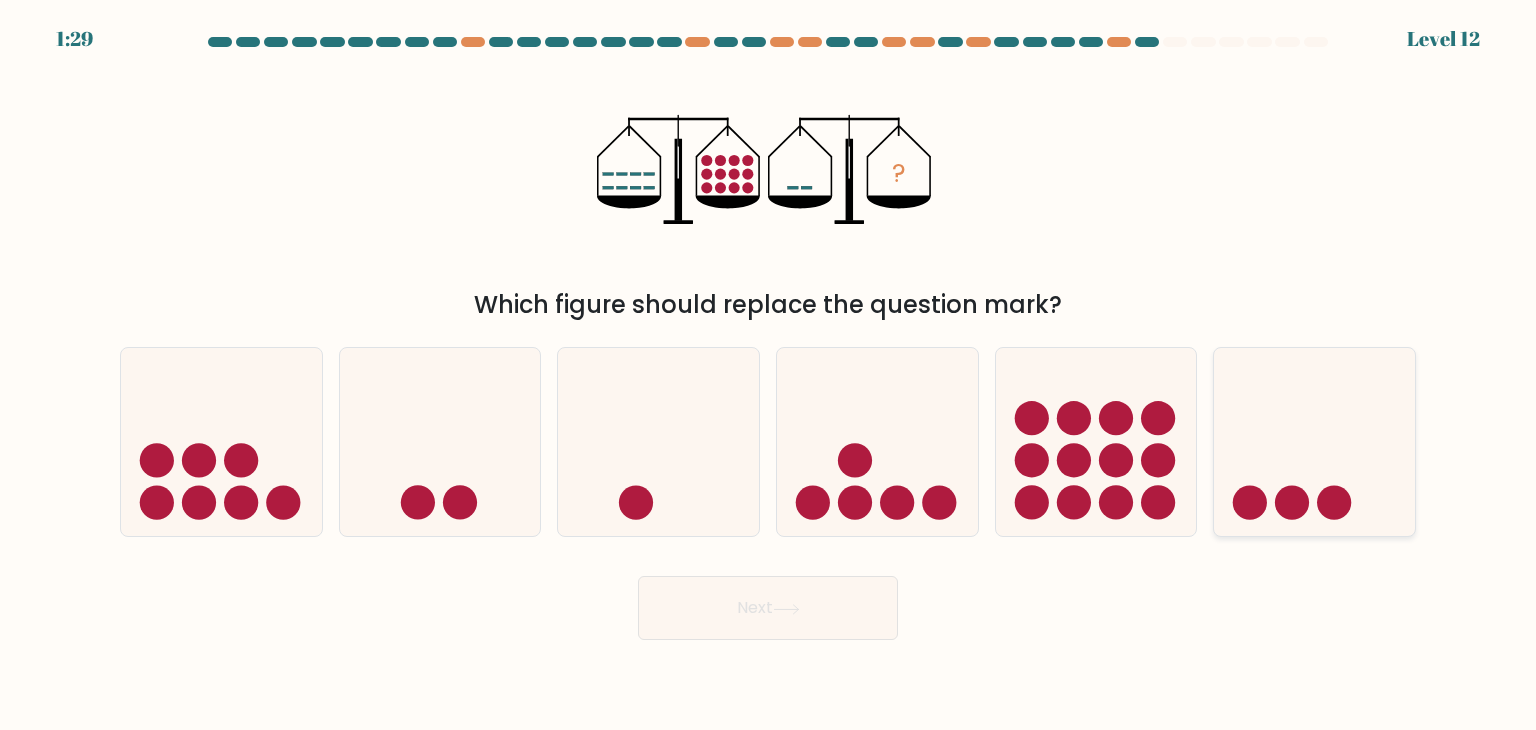 click at bounding box center [1314, 442] 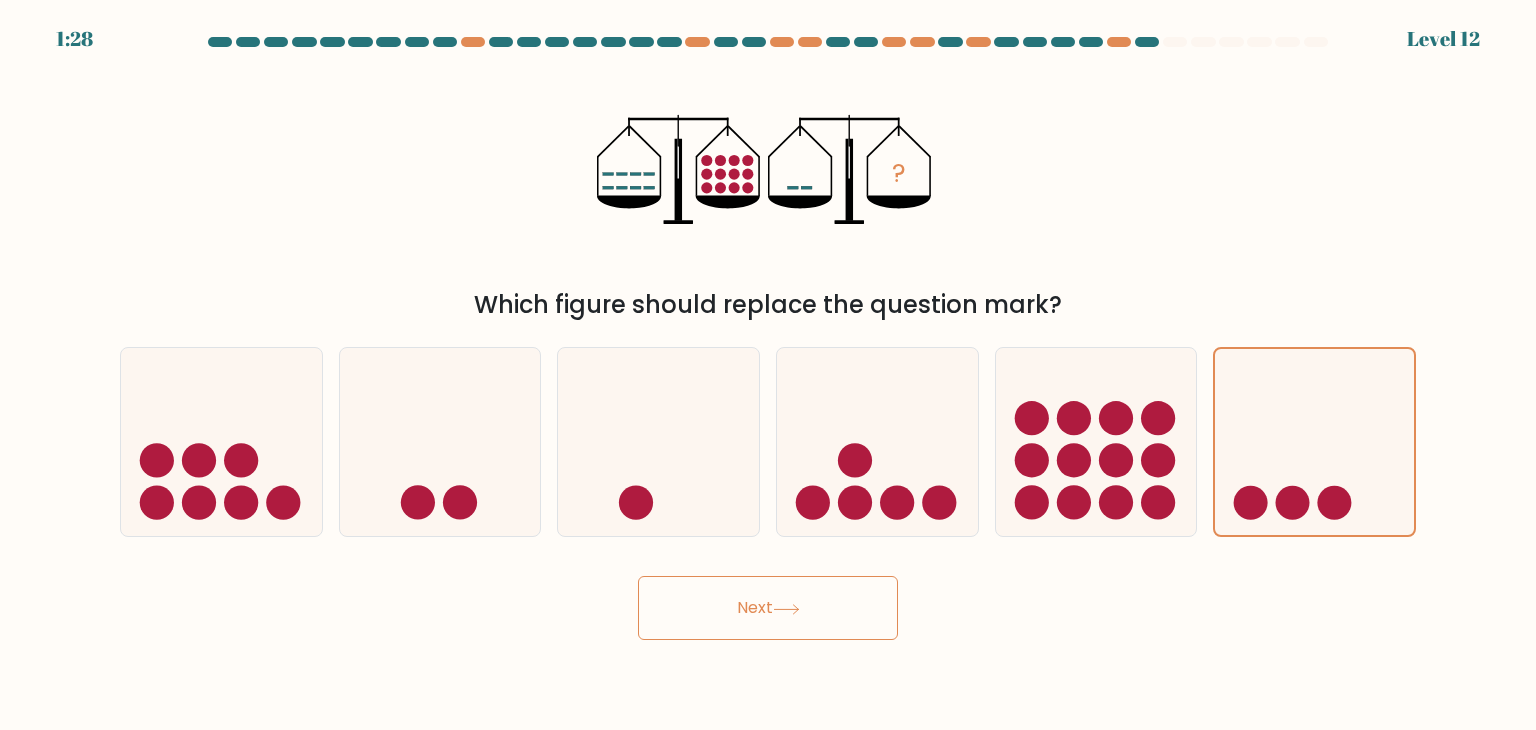 click on "Next" at bounding box center (768, 608) 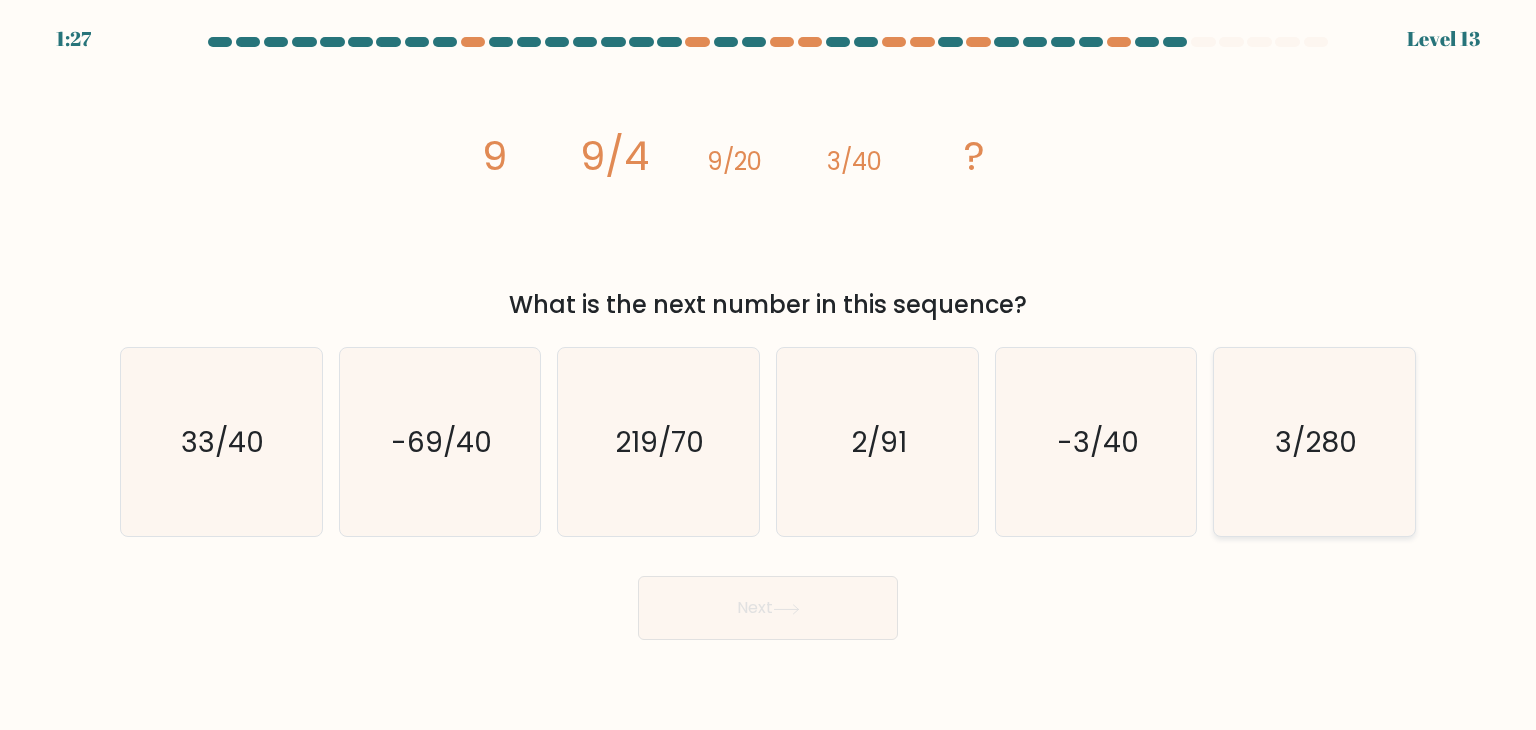 click on "3/280" at bounding box center (1316, 442) 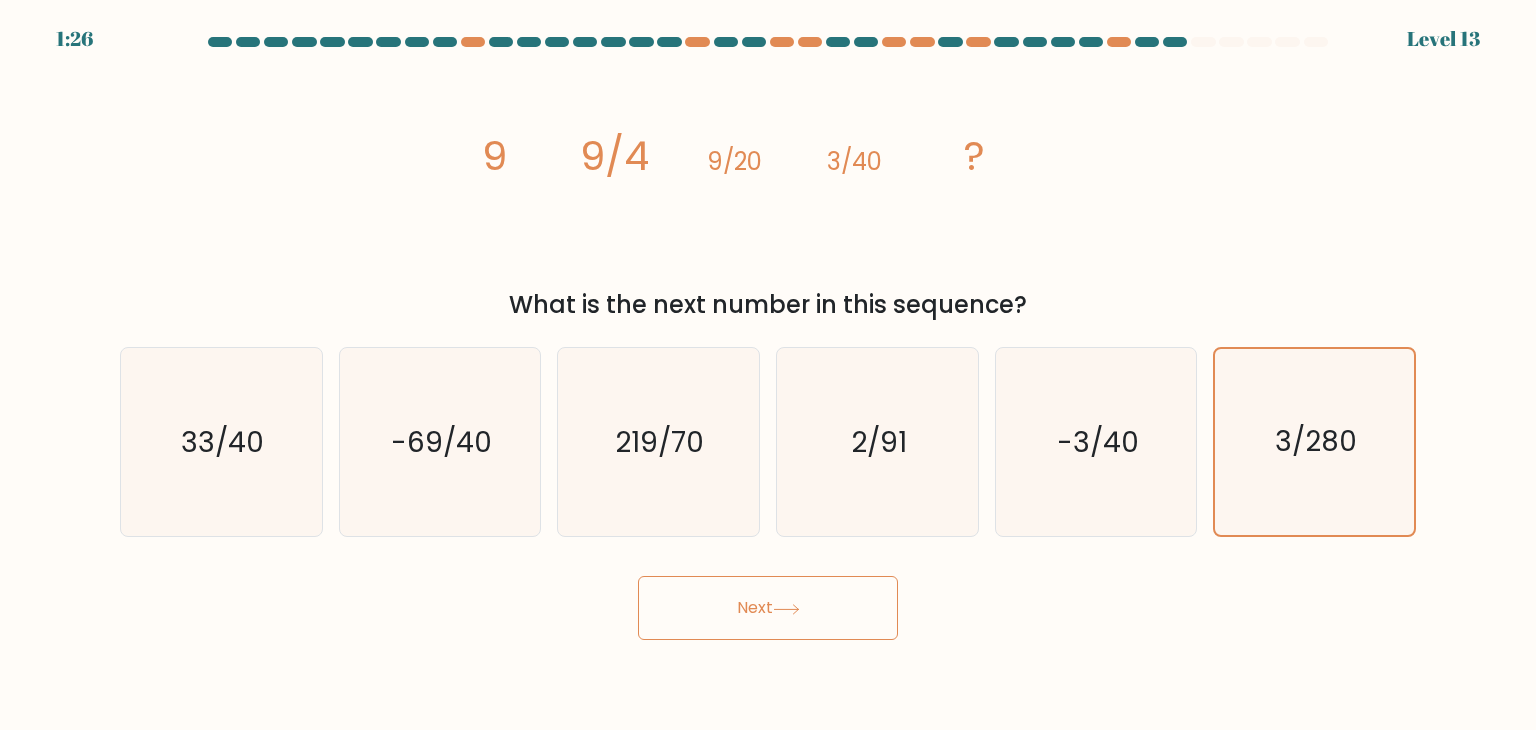 click on "Next" at bounding box center (768, 600) 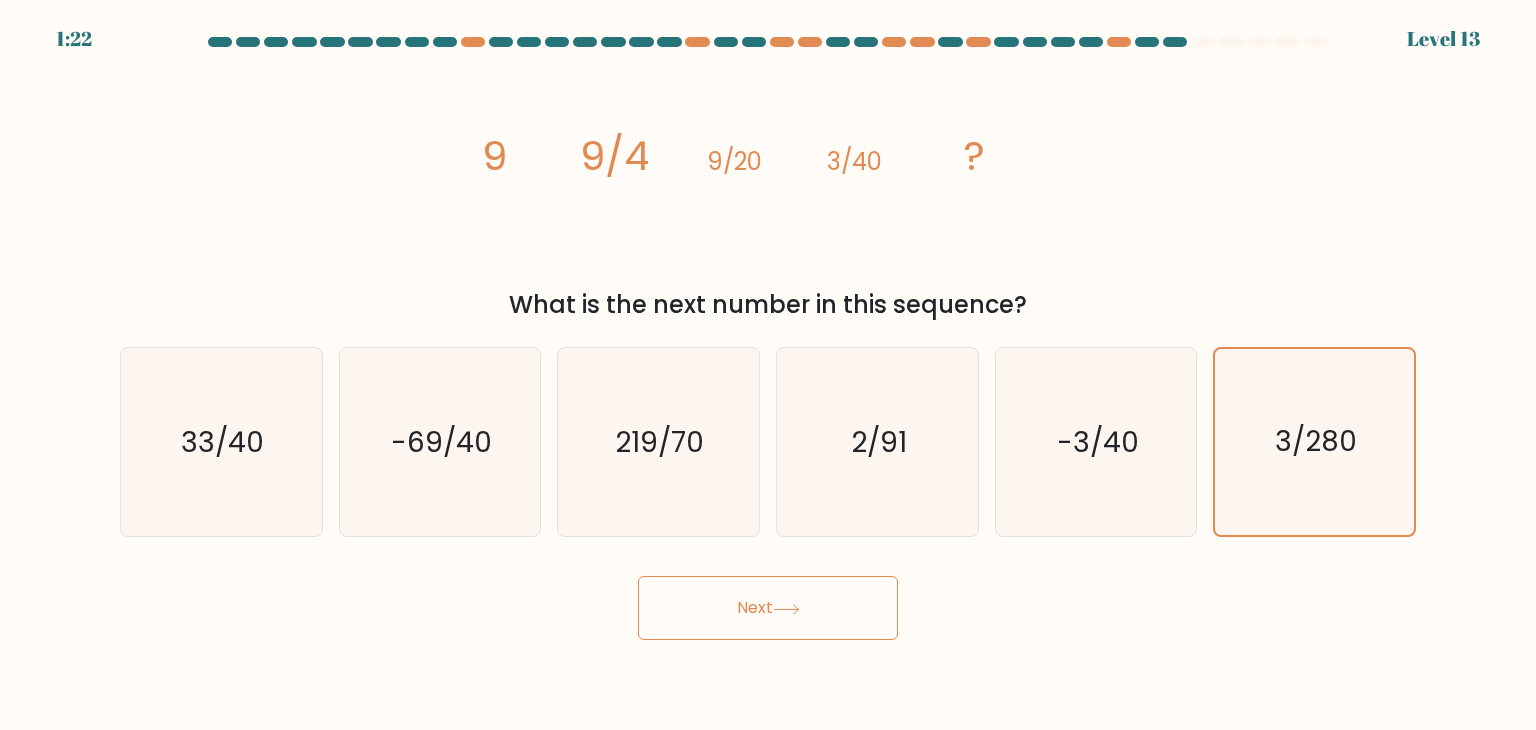 click on "Next" at bounding box center (768, 608) 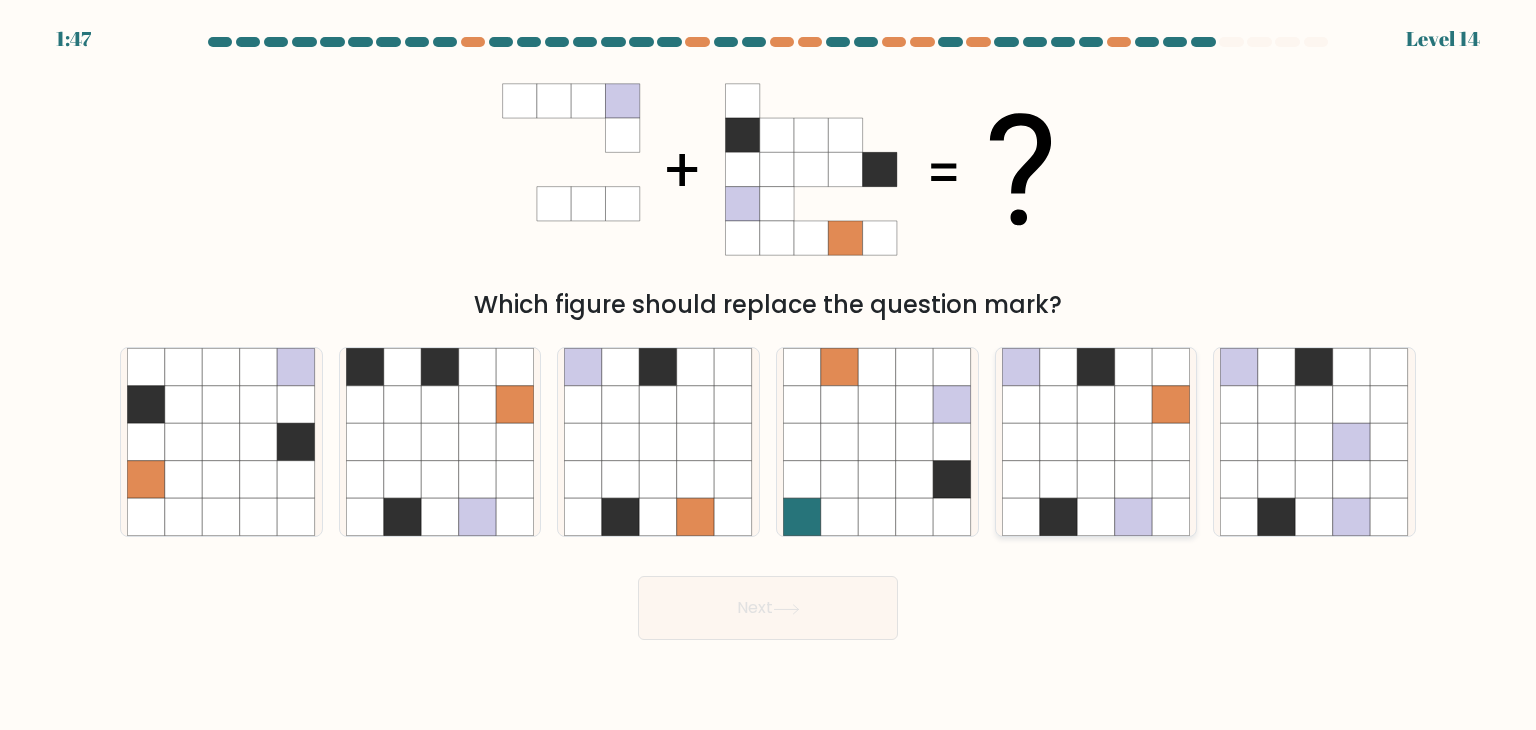 click at bounding box center [1059, 367] 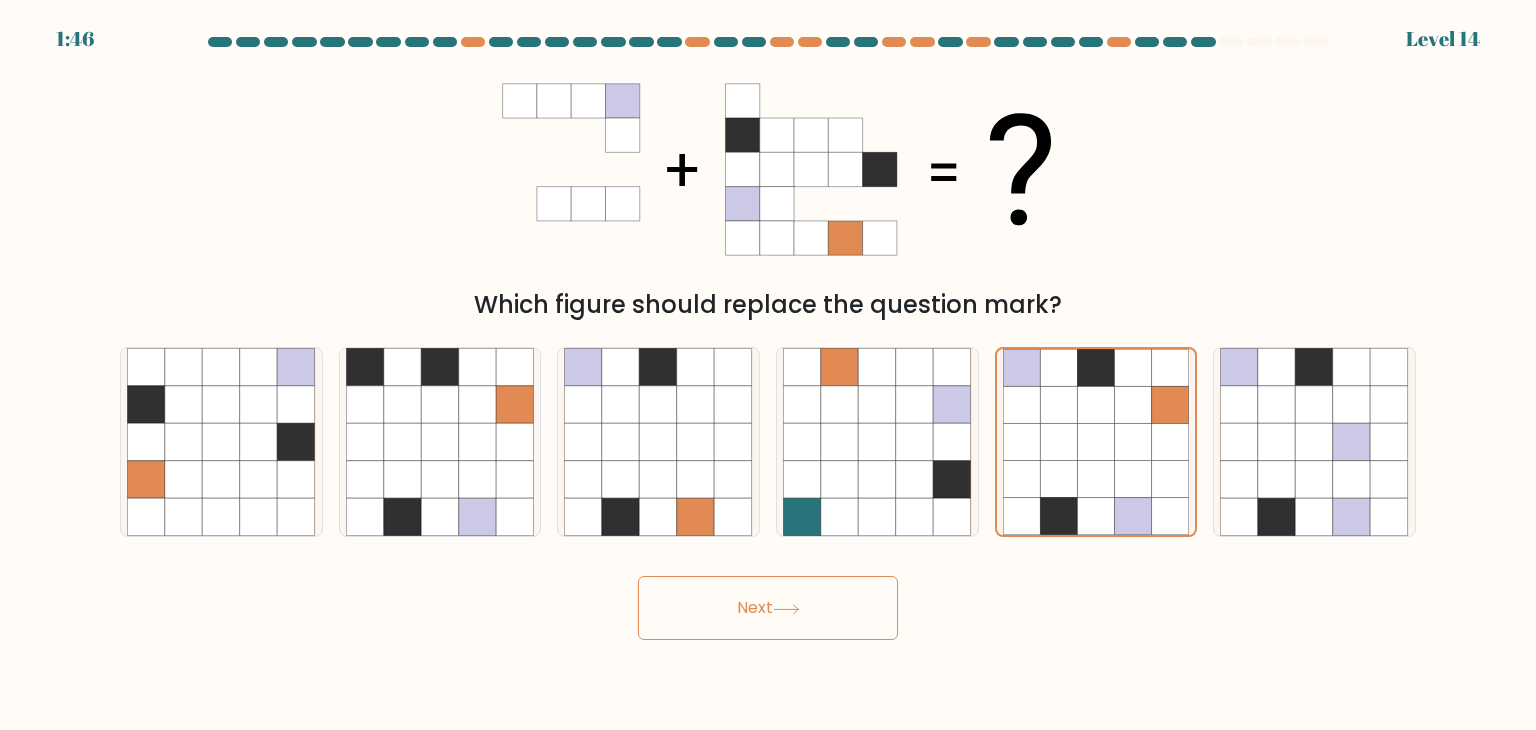 click on "Next" at bounding box center (768, 608) 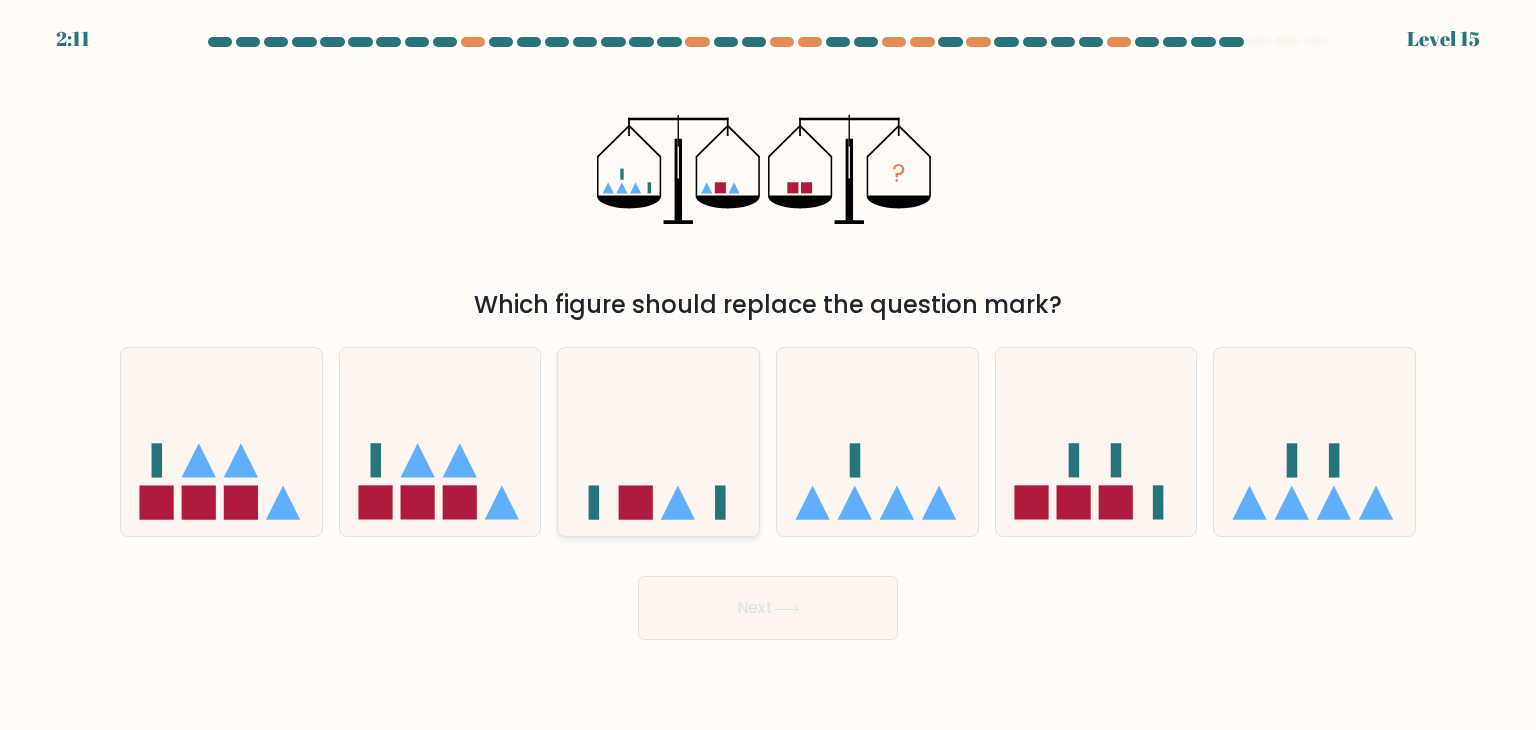 click at bounding box center [658, 442] 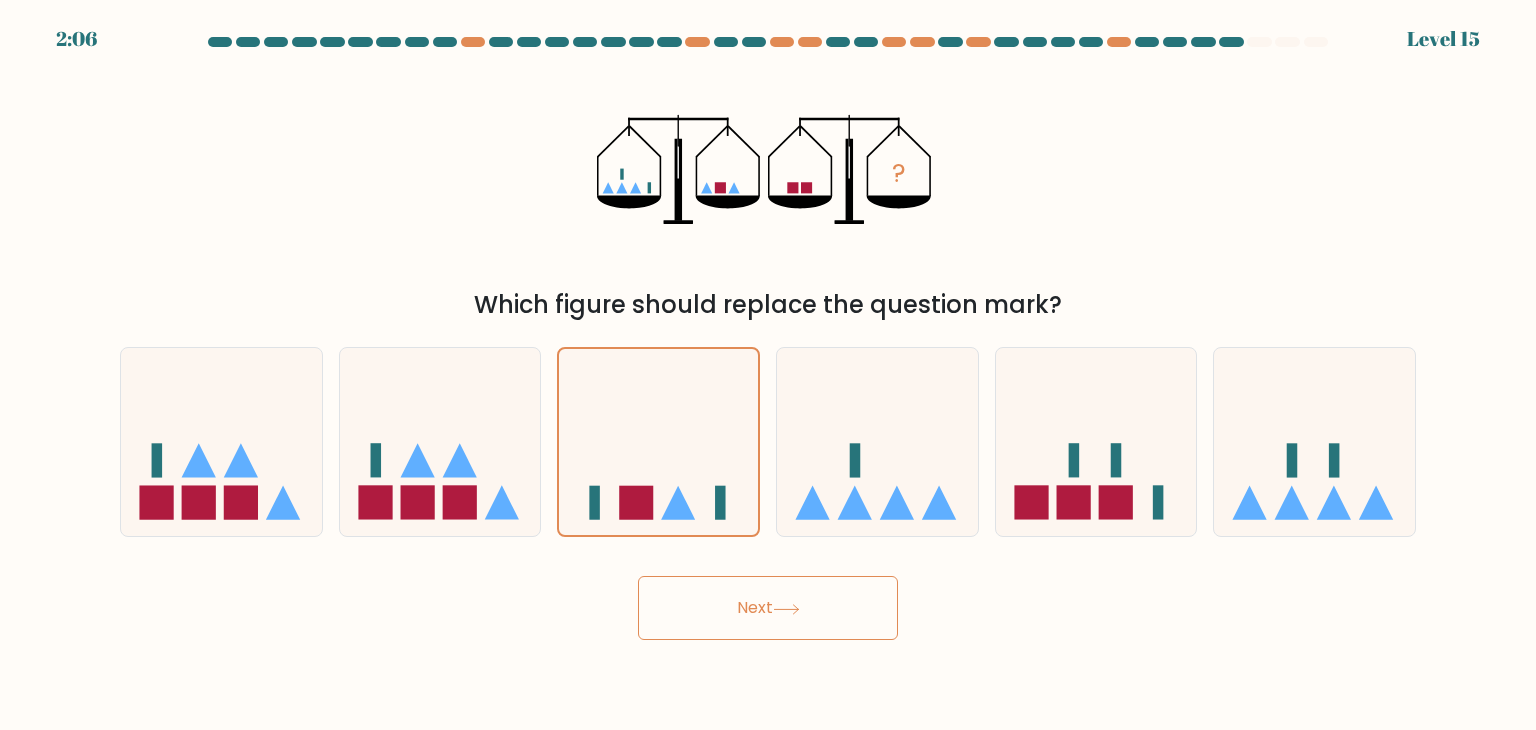click on "Next" at bounding box center [768, 608] 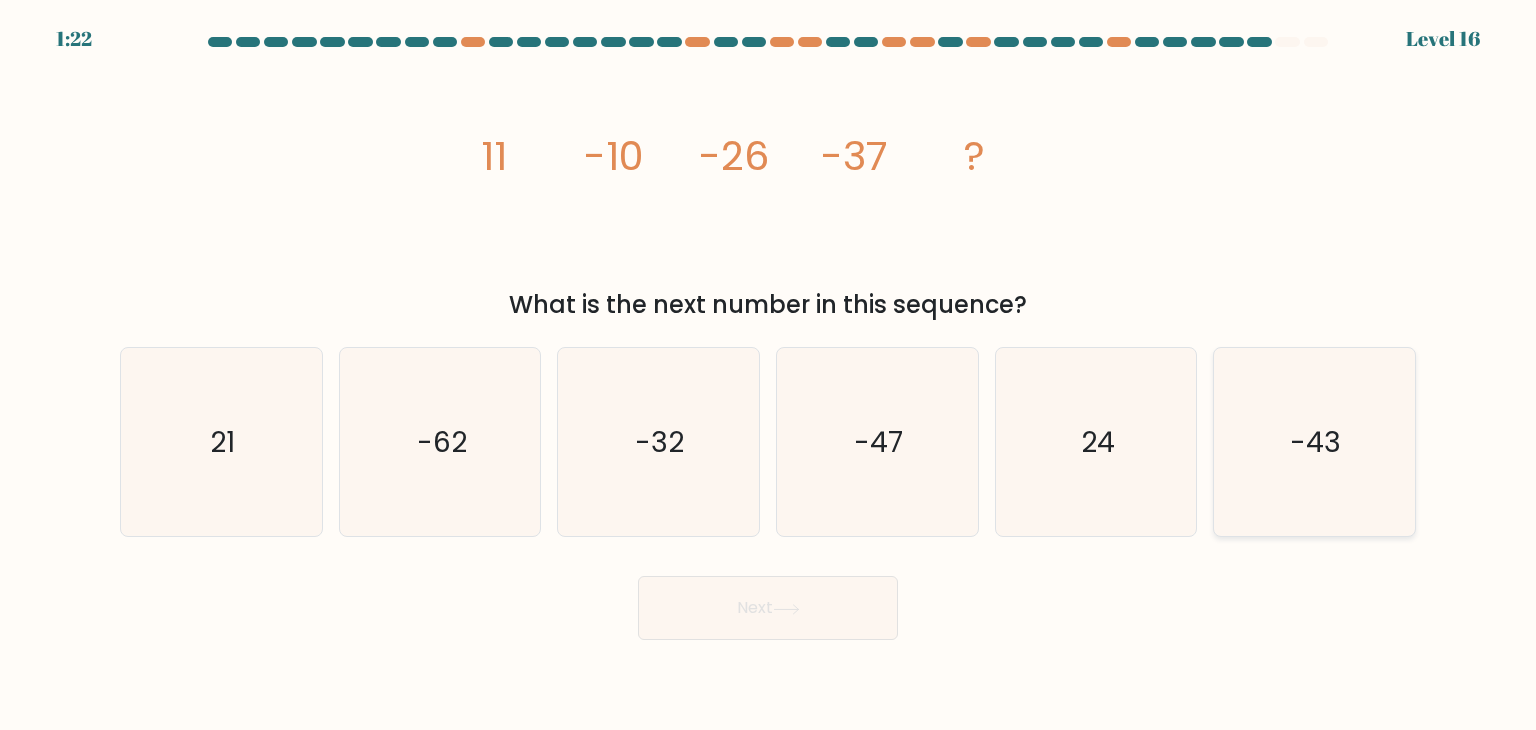 click on "-43" at bounding box center [1316, 442] 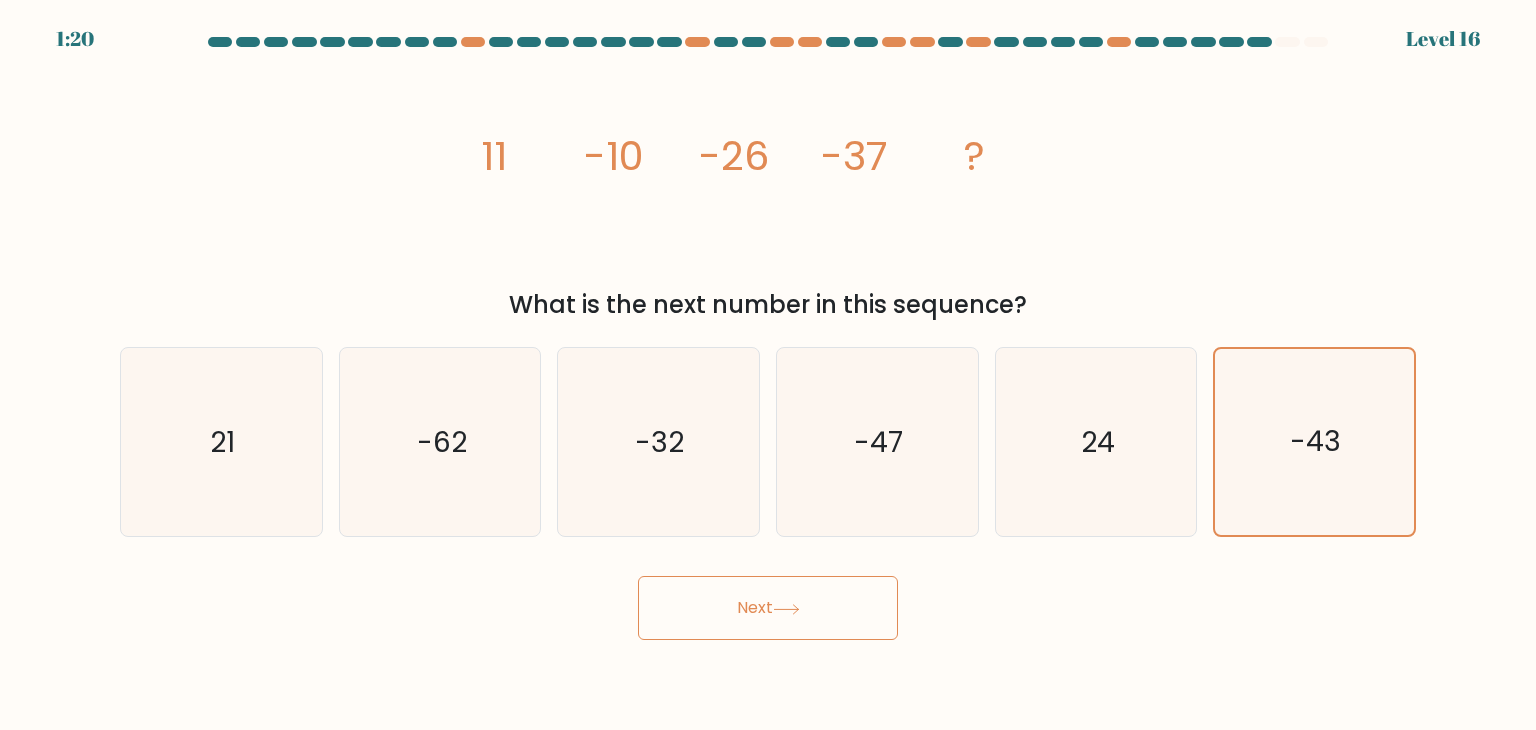 click on "Next" at bounding box center (768, 608) 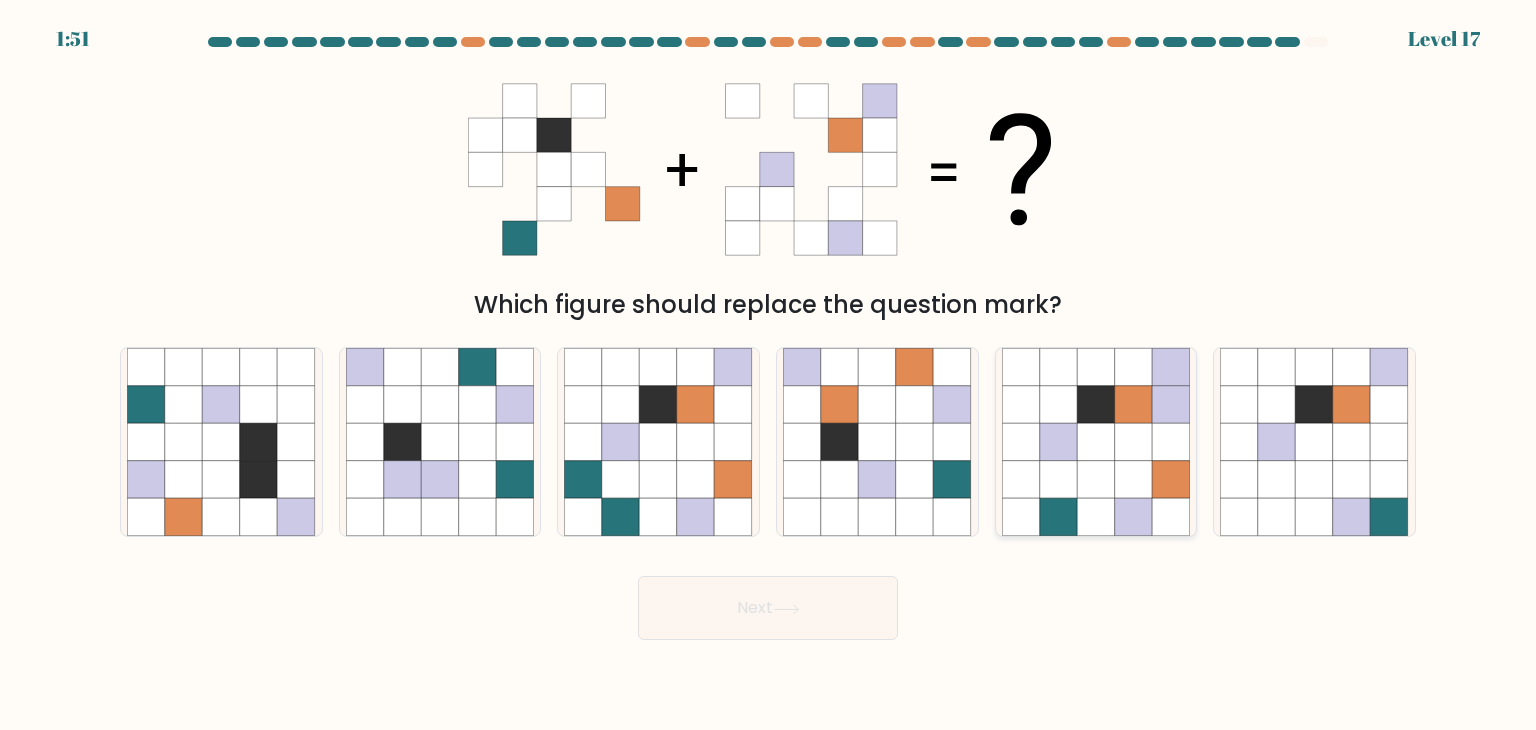 click at bounding box center (1096, 405) 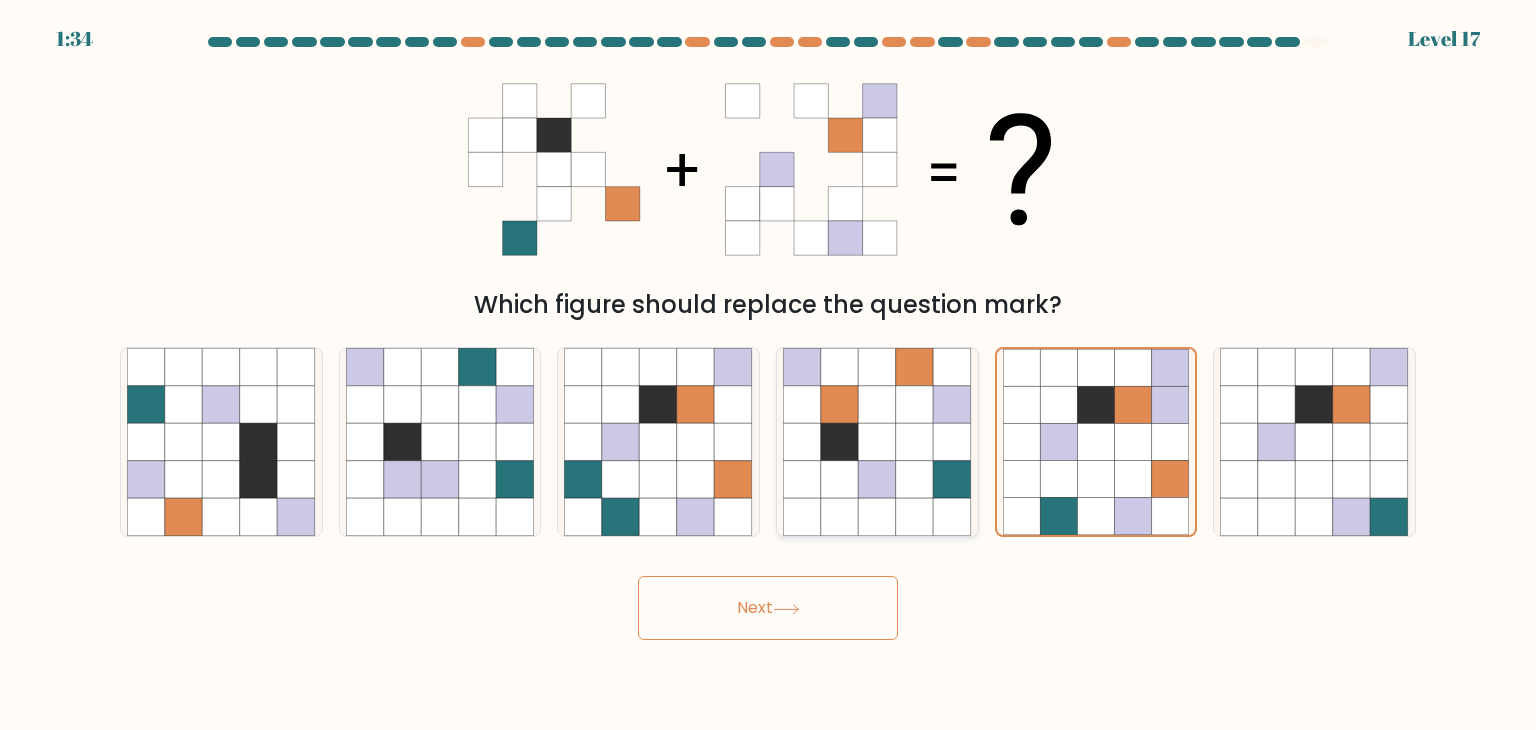 click at bounding box center (840, 442) 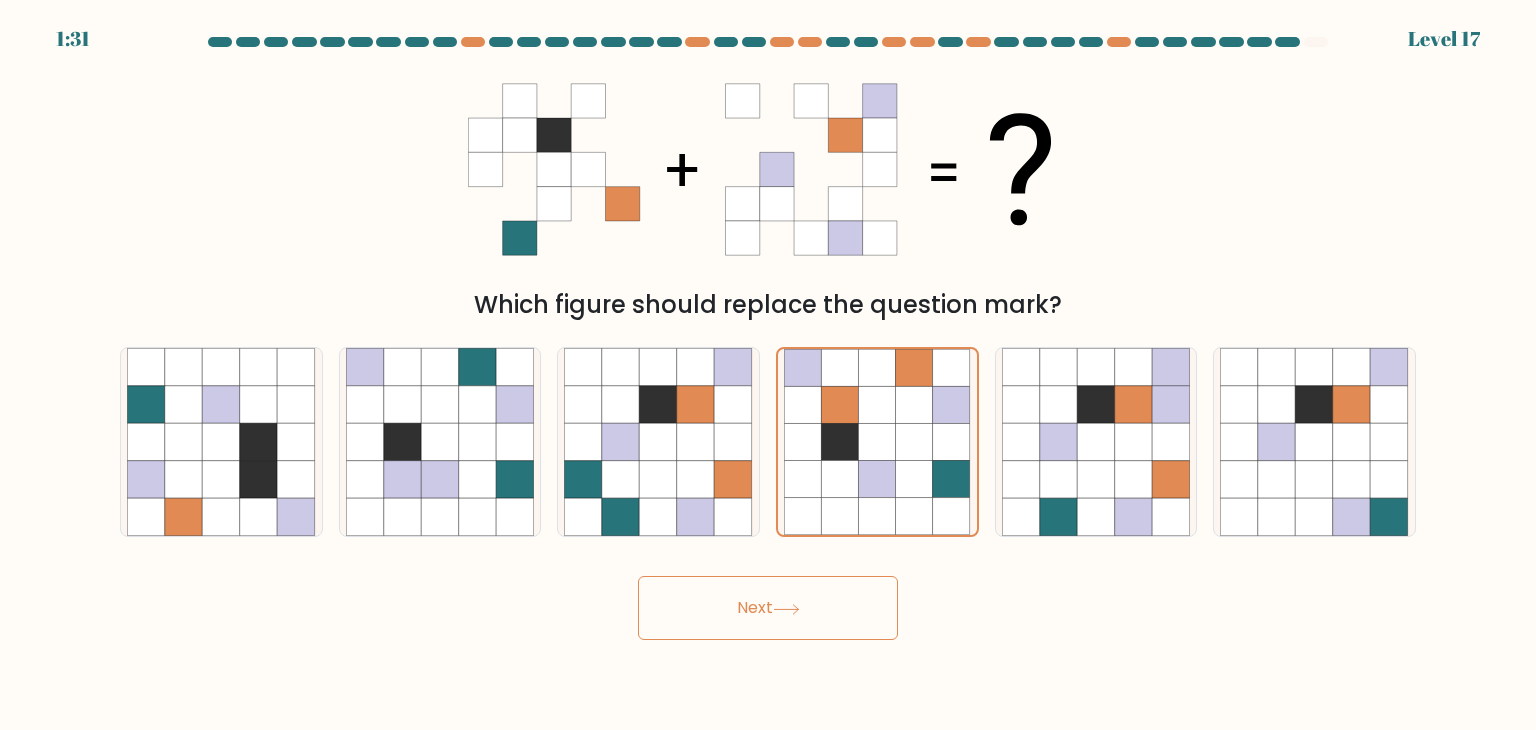 click on "Next" at bounding box center [768, 608] 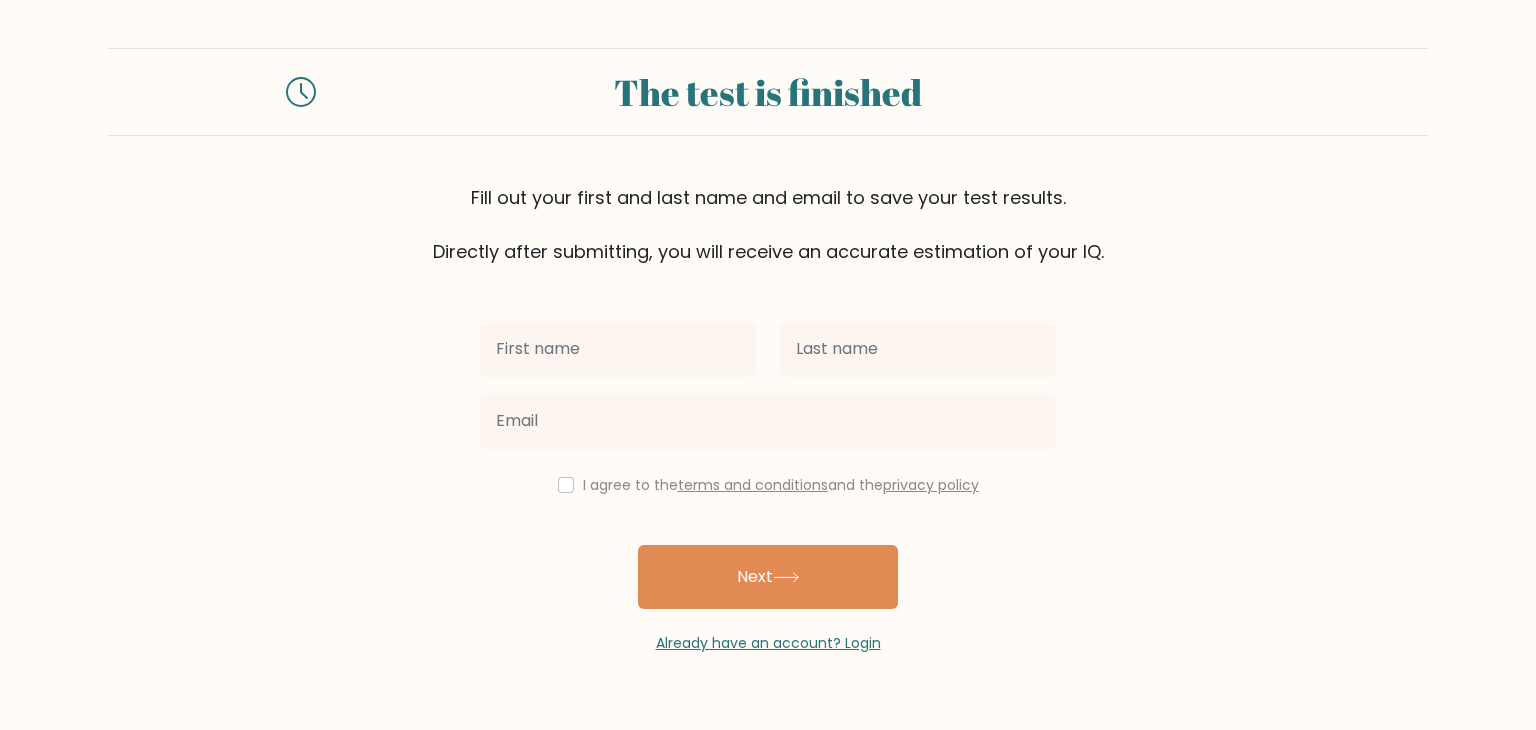 scroll, scrollTop: 0, scrollLeft: 0, axis: both 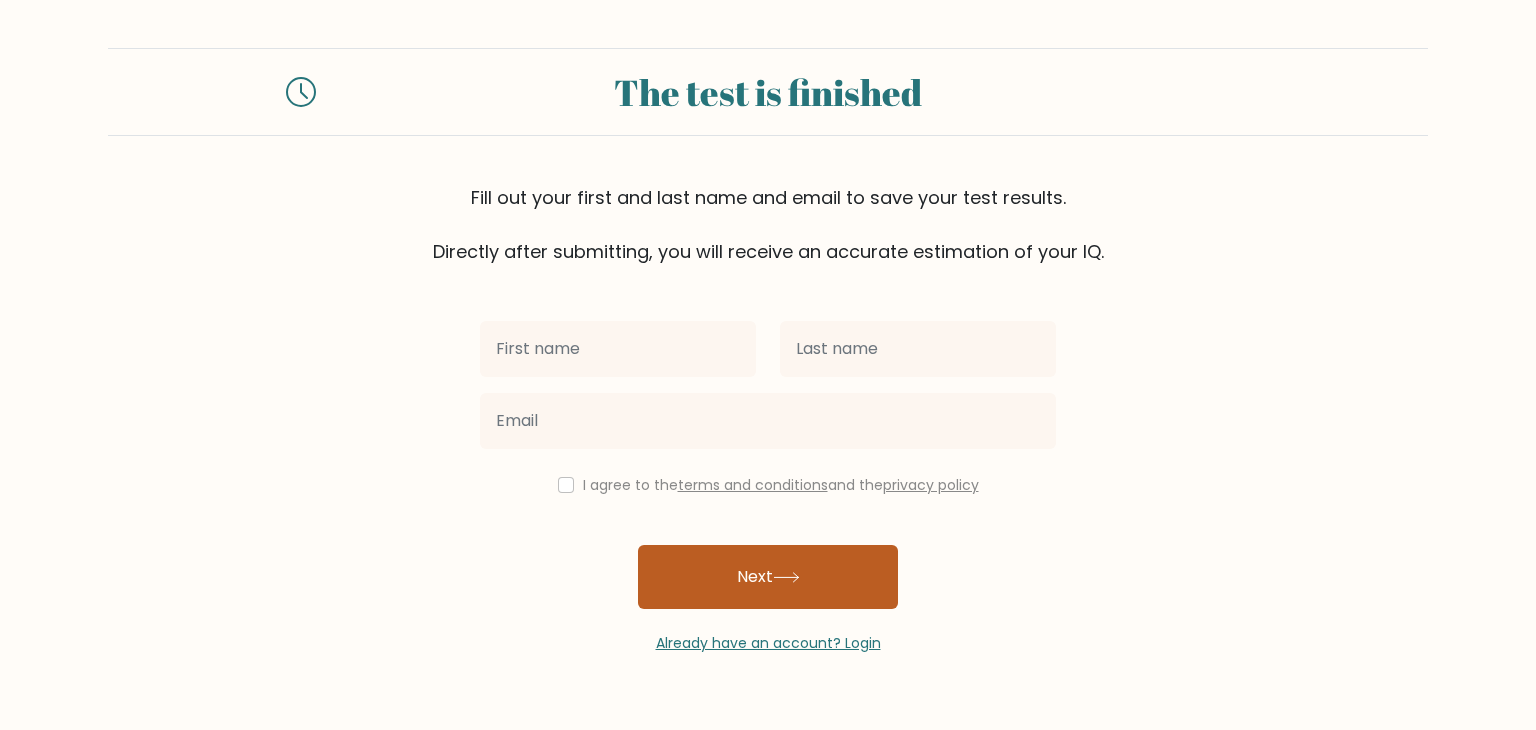 click on "Next" at bounding box center [768, 577] 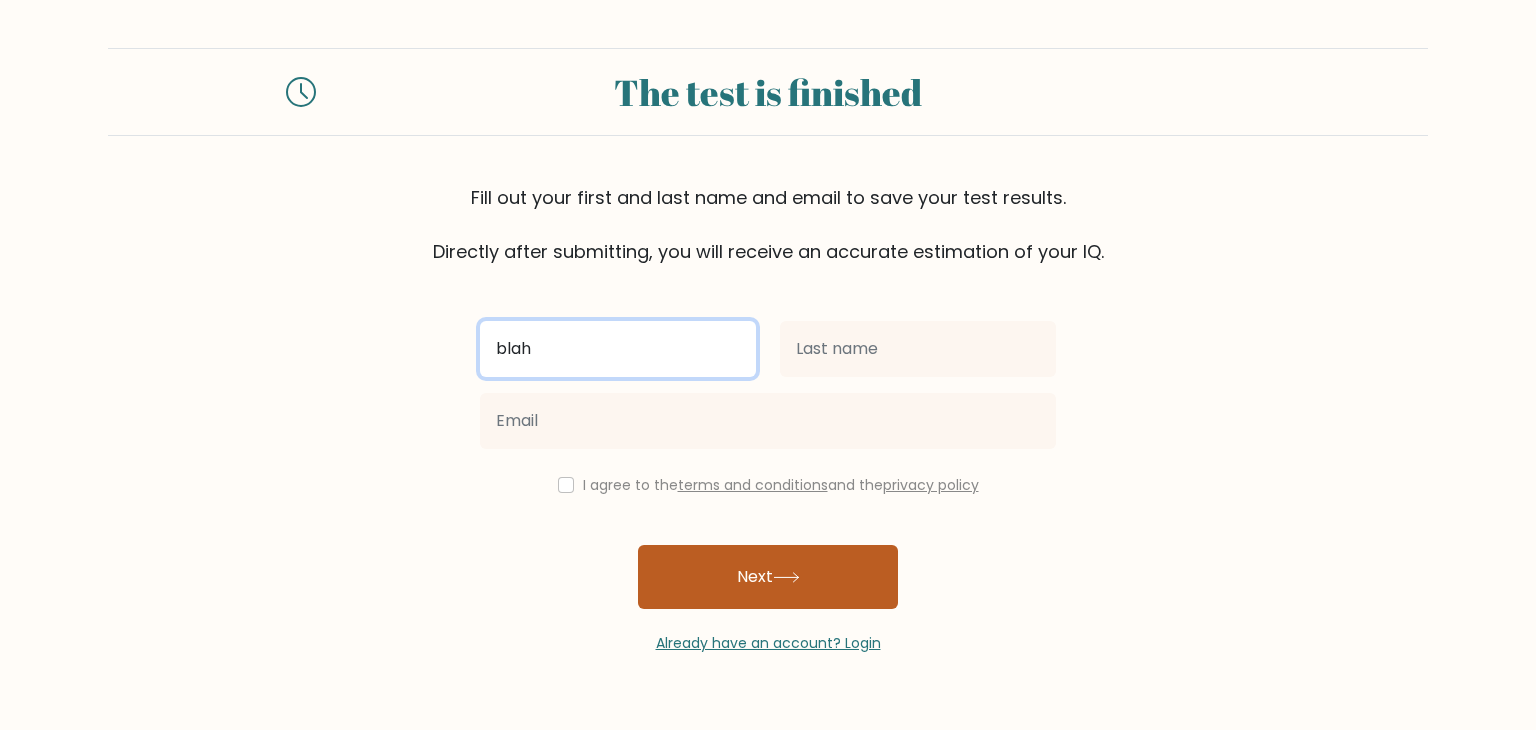 type on "blah" 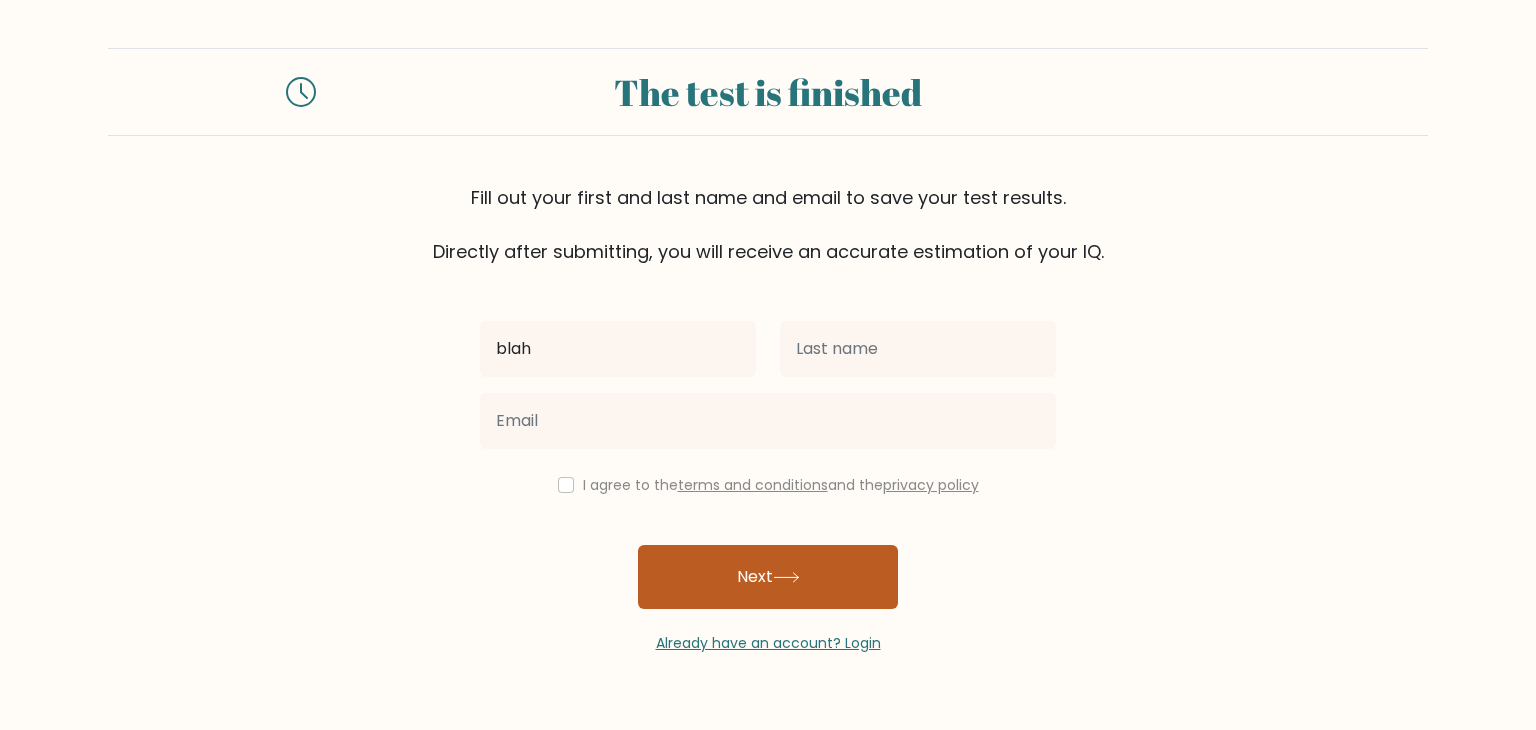 click on "Next" at bounding box center [768, 577] 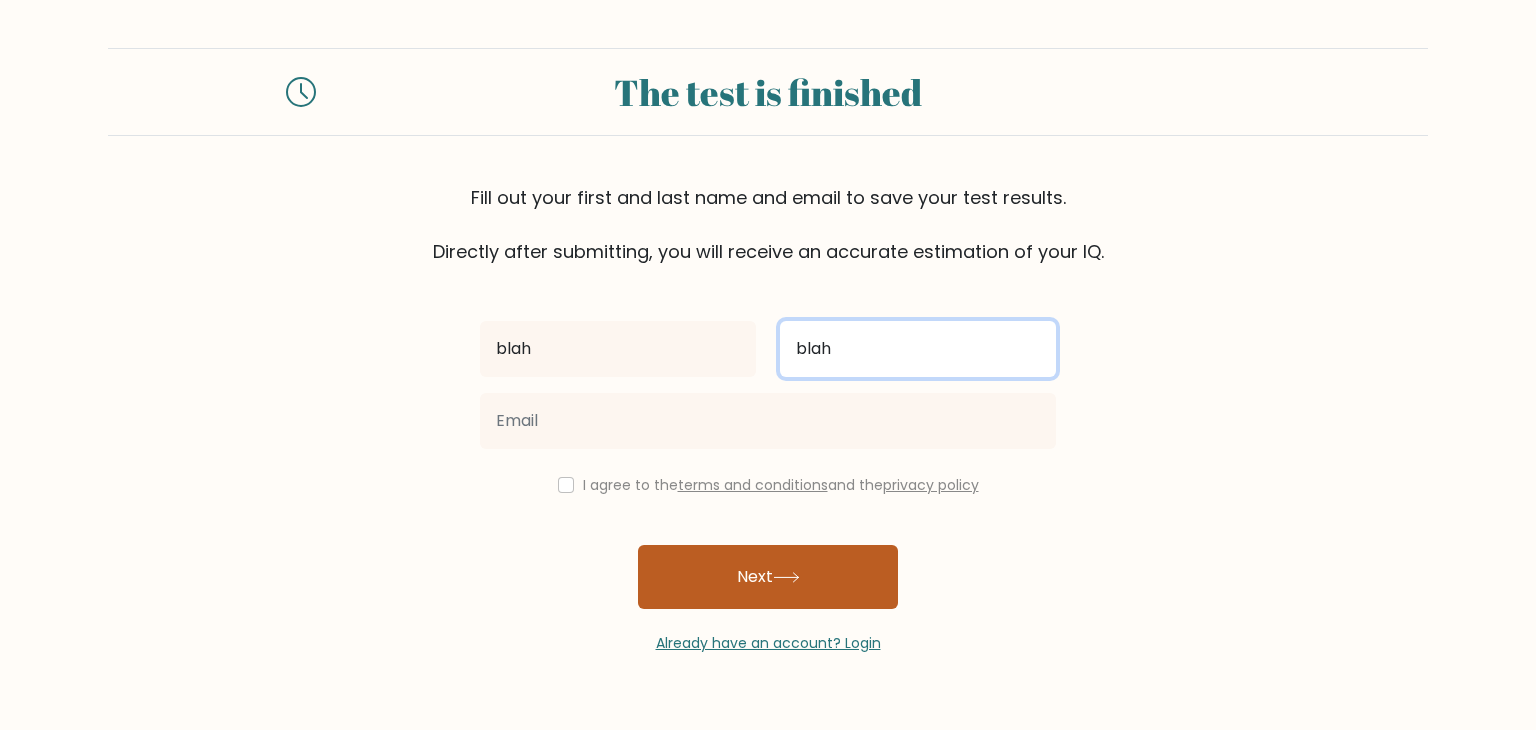 type on "blah" 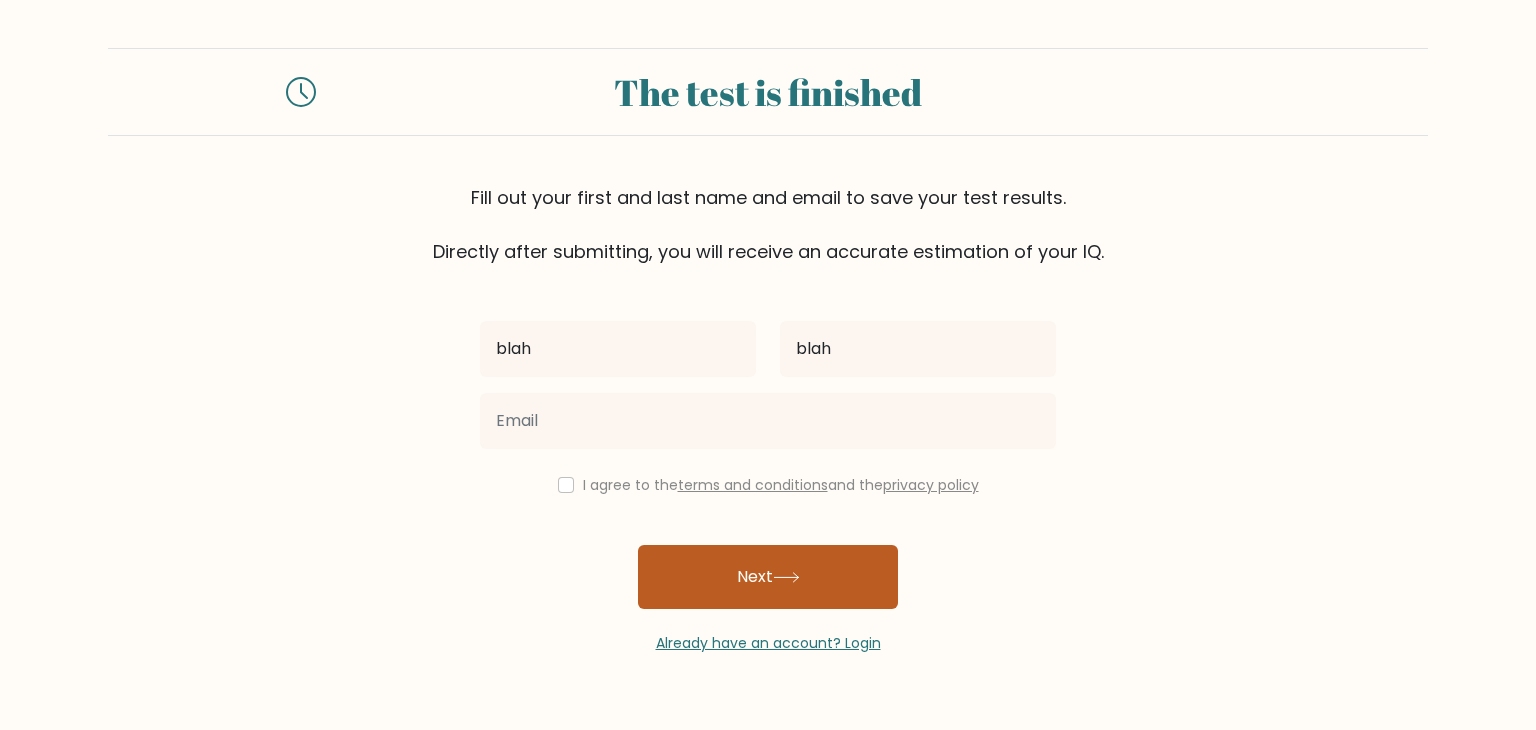 click on "Next" at bounding box center (768, 577) 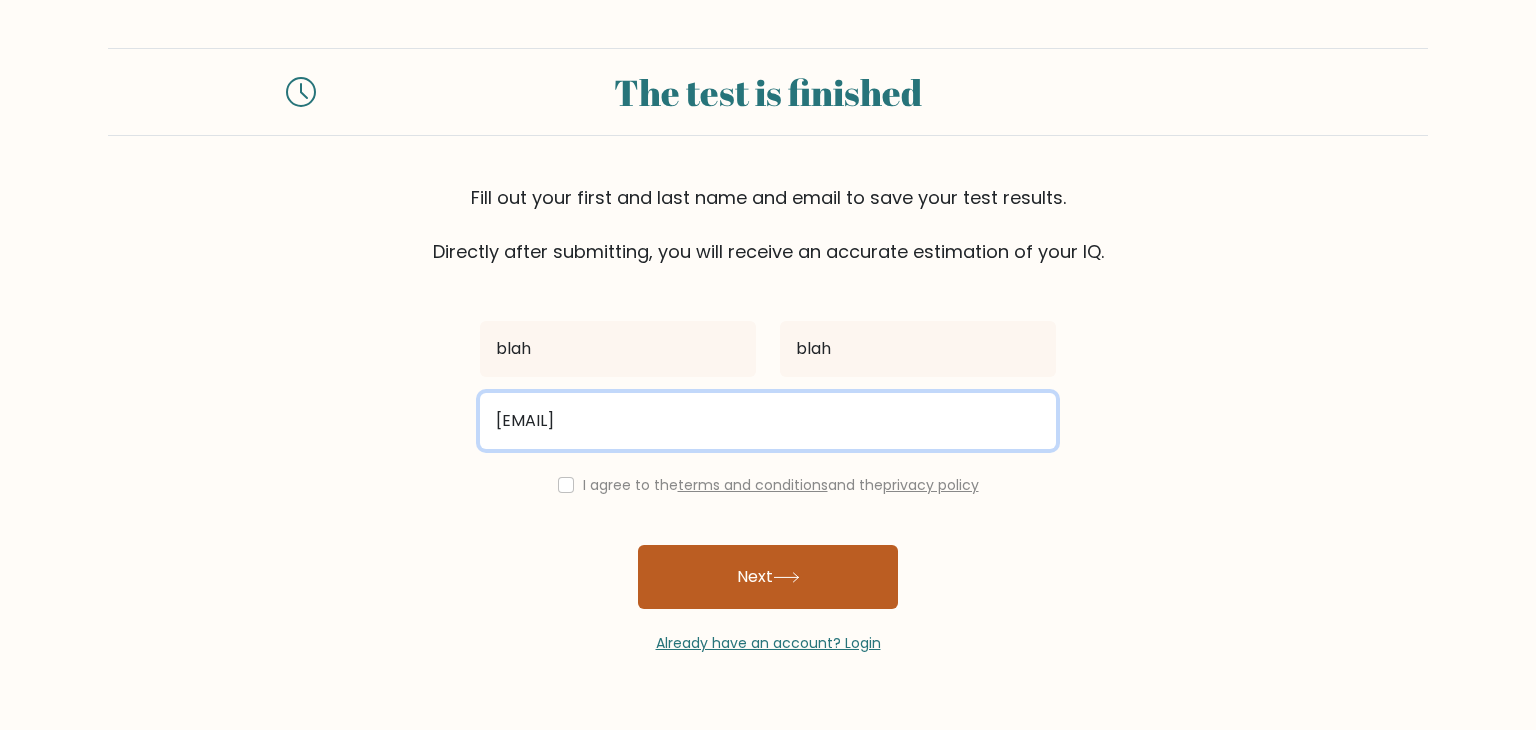 type on "blah@gmail.com" 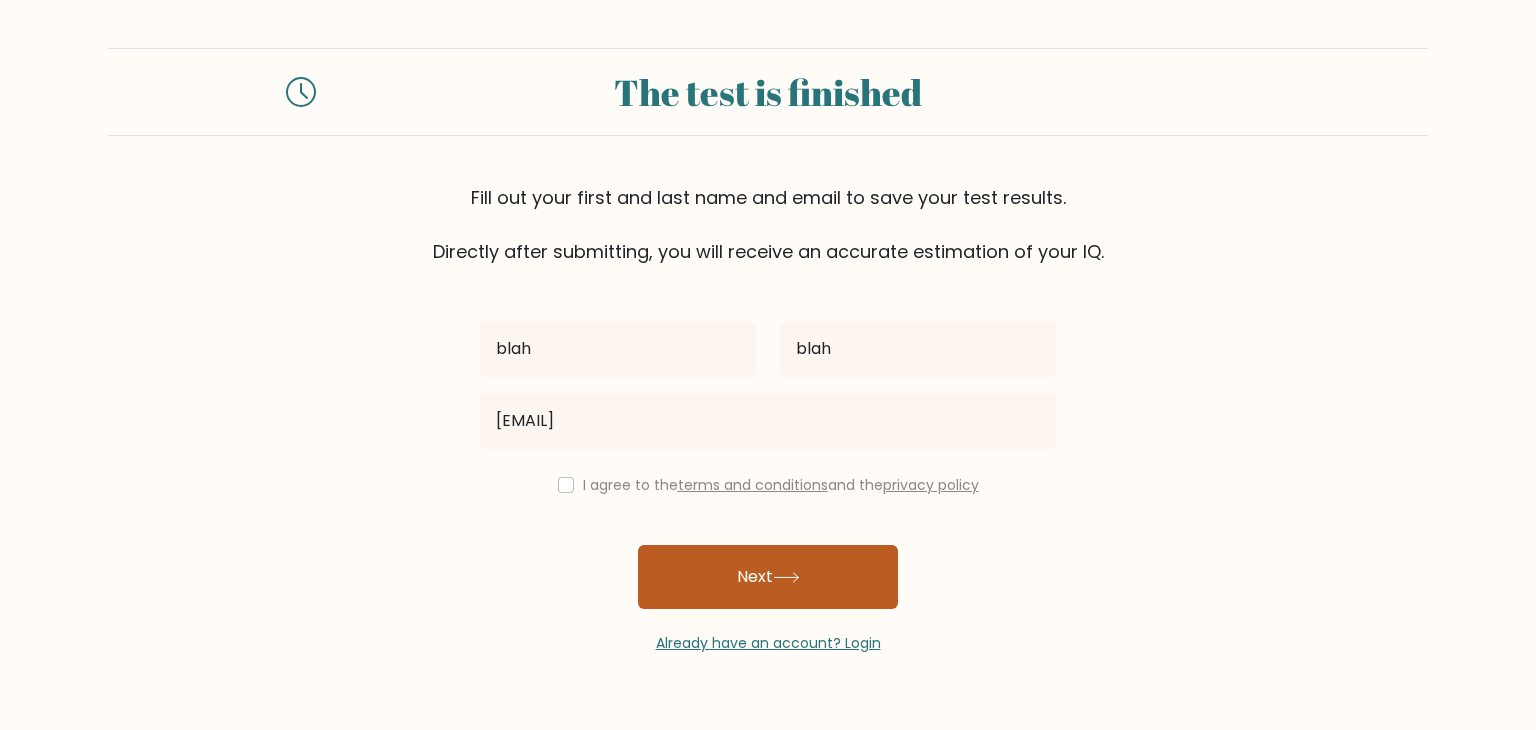 click on "Next" at bounding box center (768, 577) 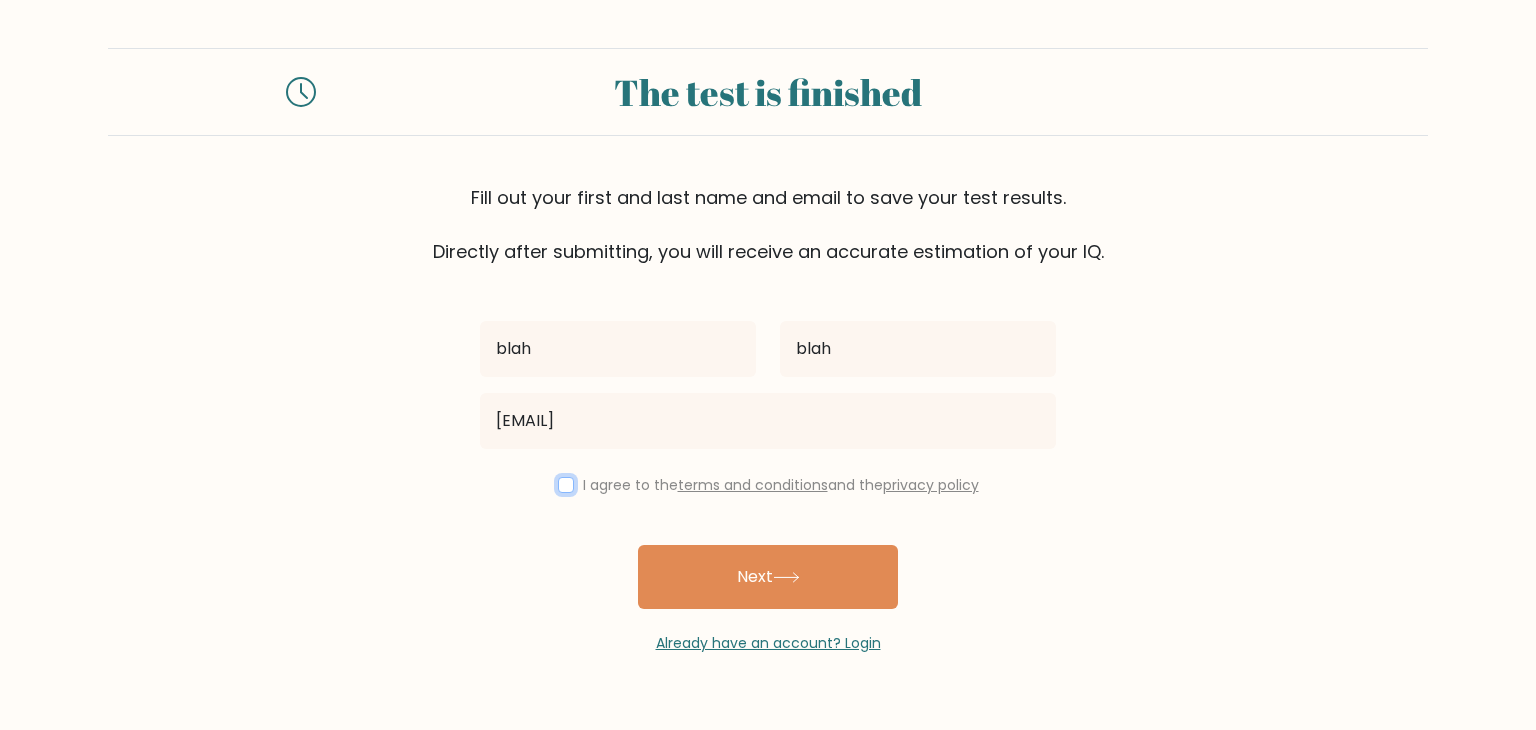 click at bounding box center [566, 485] 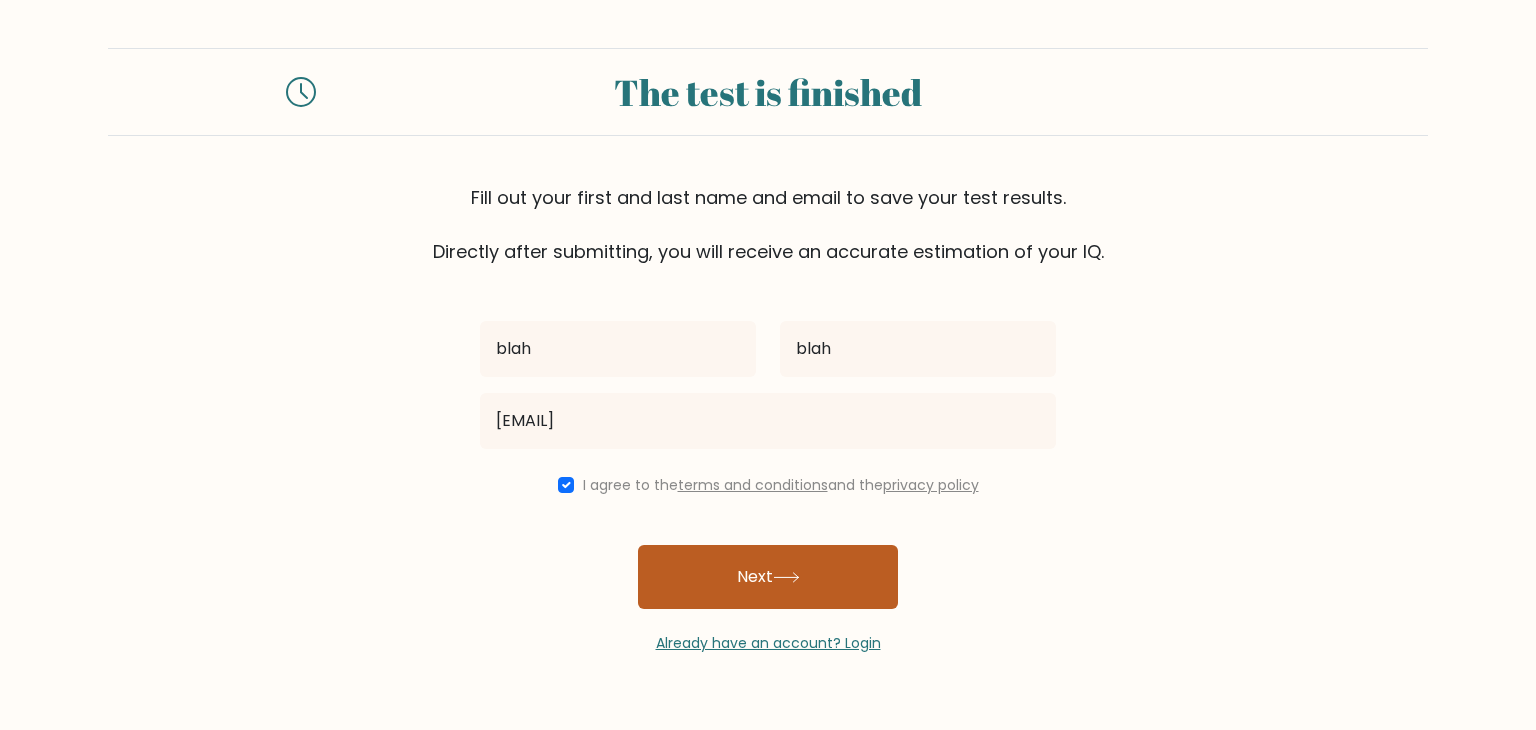 click on "Next" at bounding box center [768, 577] 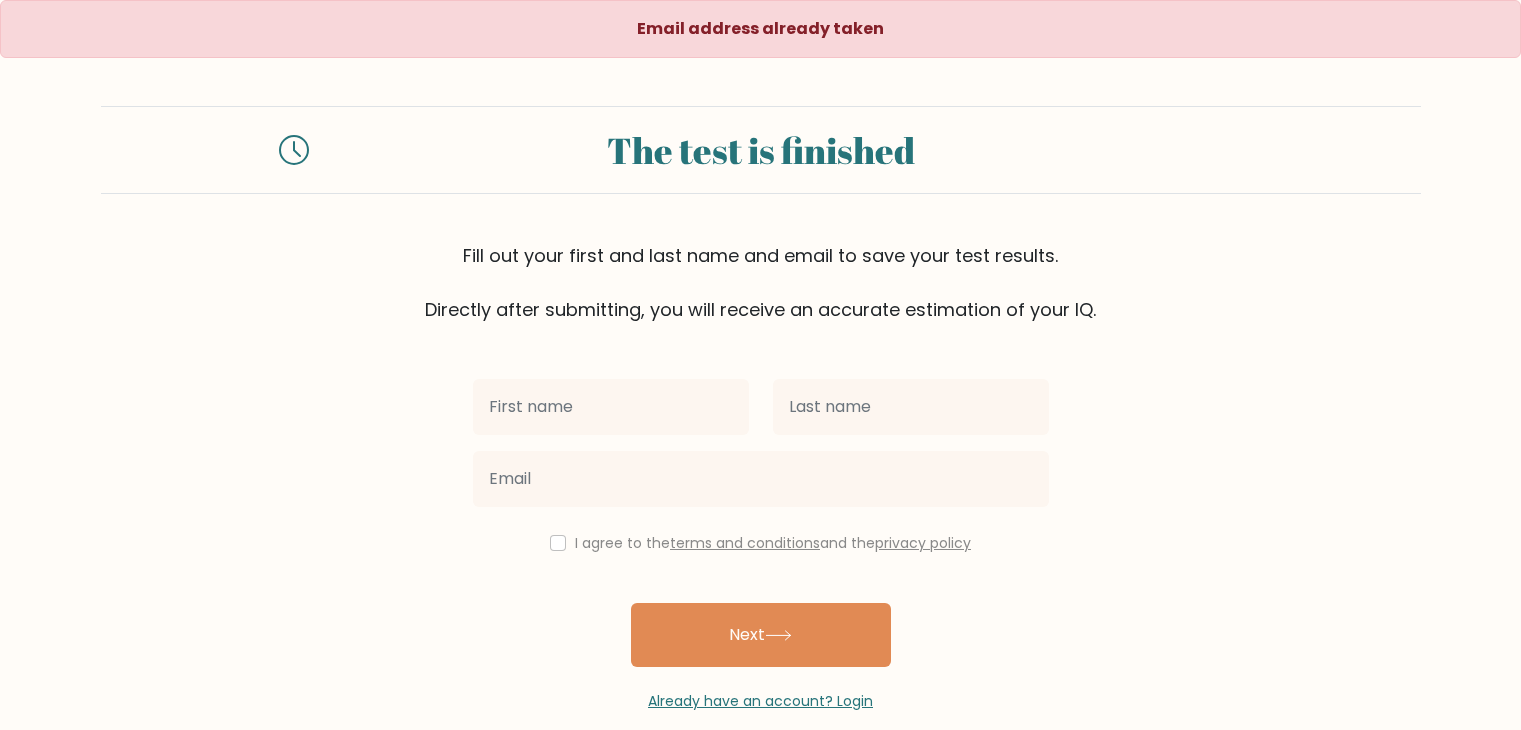 scroll, scrollTop: 0, scrollLeft: 0, axis: both 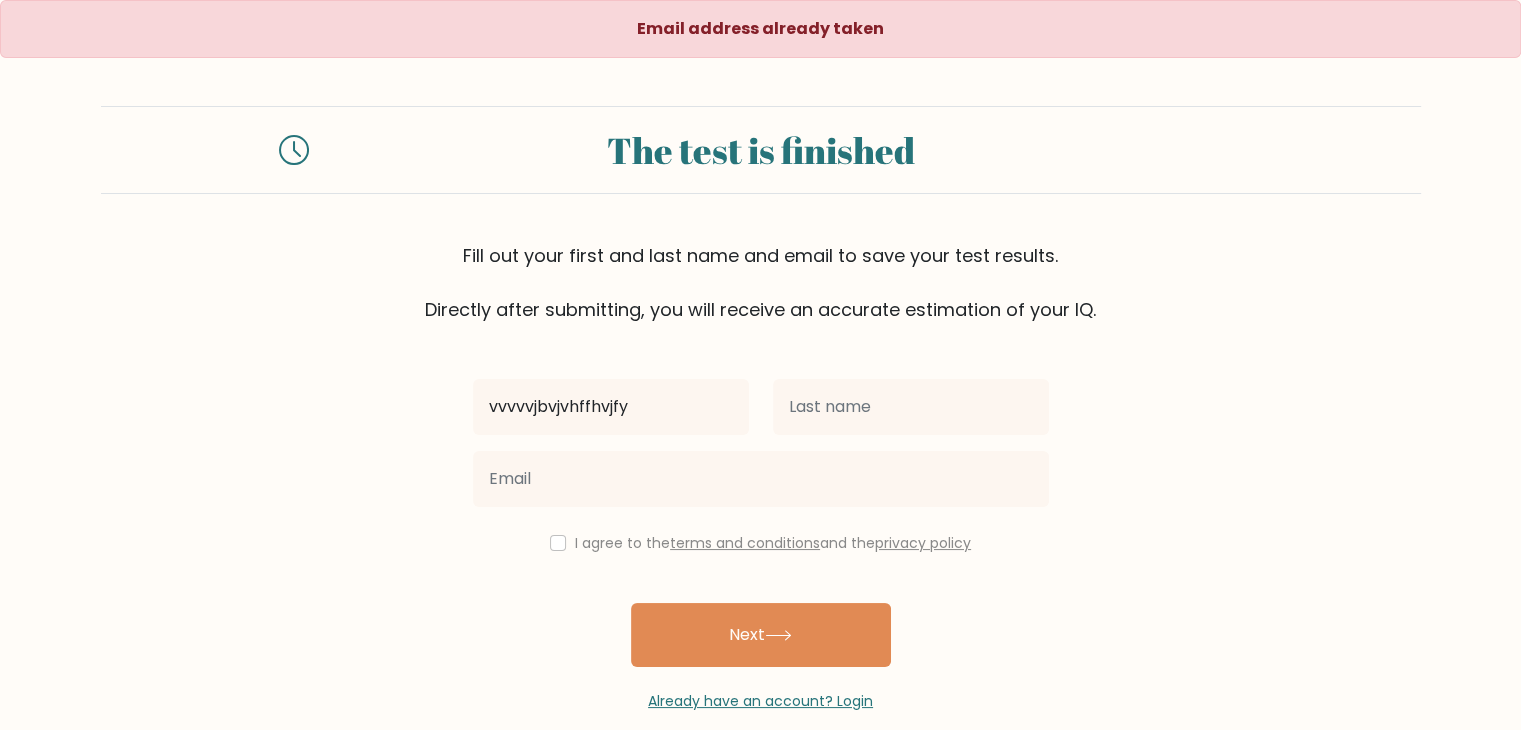 type on "vvvvvjbvjvhffhvjfy" 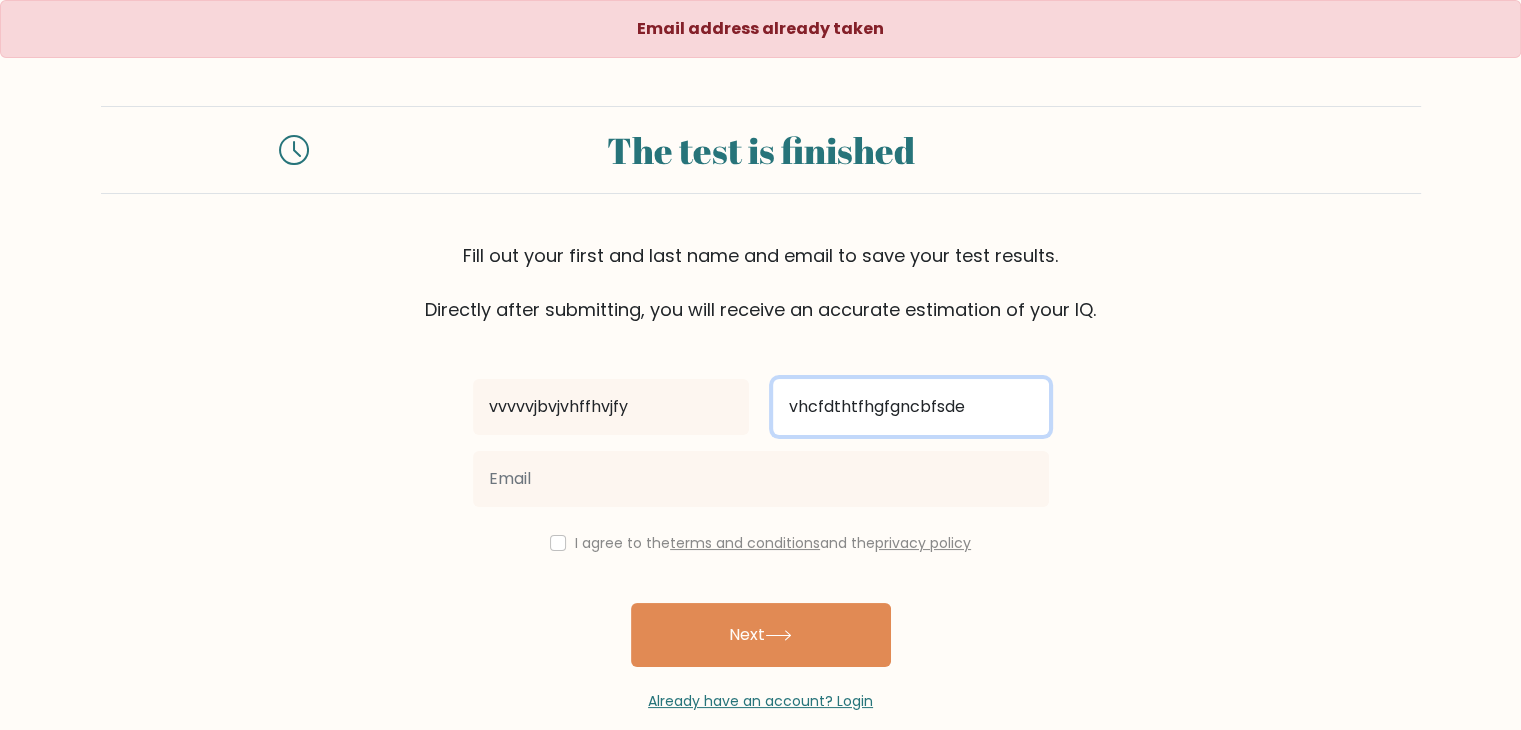 type on "vhcfdthtfhgfgncbfsde" 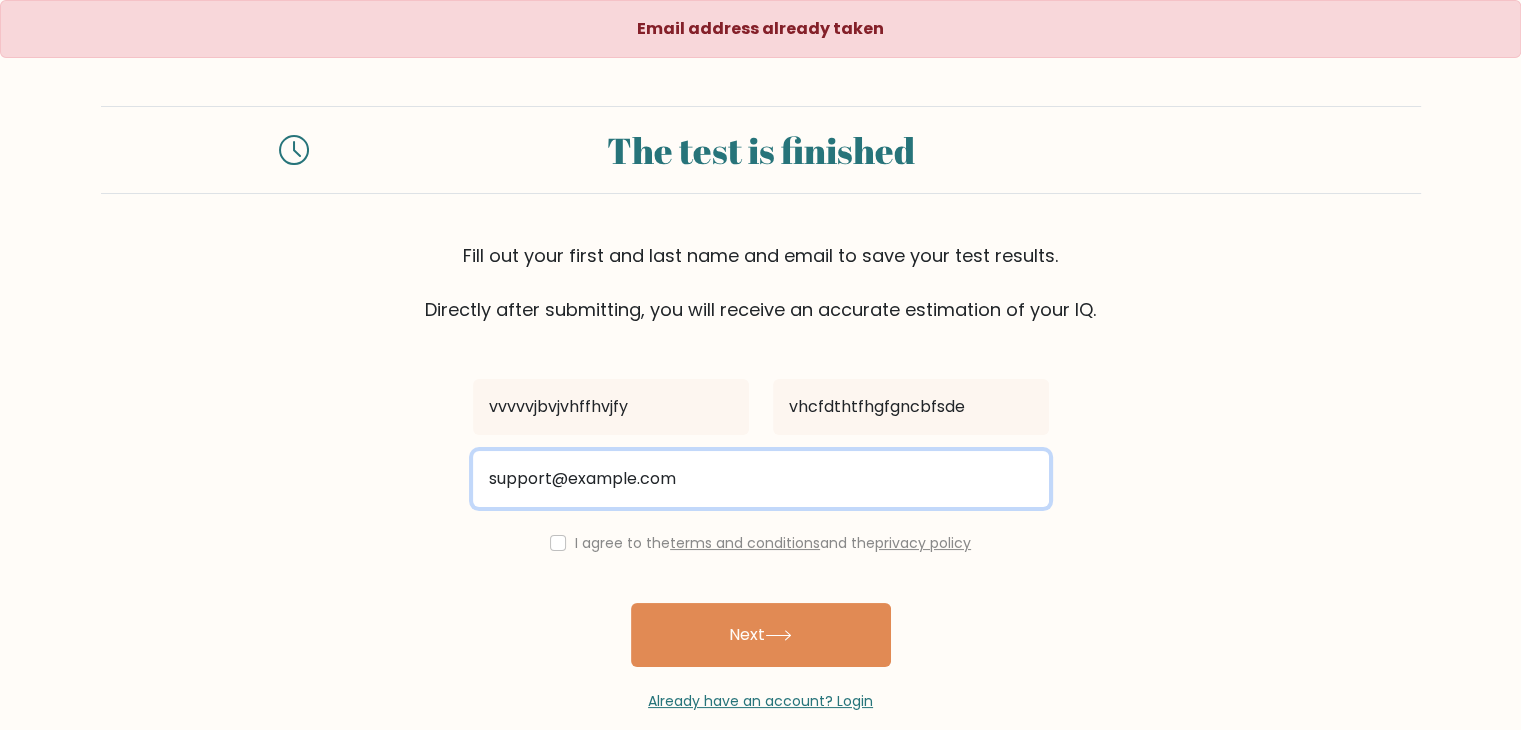 type on "support@example.com" 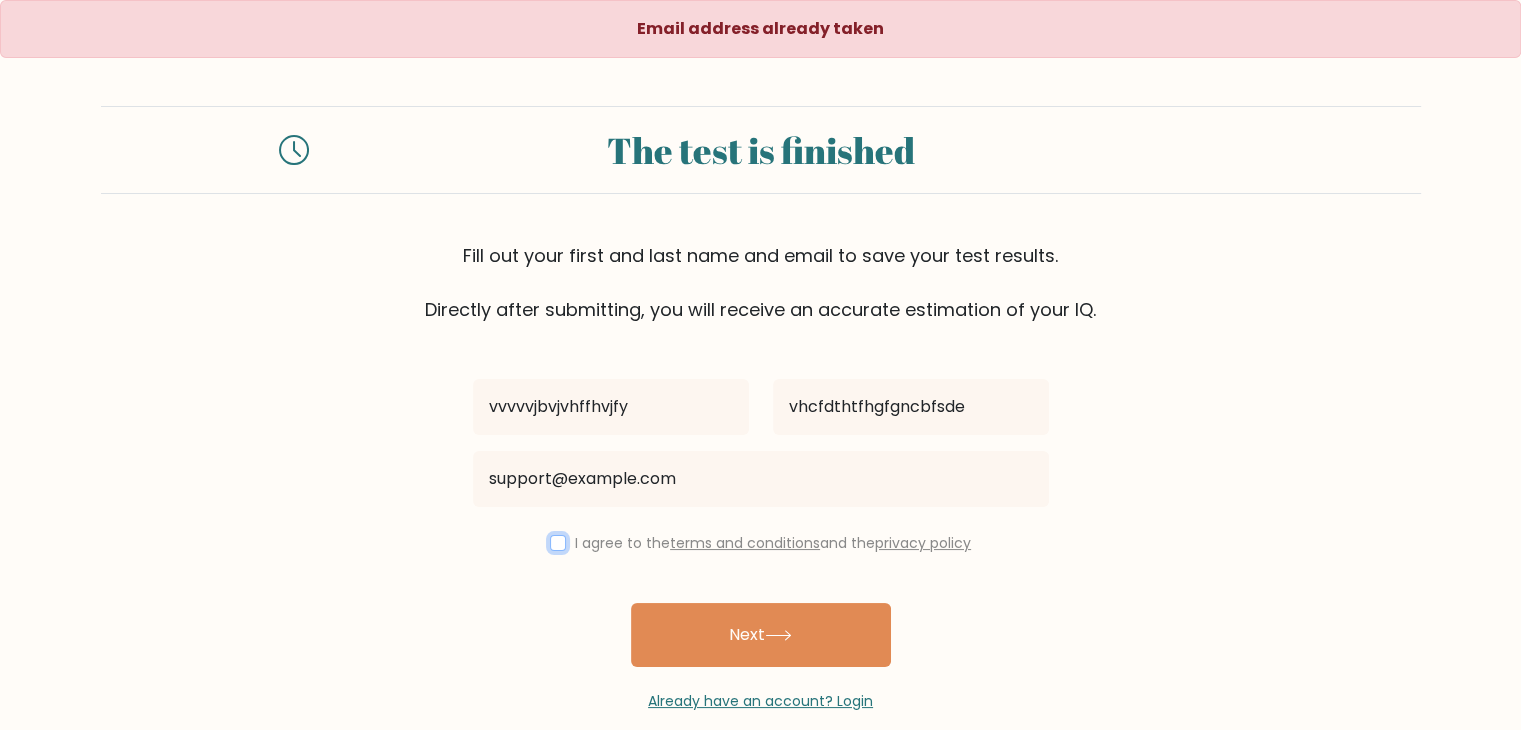 click at bounding box center [558, 543] 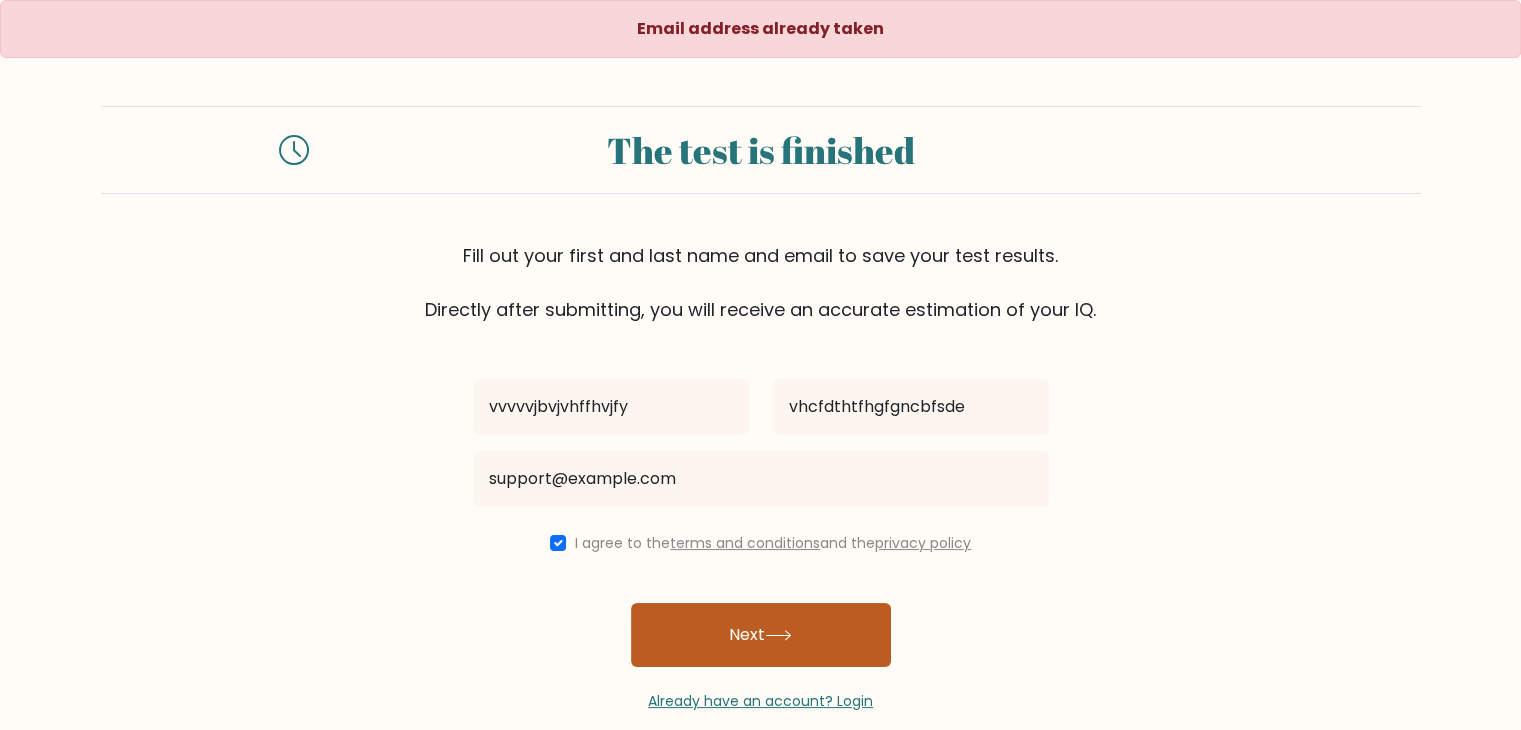 click on "Next" at bounding box center [761, 635] 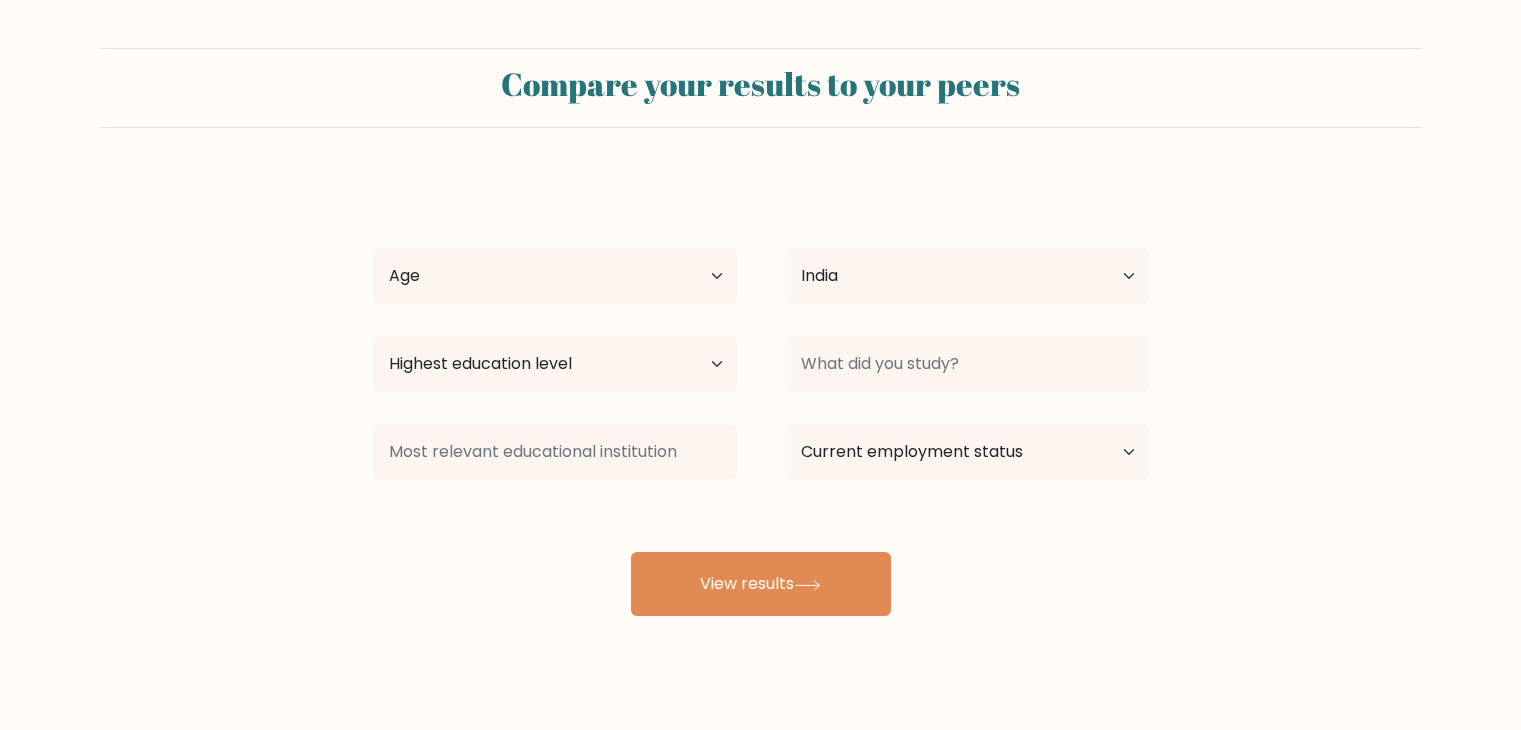 scroll, scrollTop: 0, scrollLeft: 0, axis: both 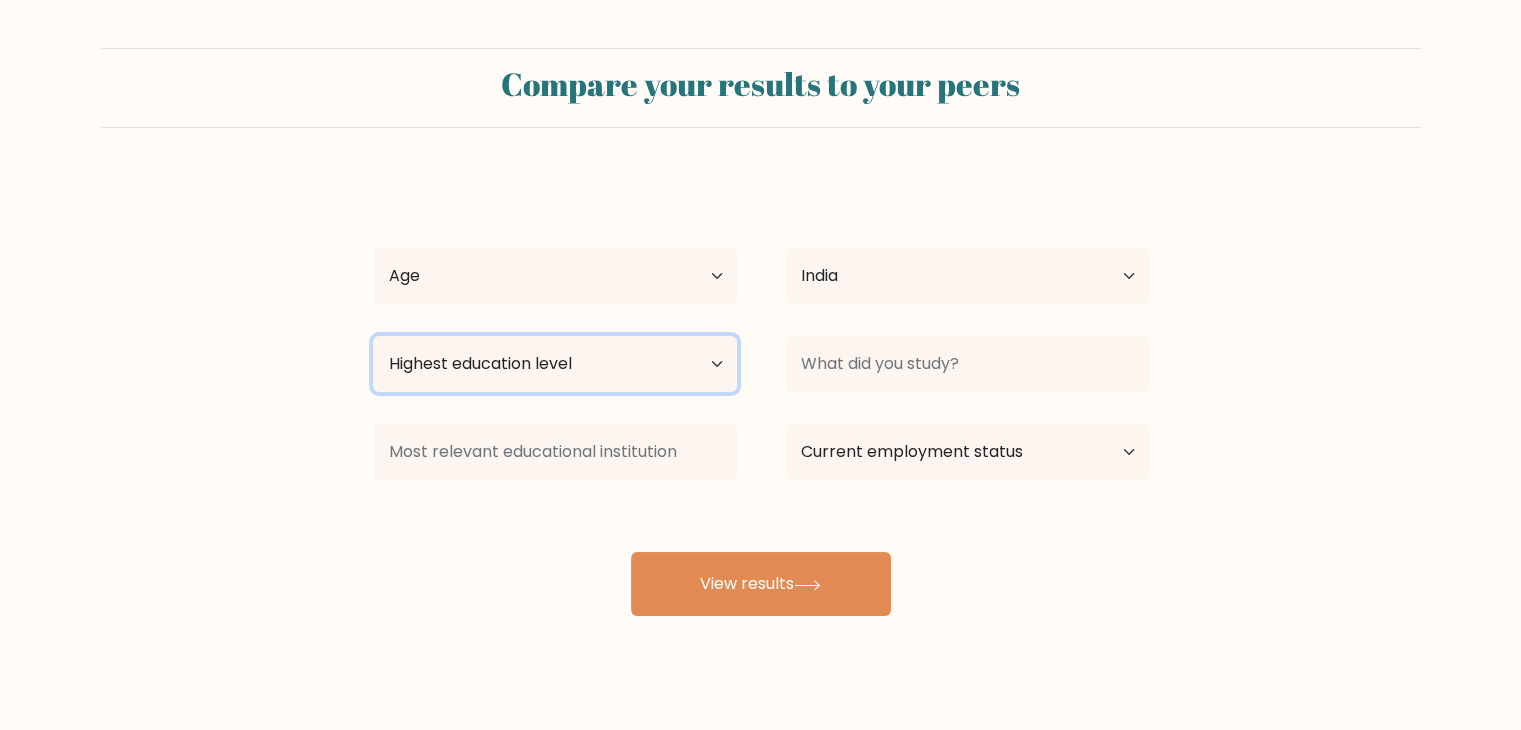 click on "Highest education level
No schooling
Primary
Lower Secondary
Upper Secondary
Occupation Specific
Bachelor's degree
Master's degree
Doctoral degree" at bounding box center [555, 364] 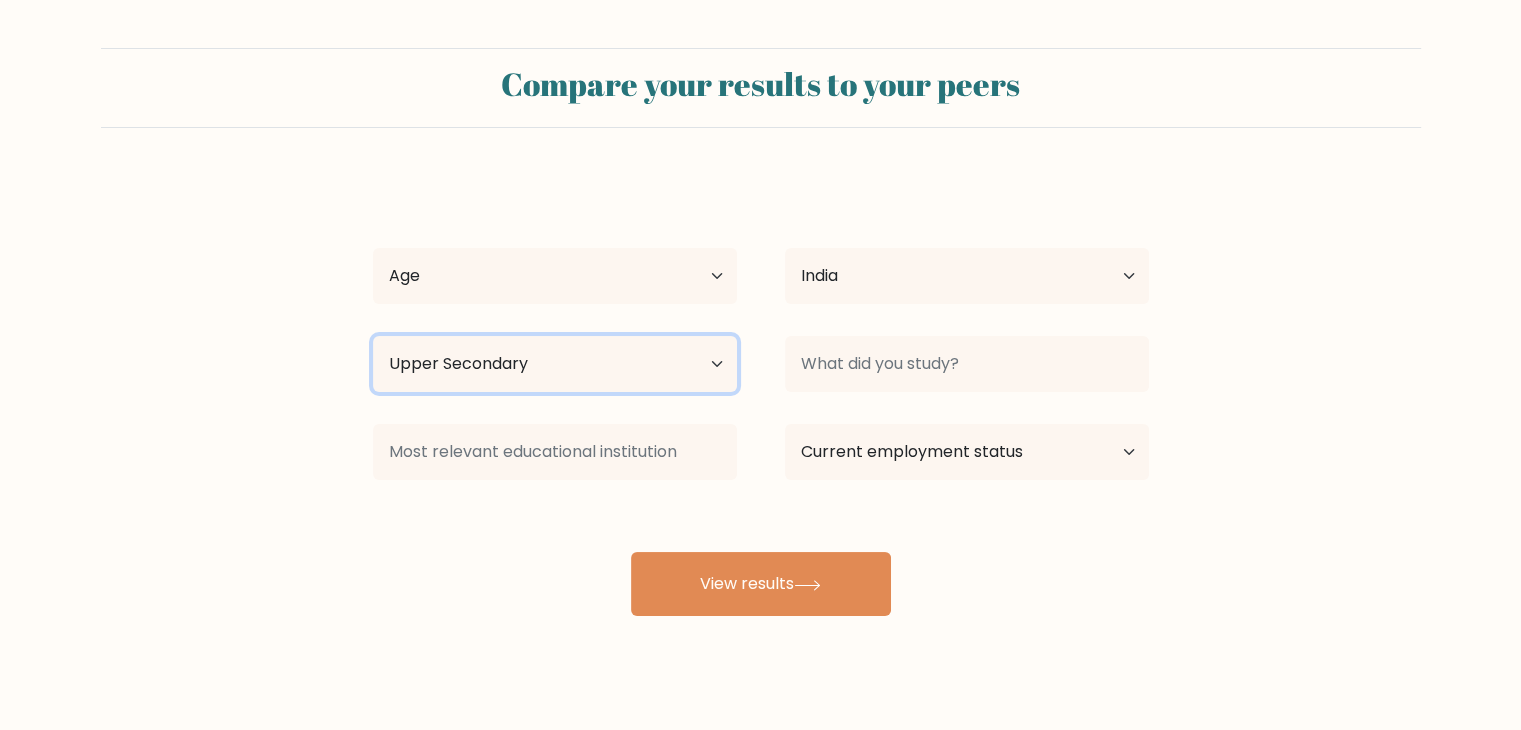 click on "Highest education level
No schooling
Primary
Lower Secondary
Upper Secondary
Occupation Specific
Bachelor's degree
Master's degree
Doctoral degree" at bounding box center (555, 364) 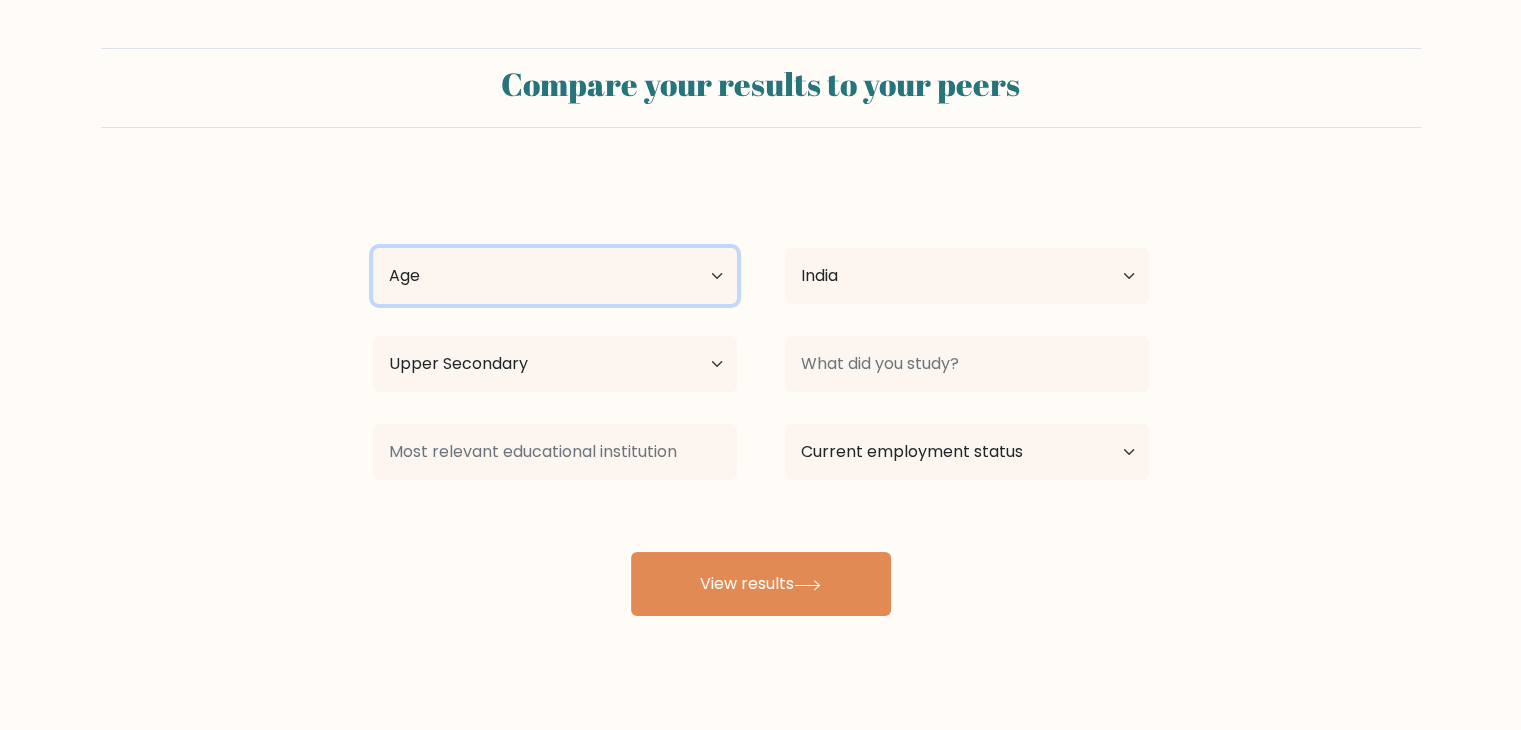 click on "Age
Under 18 years old
18-24 years old
25-34 years old
35-44 years old
45-54 years old
55-64 years old
65 years old and above" at bounding box center (555, 276) 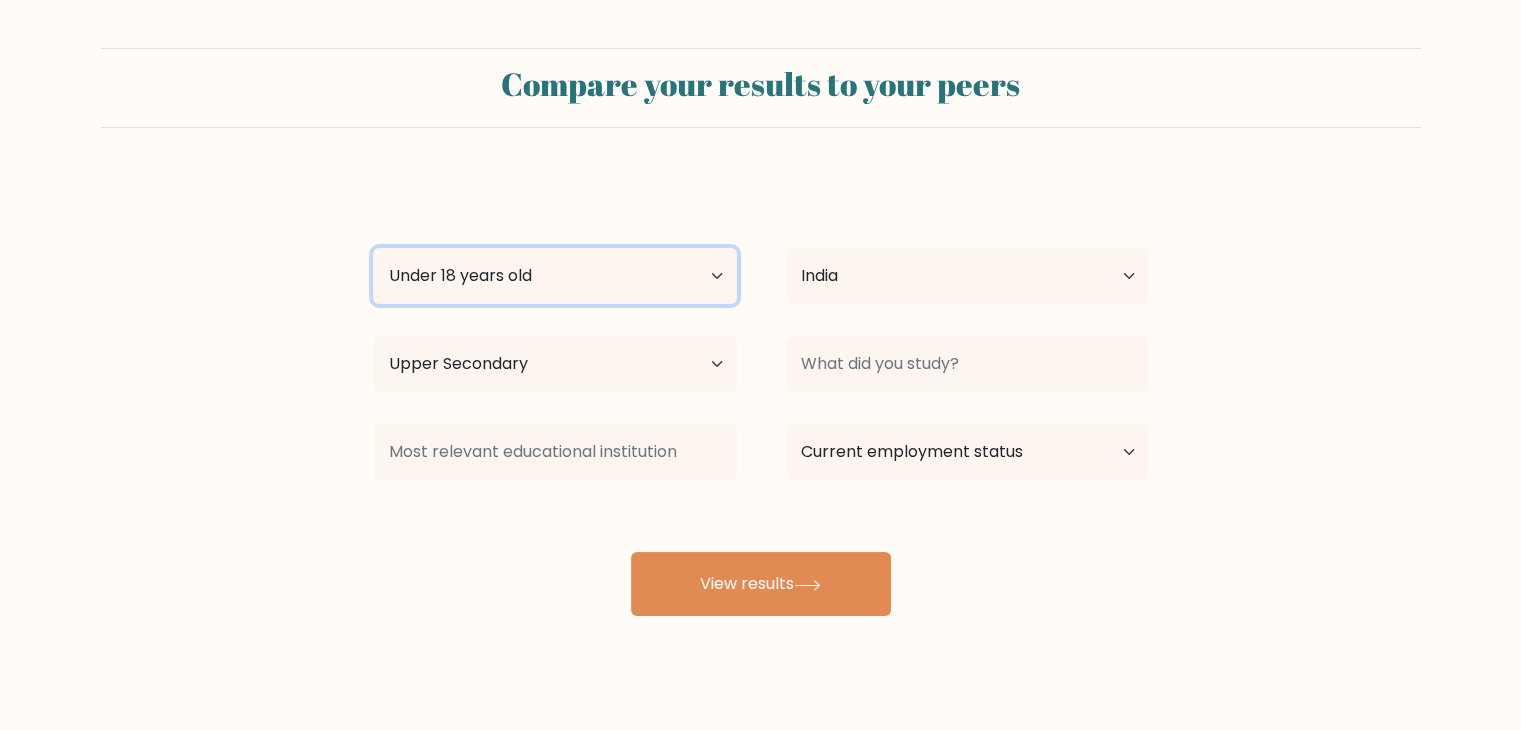 click on "Age
Under 18 years old
18-24 years old
25-34 years old
35-44 years old
45-54 years old
55-64 years old
65 years old and above" at bounding box center [555, 276] 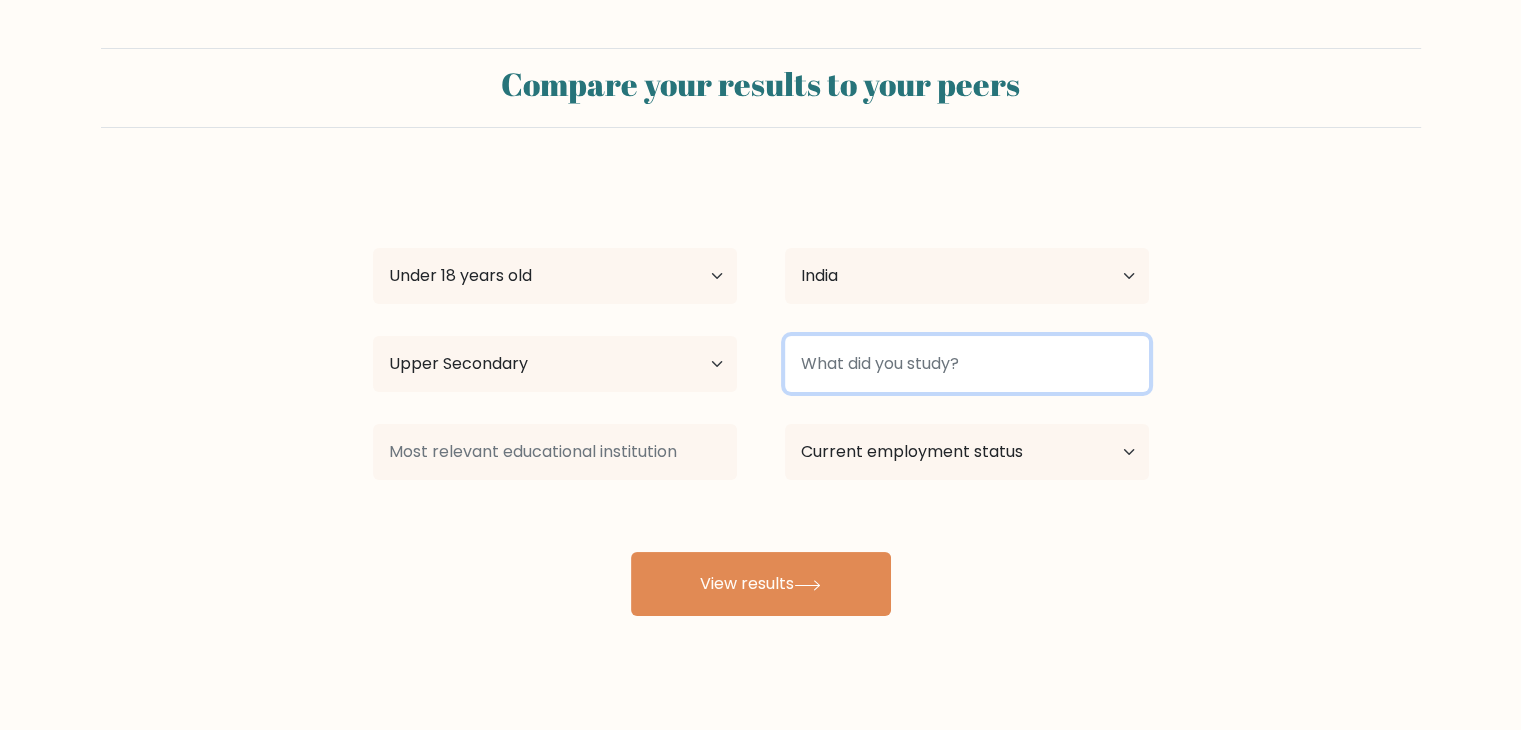 click at bounding box center [967, 364] 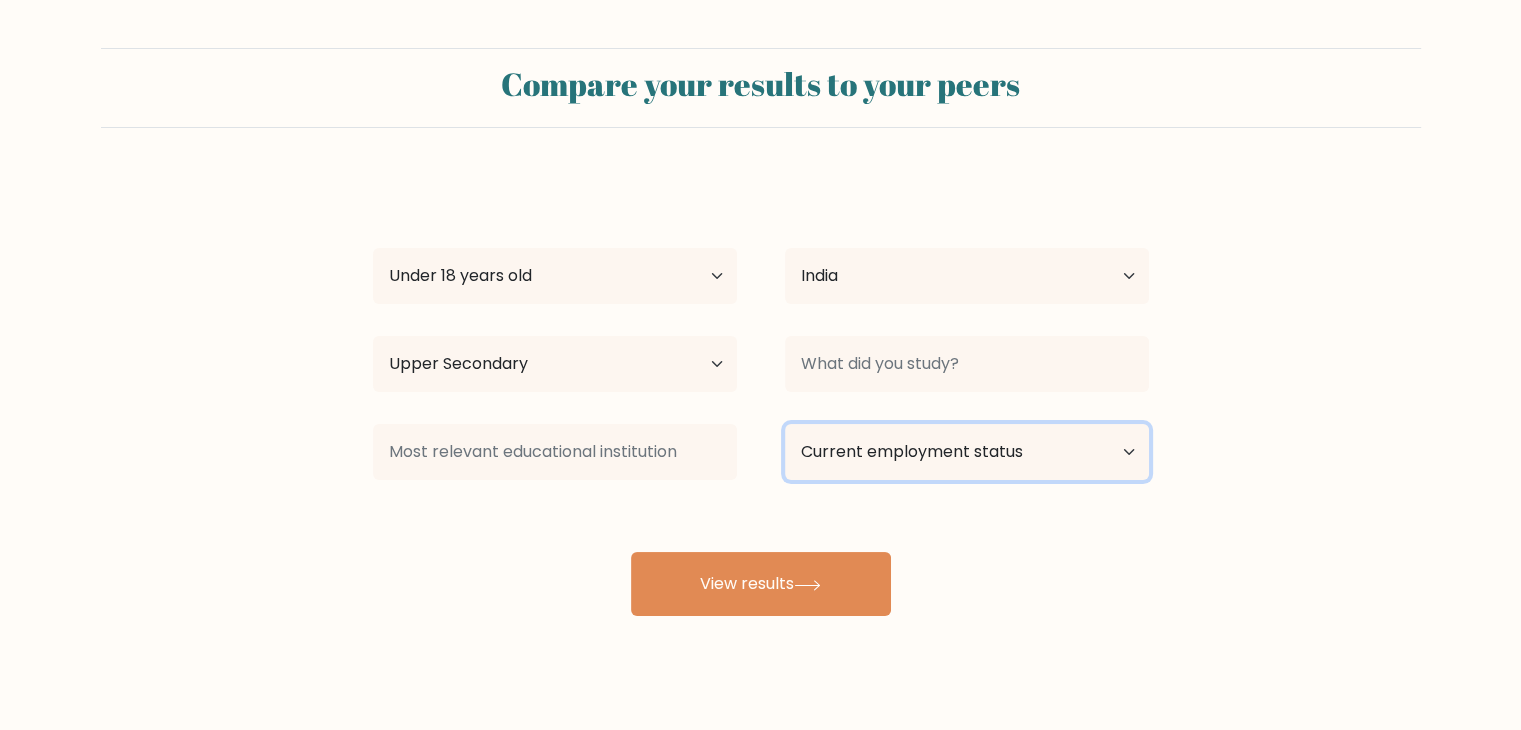 click on "Current employment status
Employed
Student
Retired
Other / prefer not to answer" at bounding box center [967, 452] 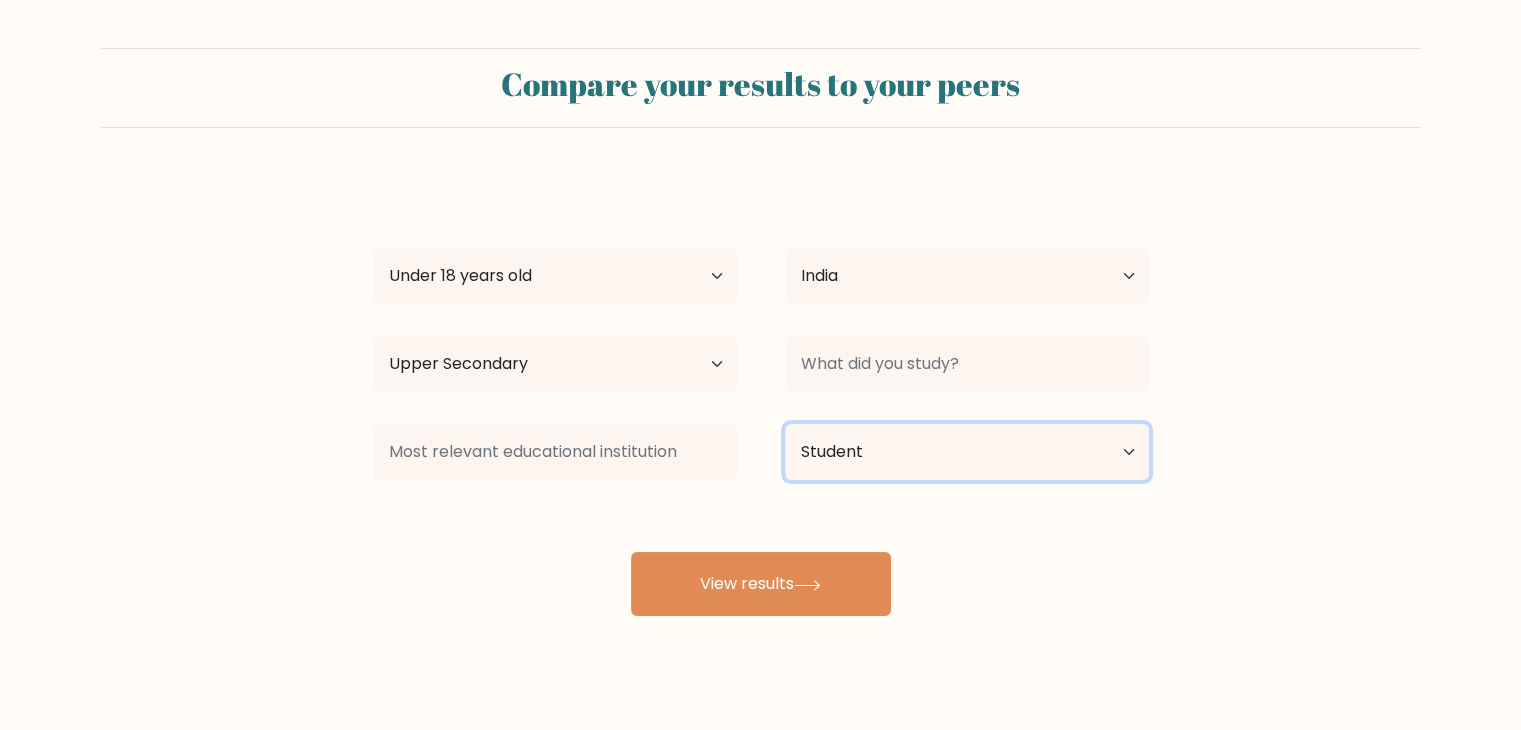 click on "Current employment status
Employed
Student
Retired
Other / prefer not to answer" at bounding box center (967, 452) 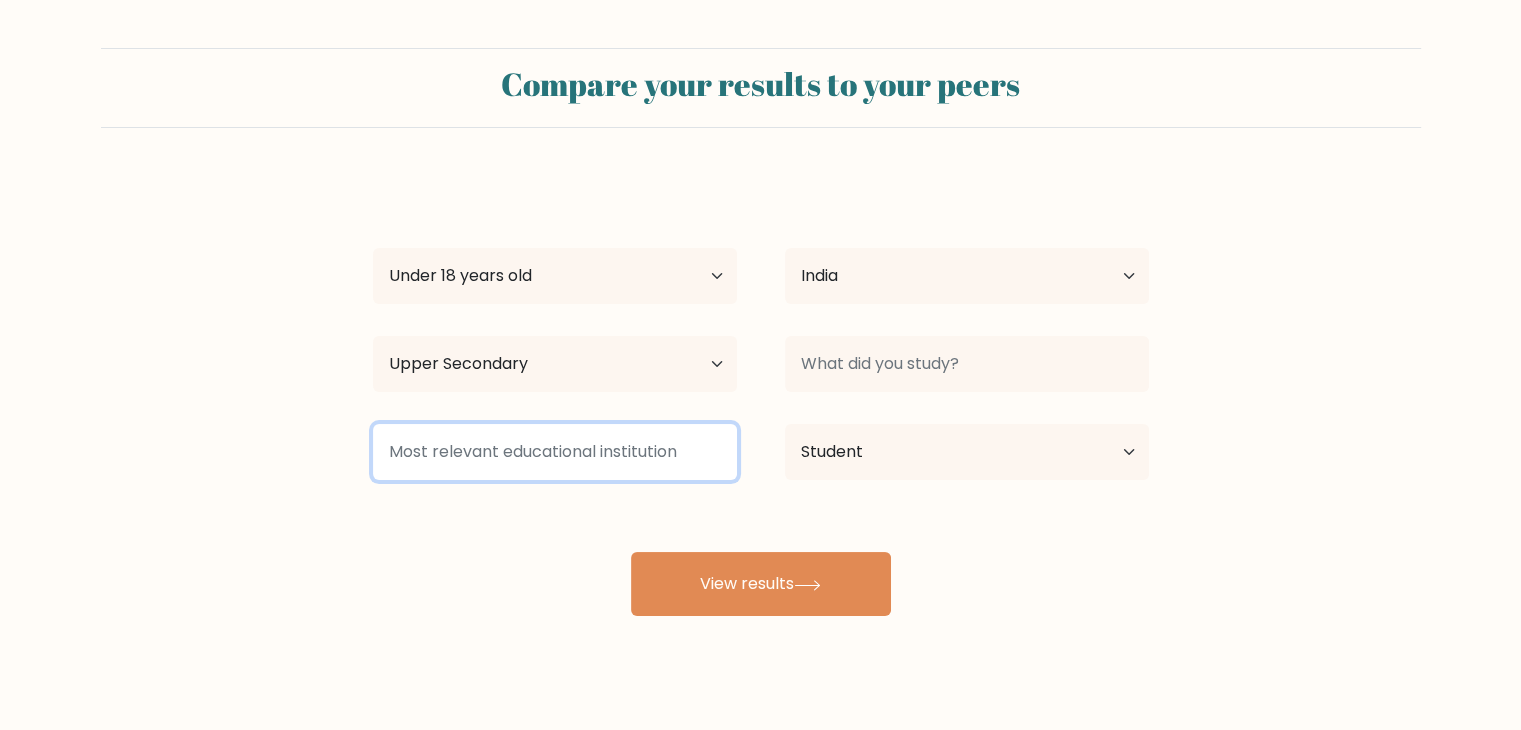 click at bounding box center [555, 452] 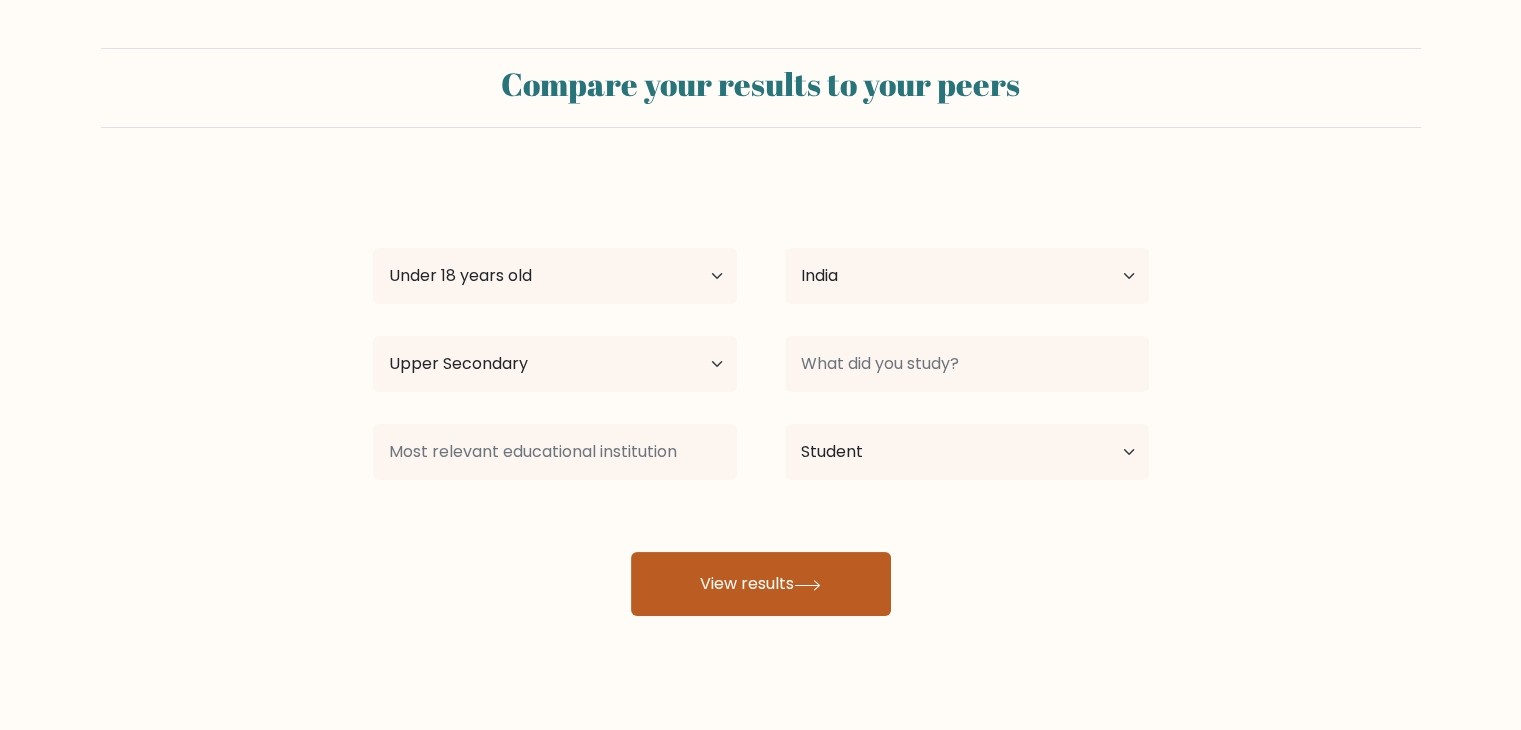 click on "View results" at bounding box center [761, 584] 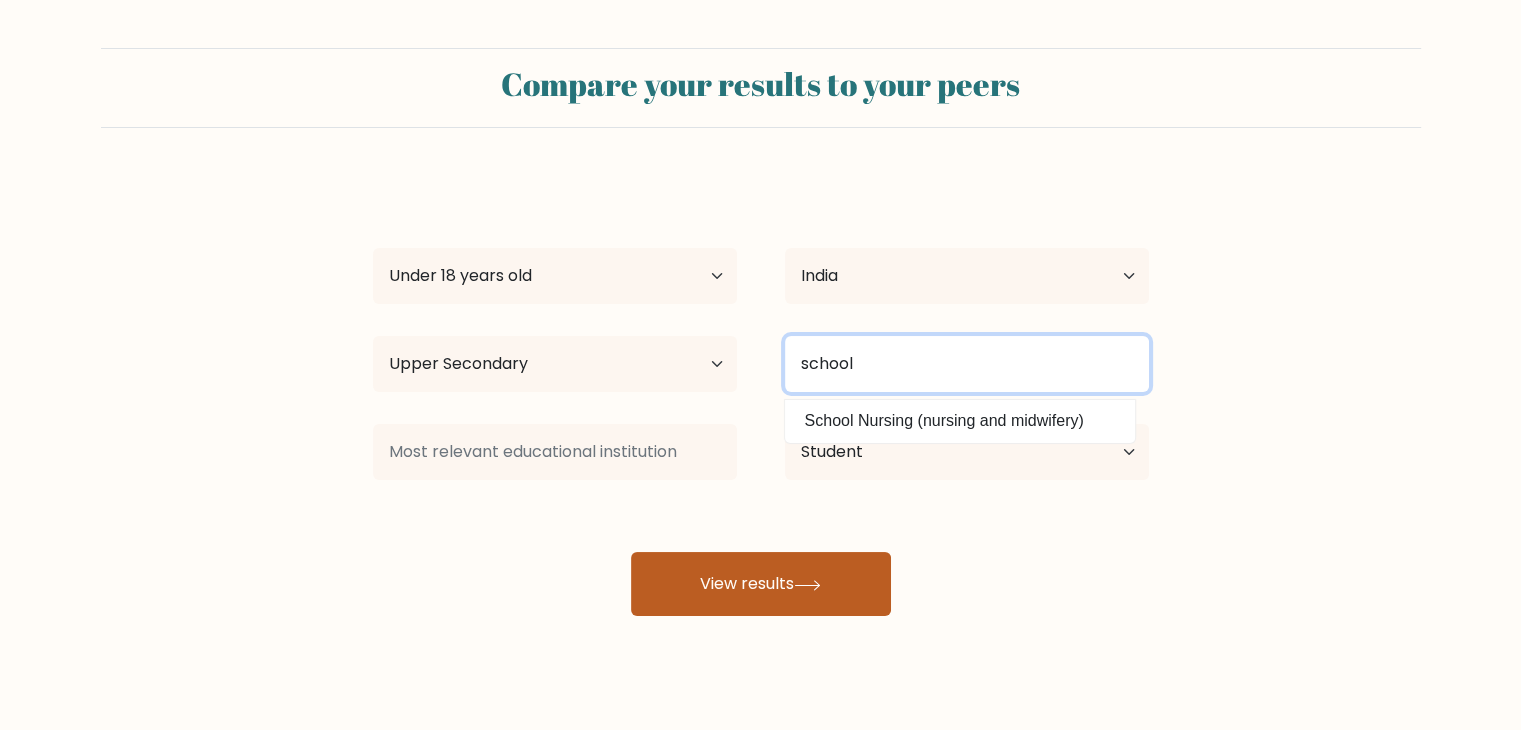 type on "school" 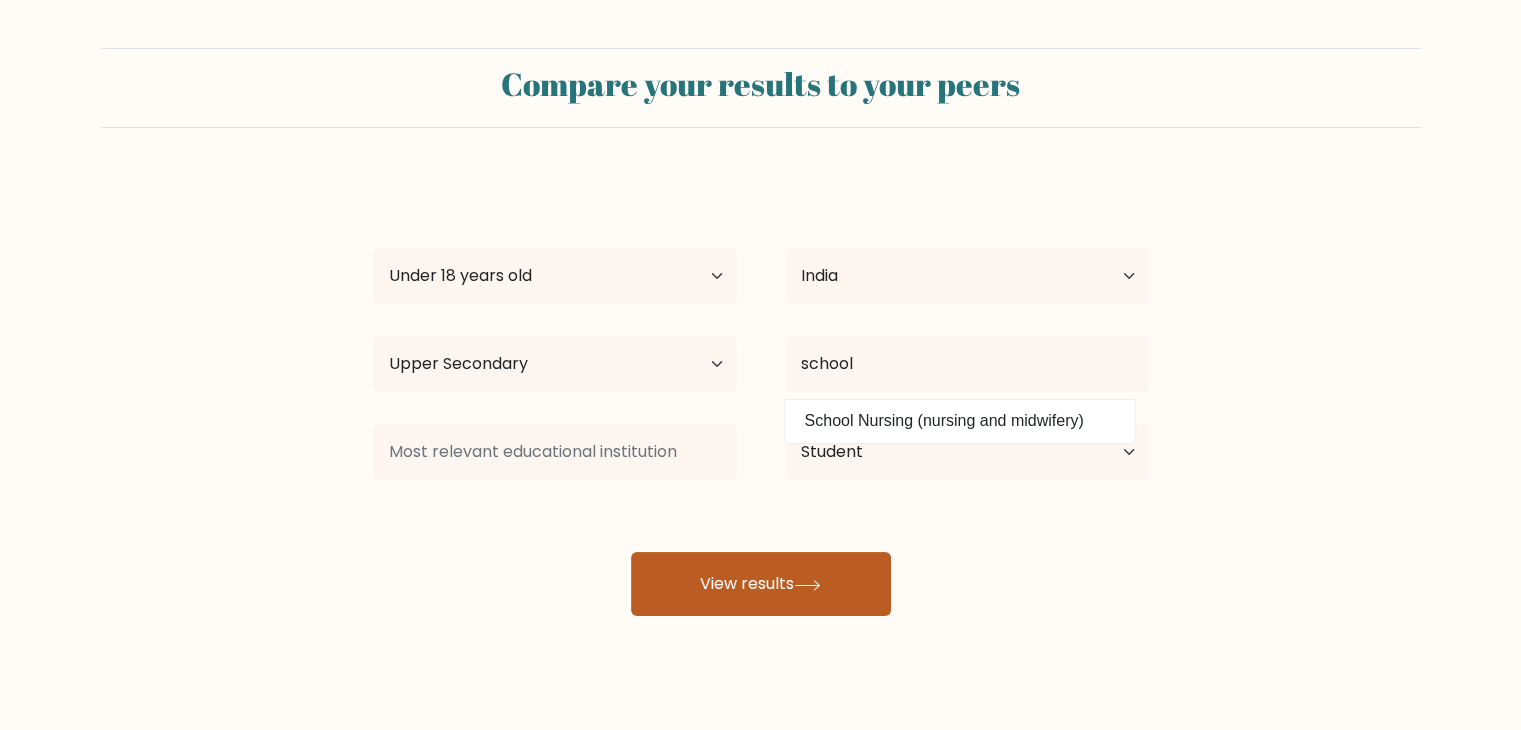 click on "View results" at bounding box center [761, 584] 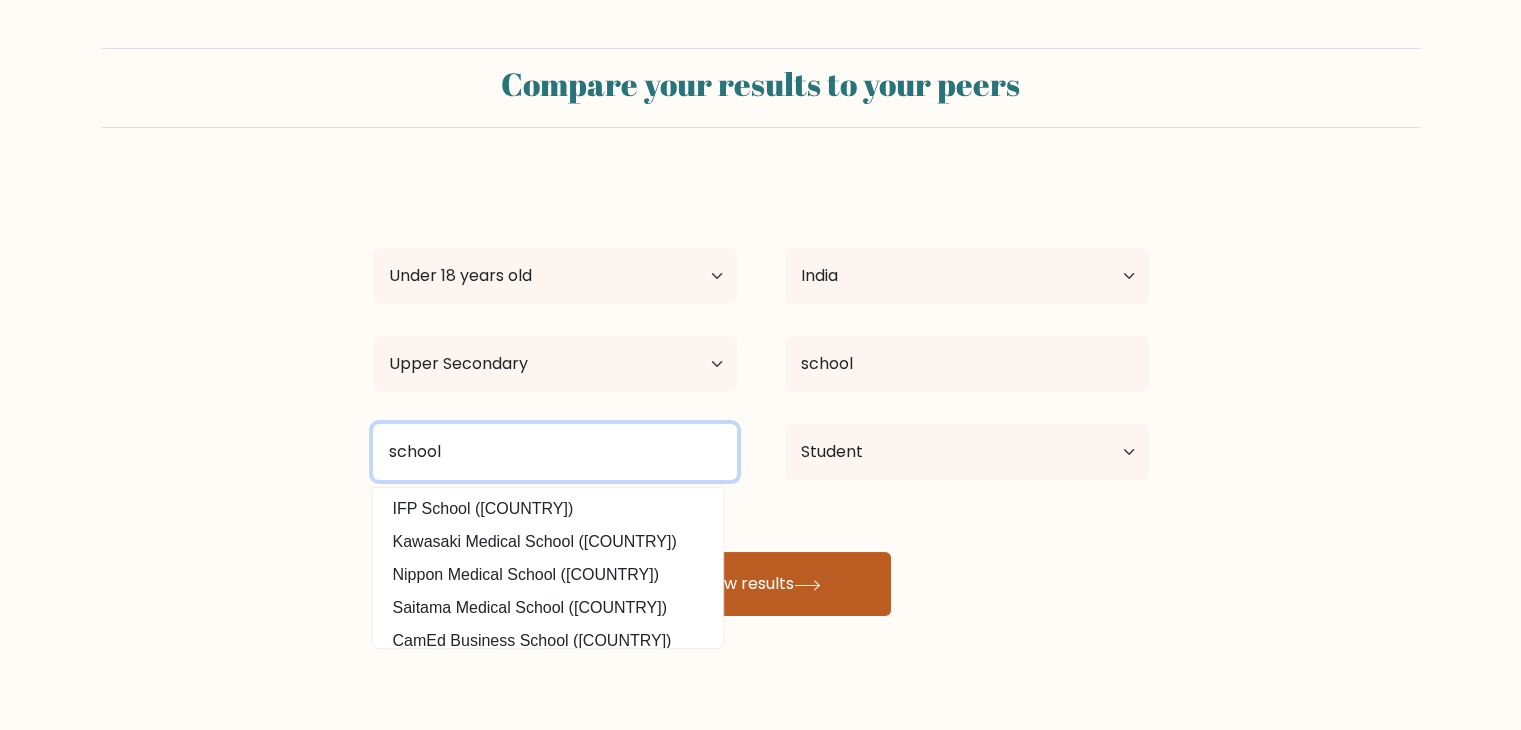 type on "school" 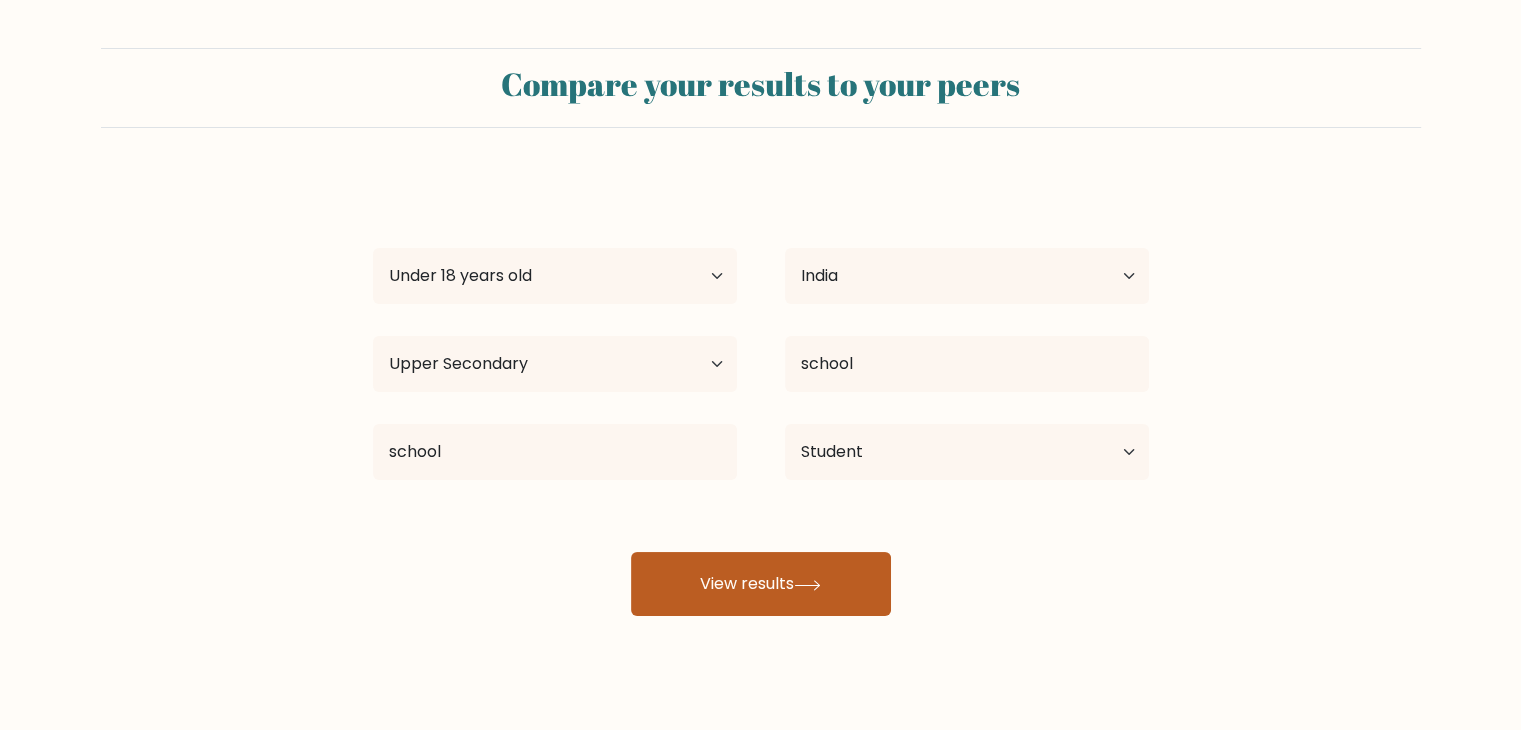 click on "View results" at bounding box center (761, 584) 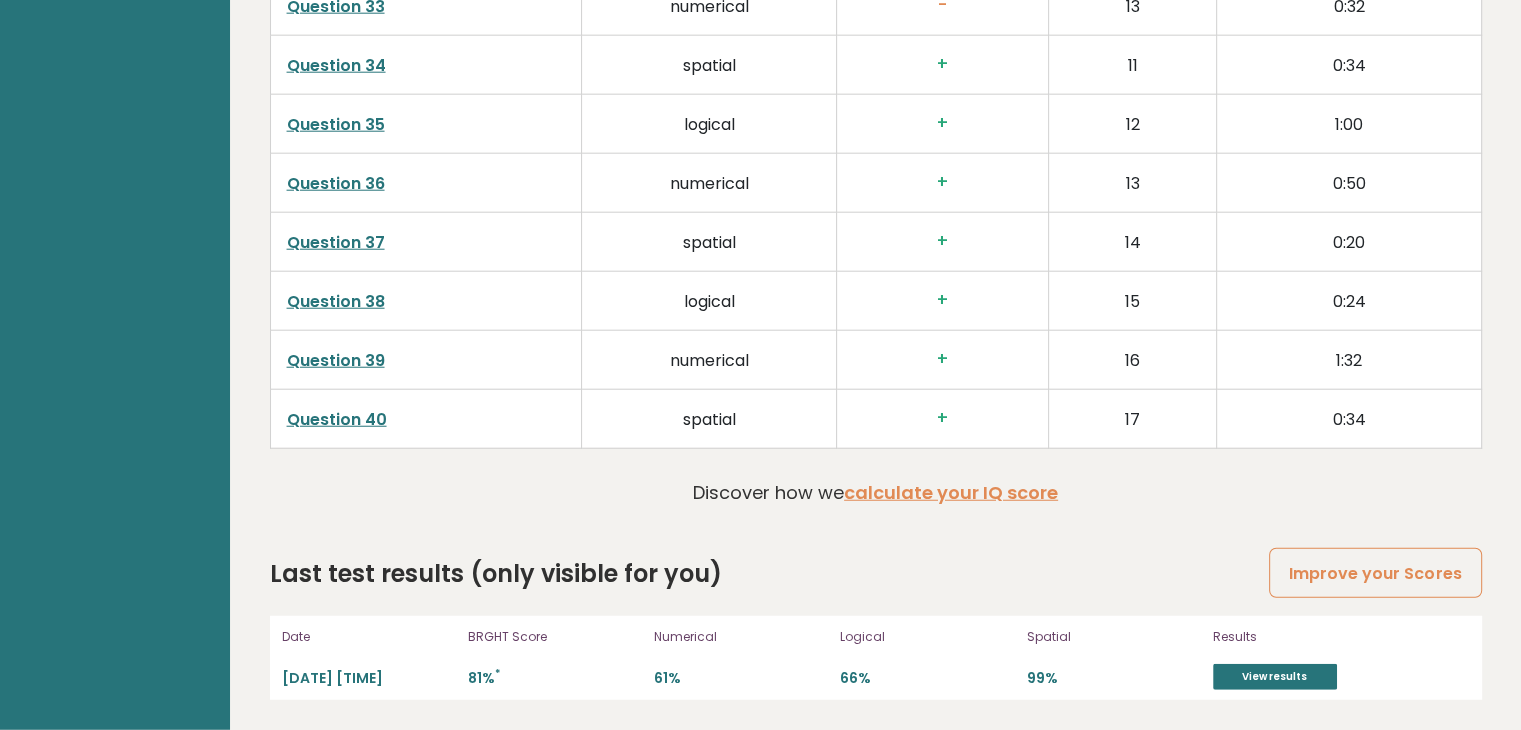 scroll, scrollTop: 5135, scrollLeft: 0, axis: vertical 